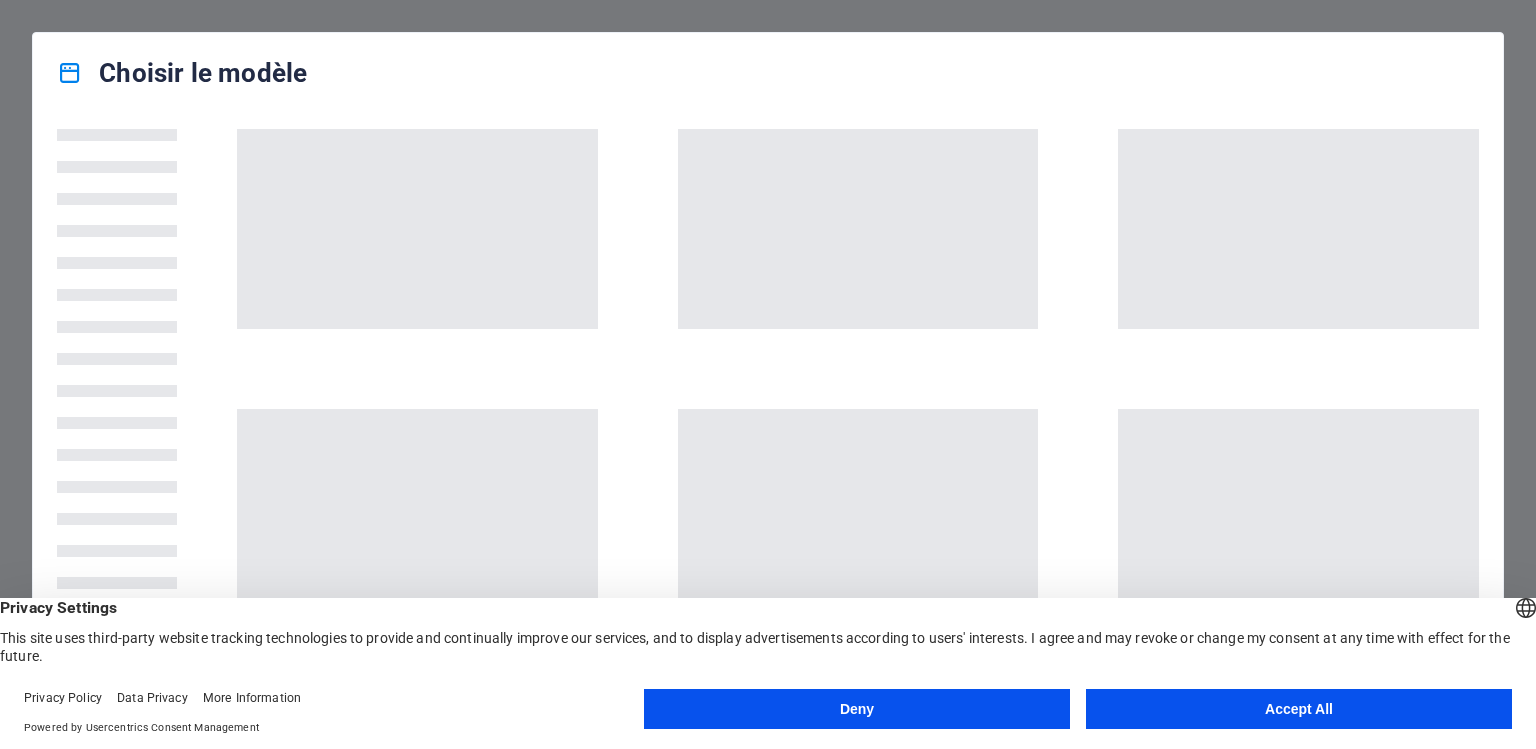 scroll, scrollTop: 0, scrollLeft: 0, axis: both 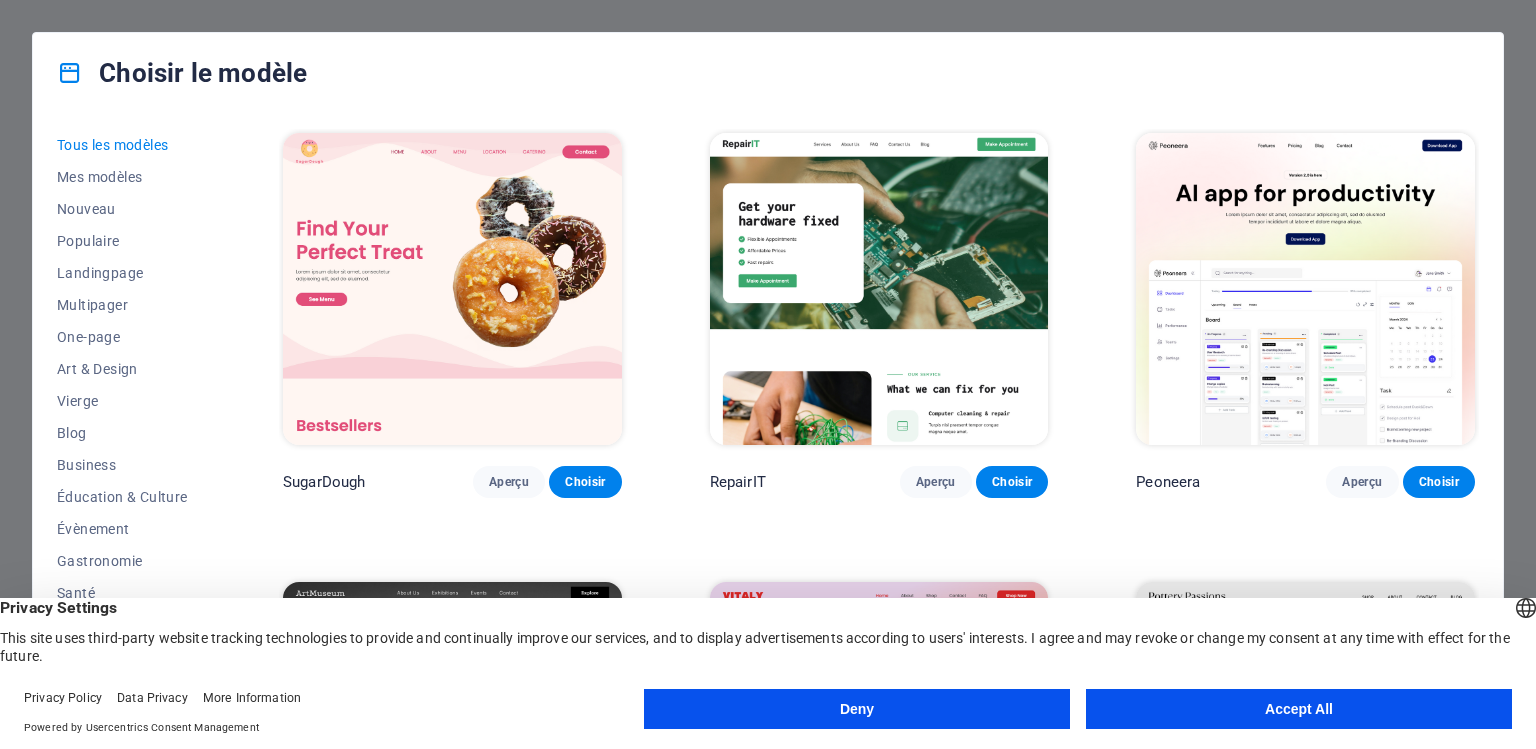 click on "Accept All" at bounding box center [1299, 709] 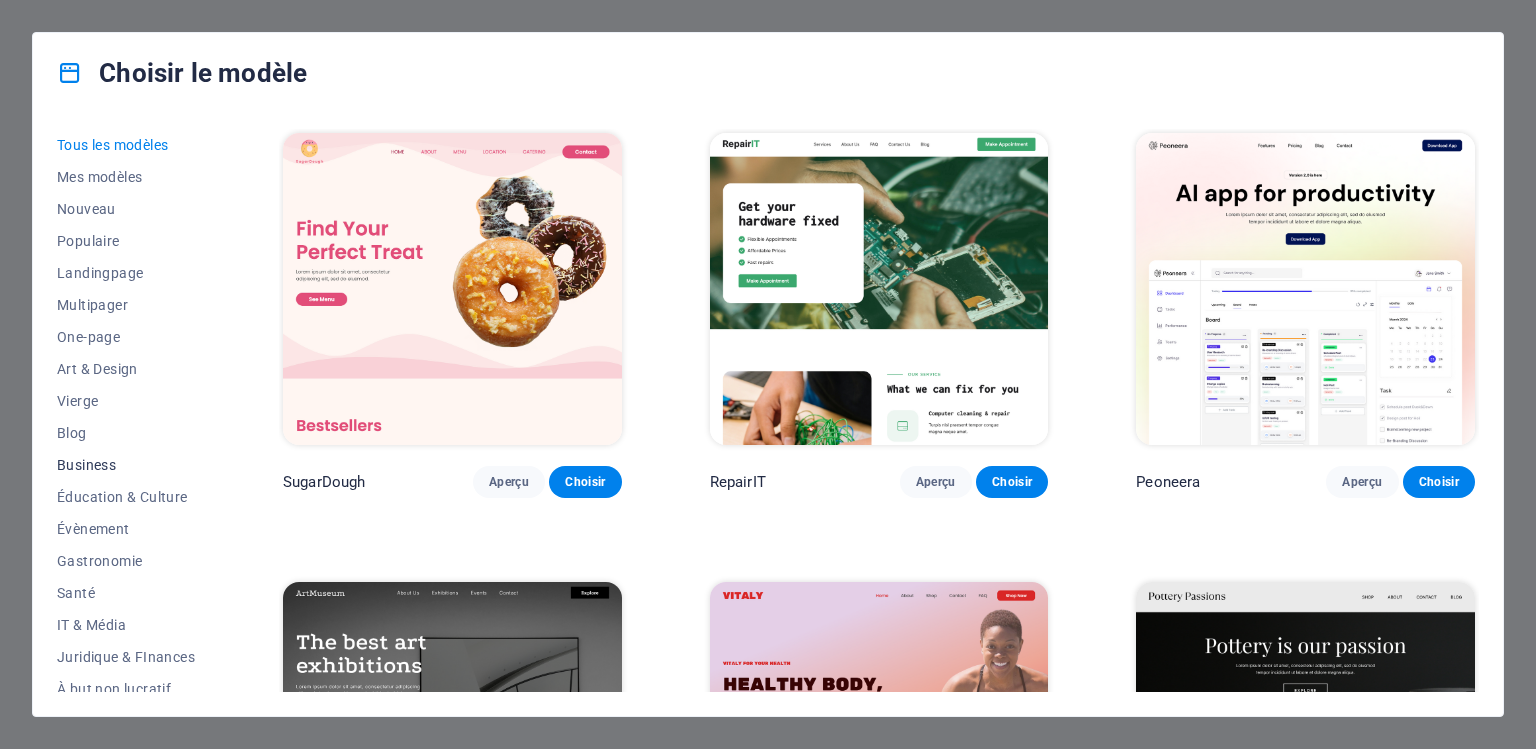 click on "Business" at bounding box center (126, 465) 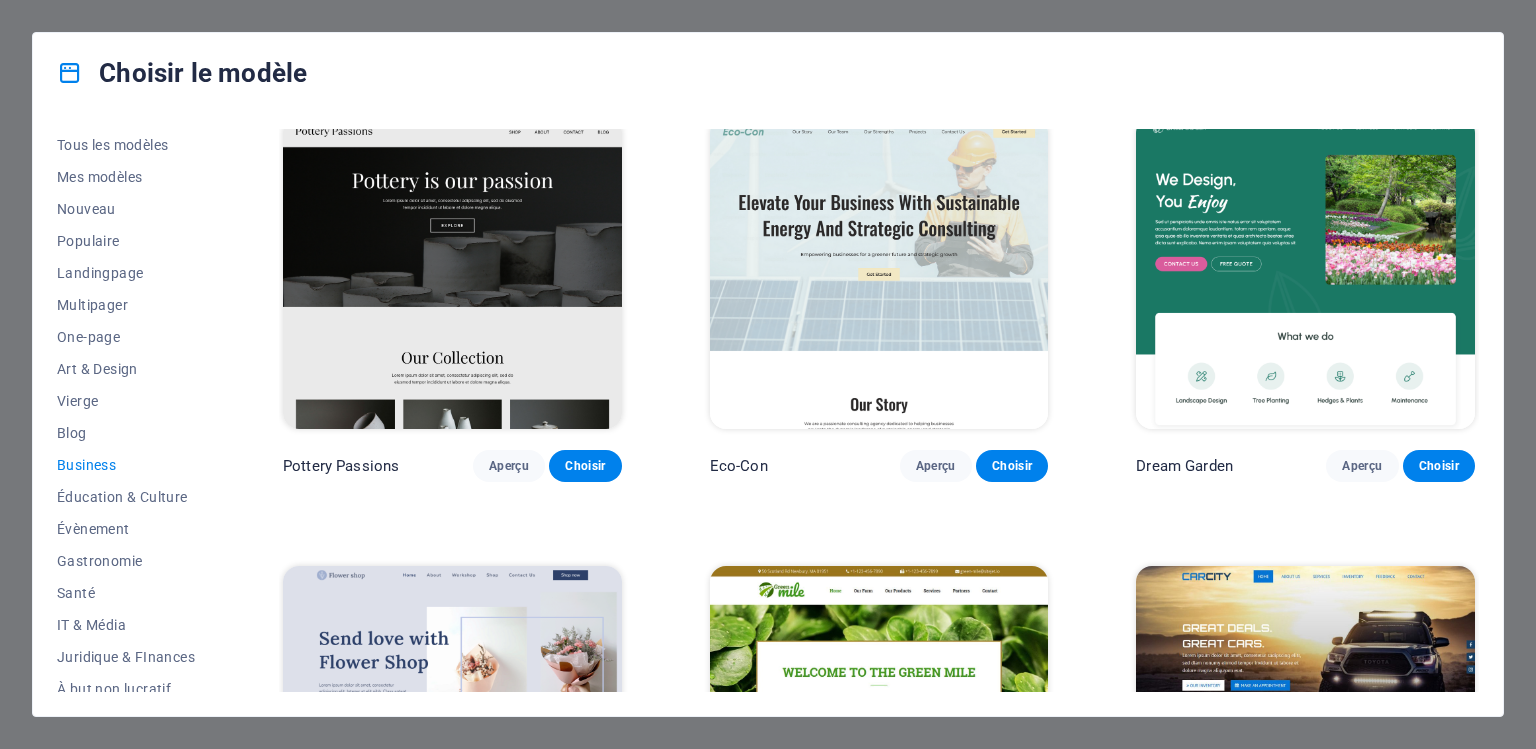 scroll, scrollTop: 0, scrollLeft: 0, axis: both 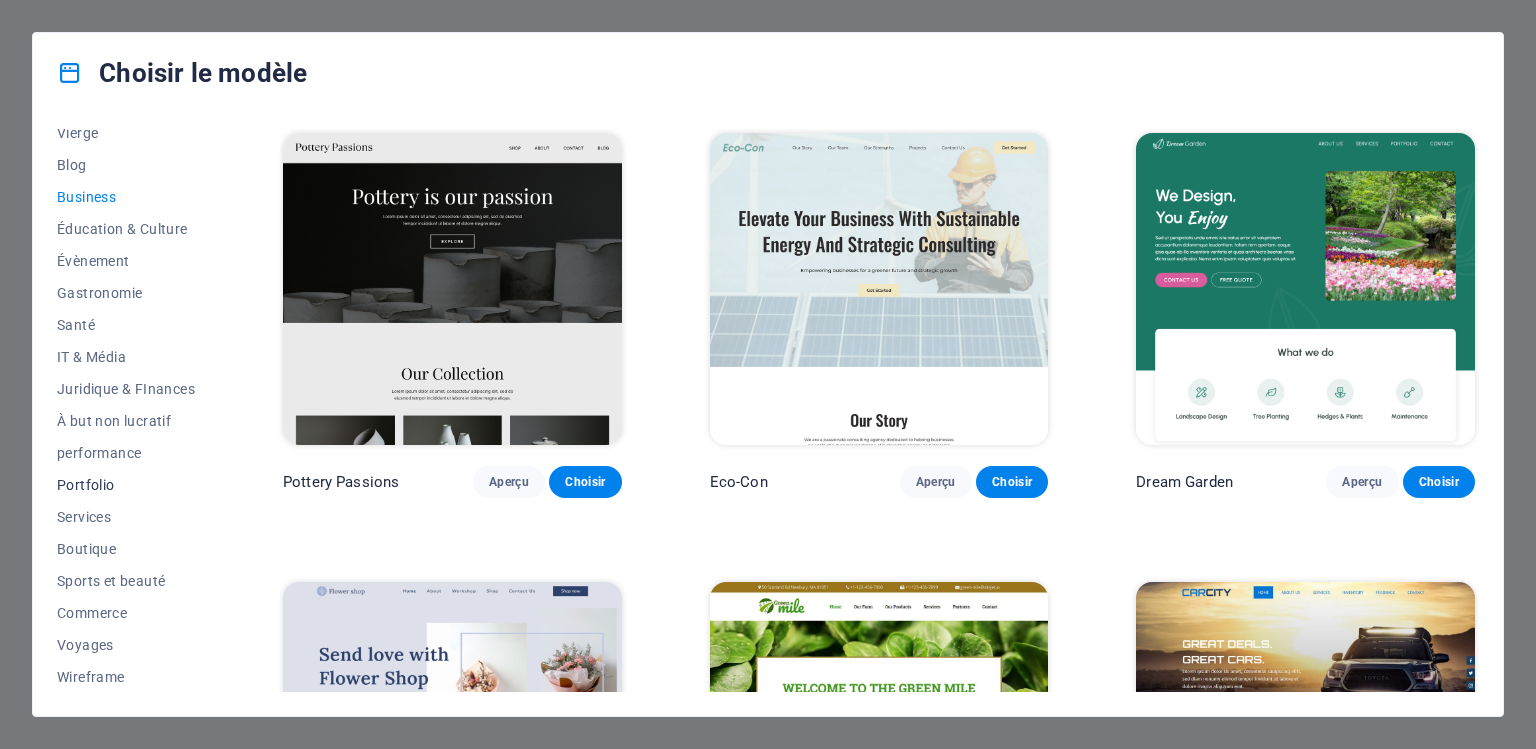 click on "Portfolio" at bounding box center (126, 485) 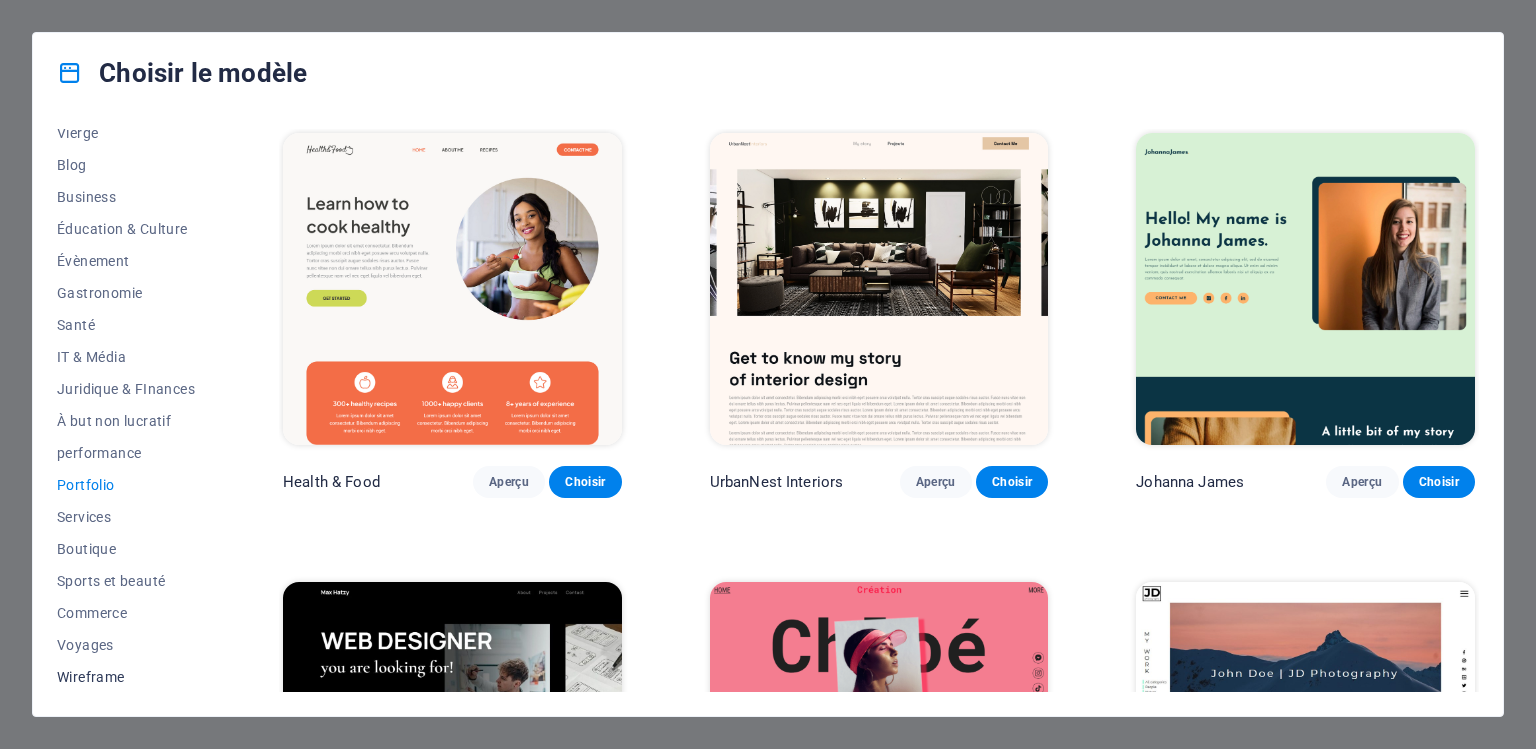 click on "Wireframe" at bounding box center (126, 677) 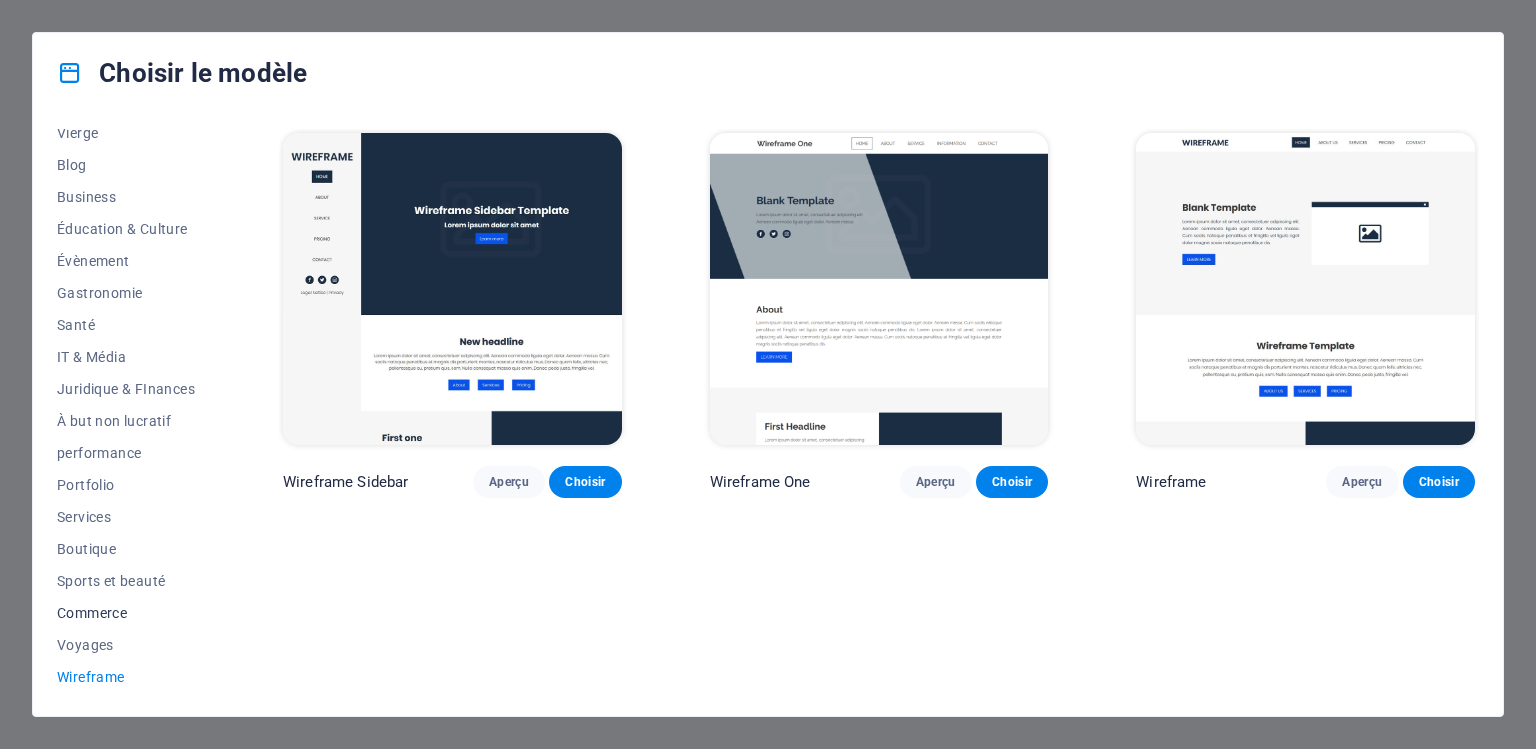 click on "Commerce" at bounding box center (126, 613) 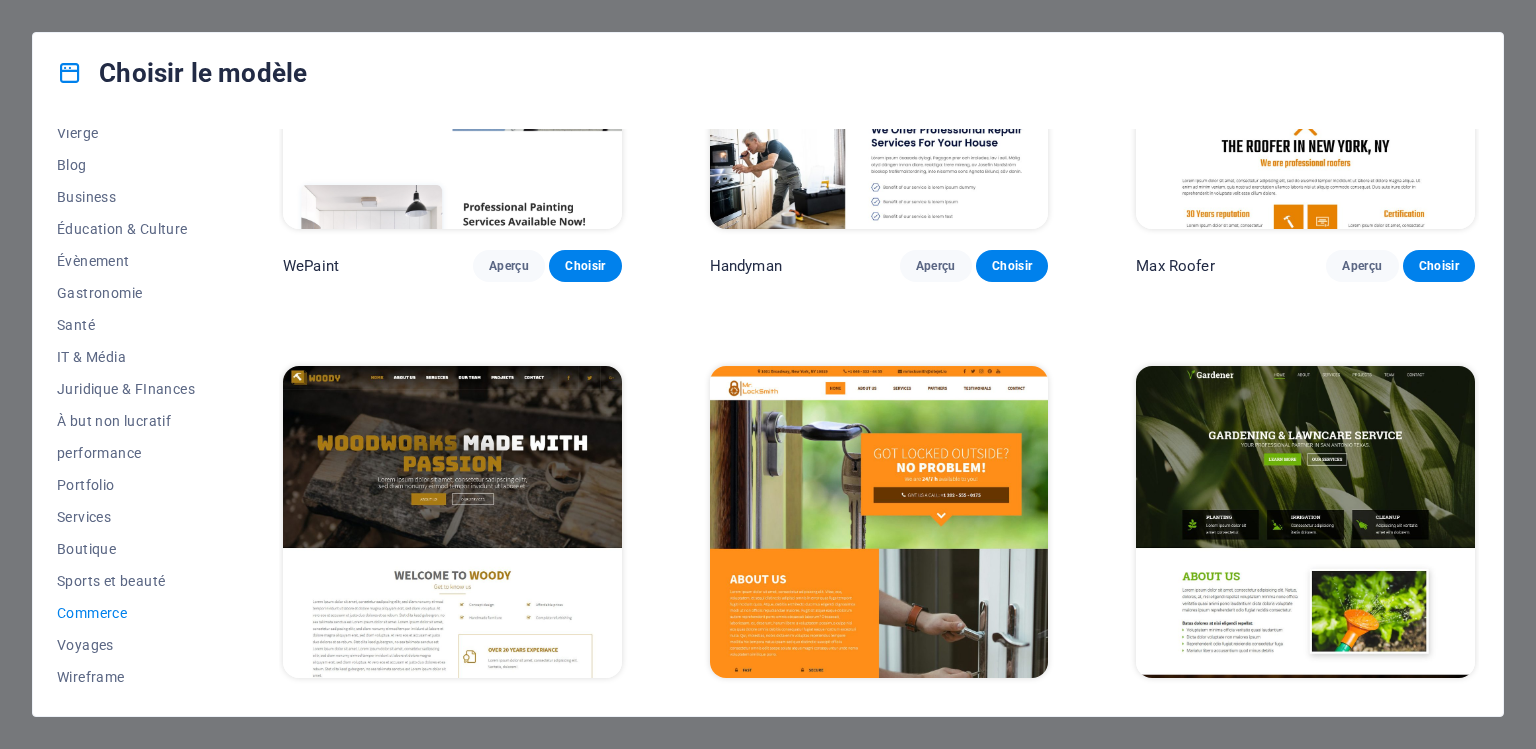 scroll, scrollTop: 0, scrollLeft: 0, axis: both 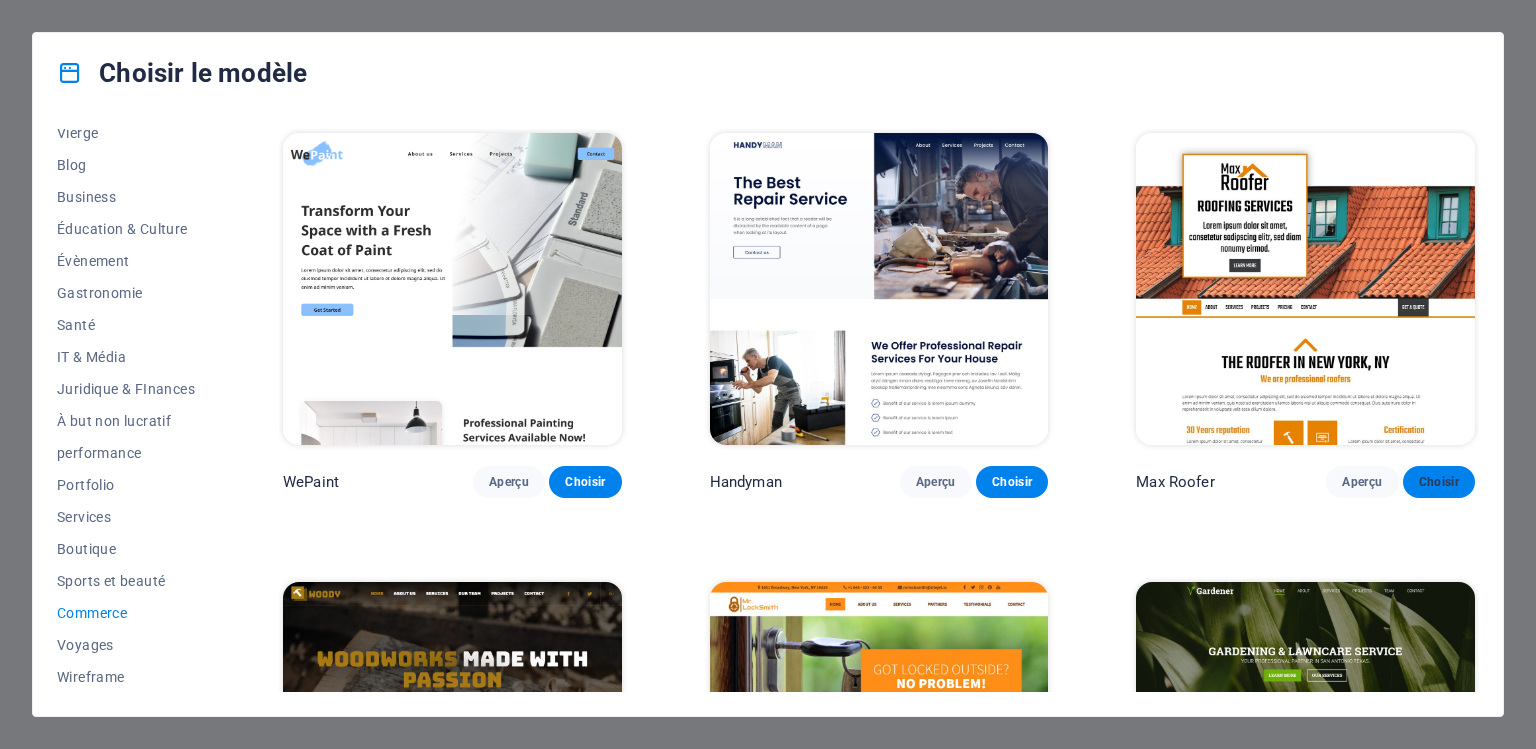 click on "Choisir" at bounding box center (1439, 482) 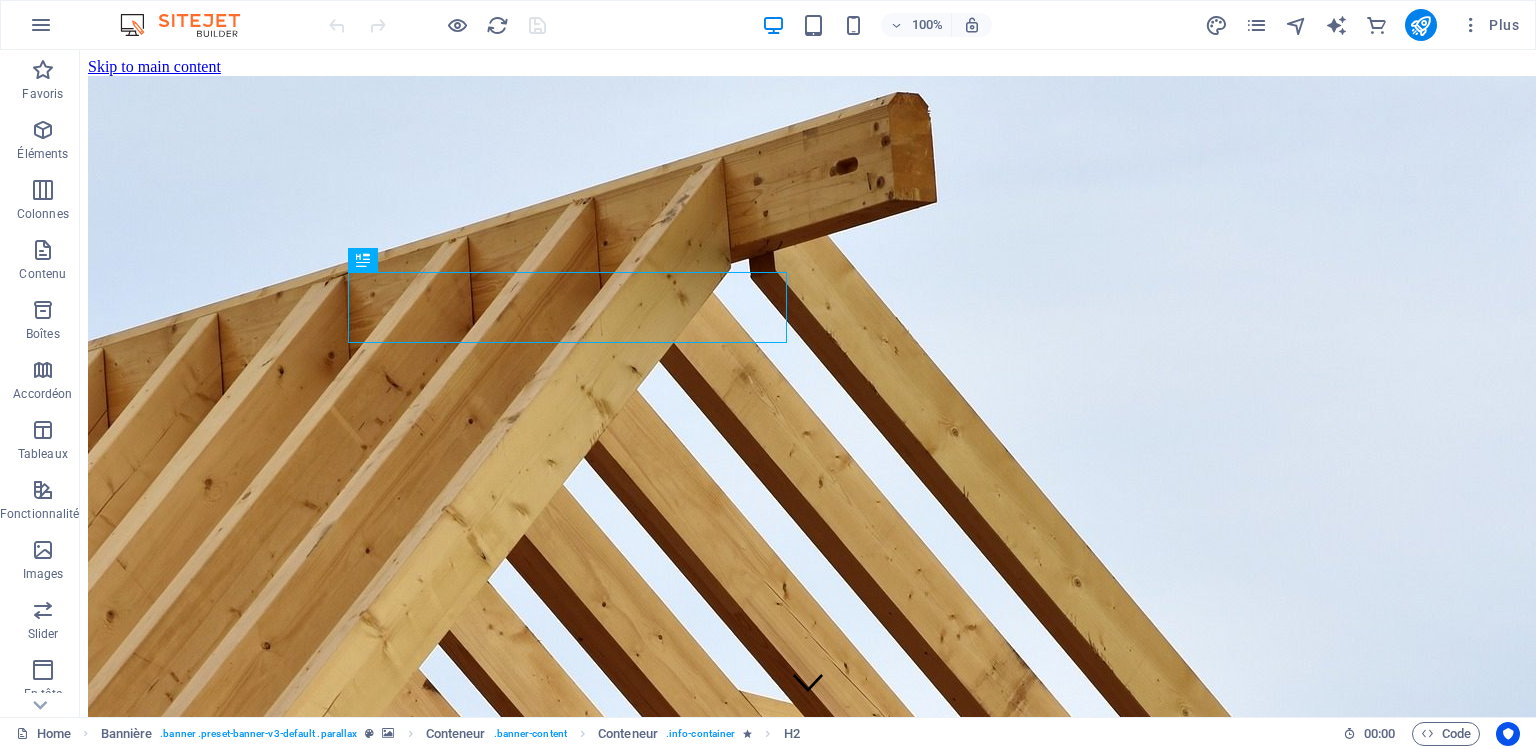 scroll, scrollTop: 0, scrollLeft: 0, axis: both 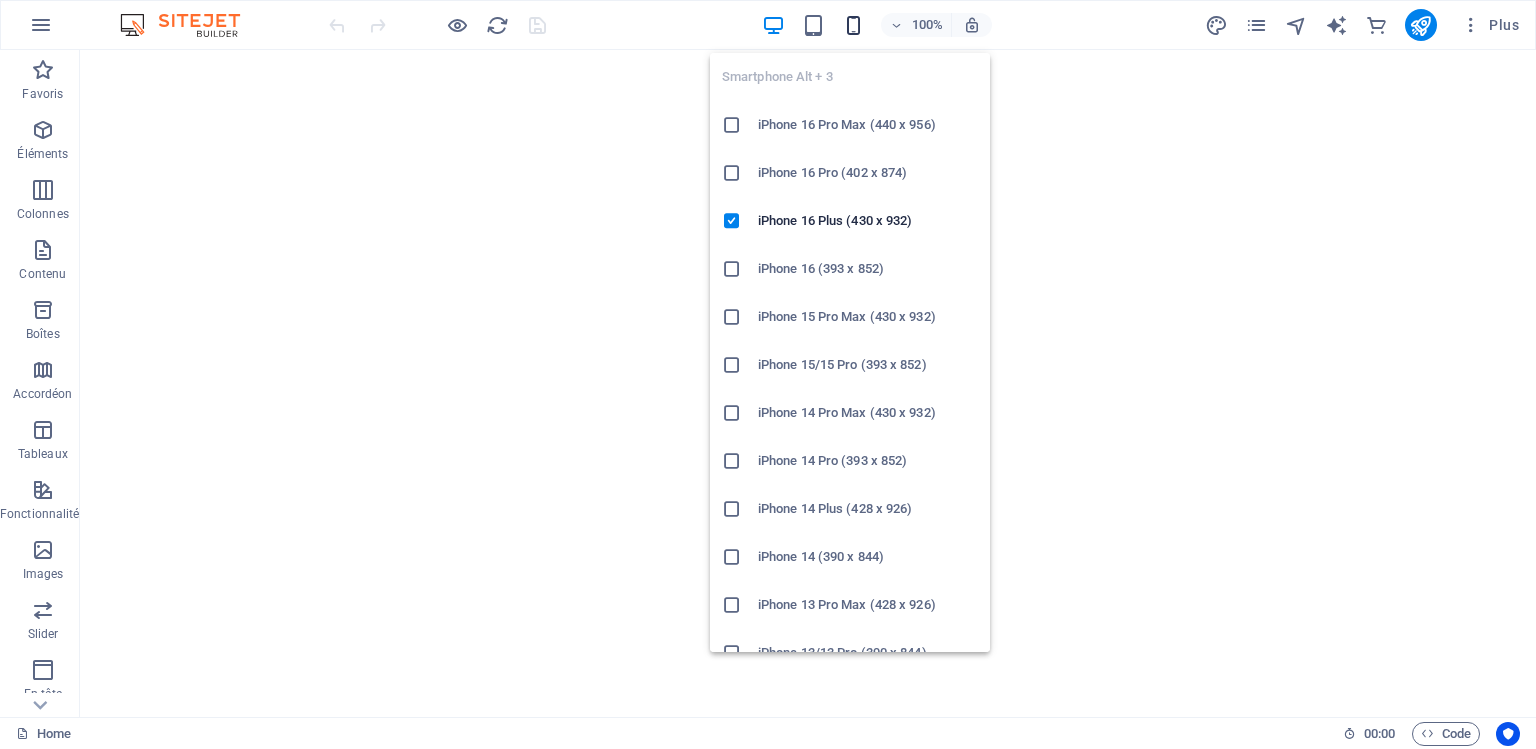 click at bounding box center (853, 25) 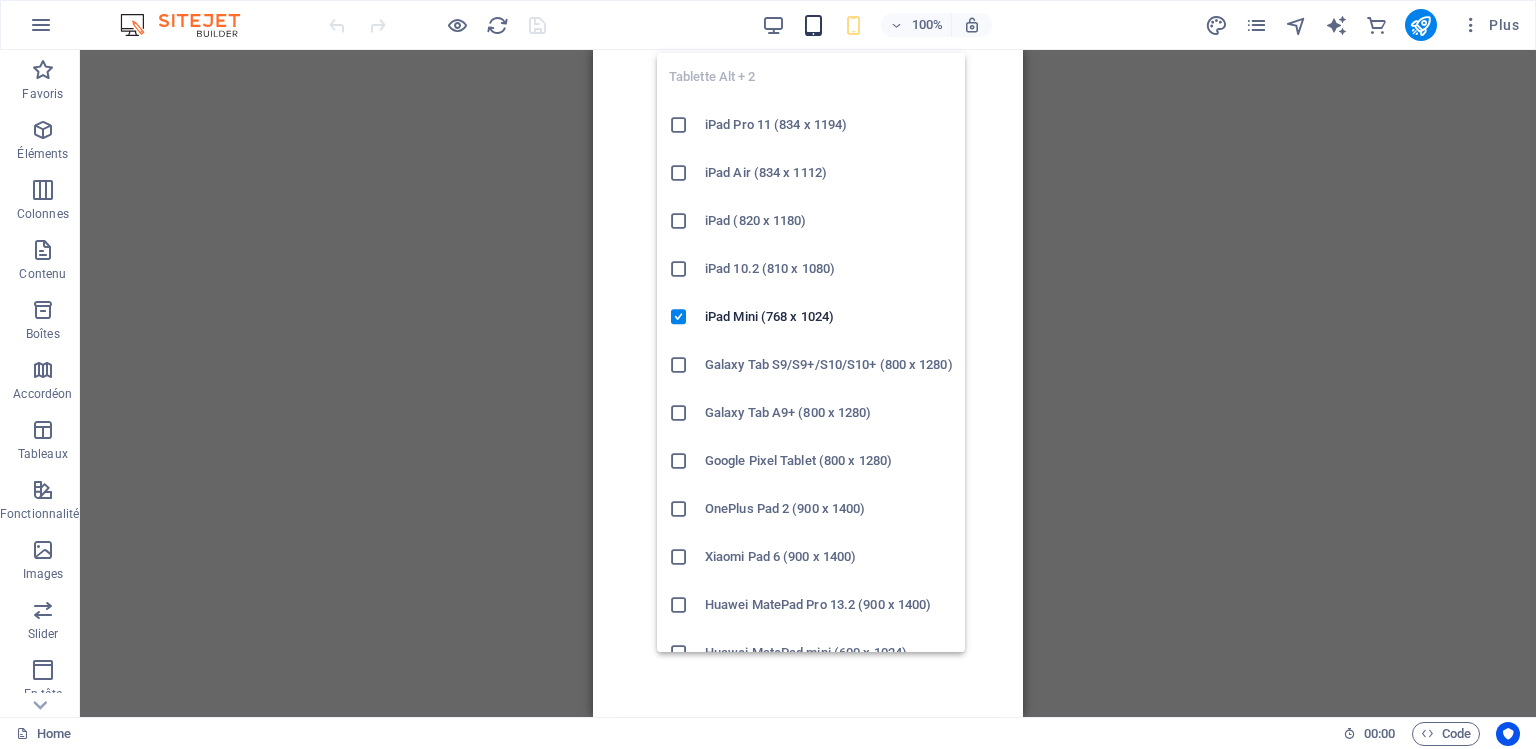 click at bounding box center (813, 25) 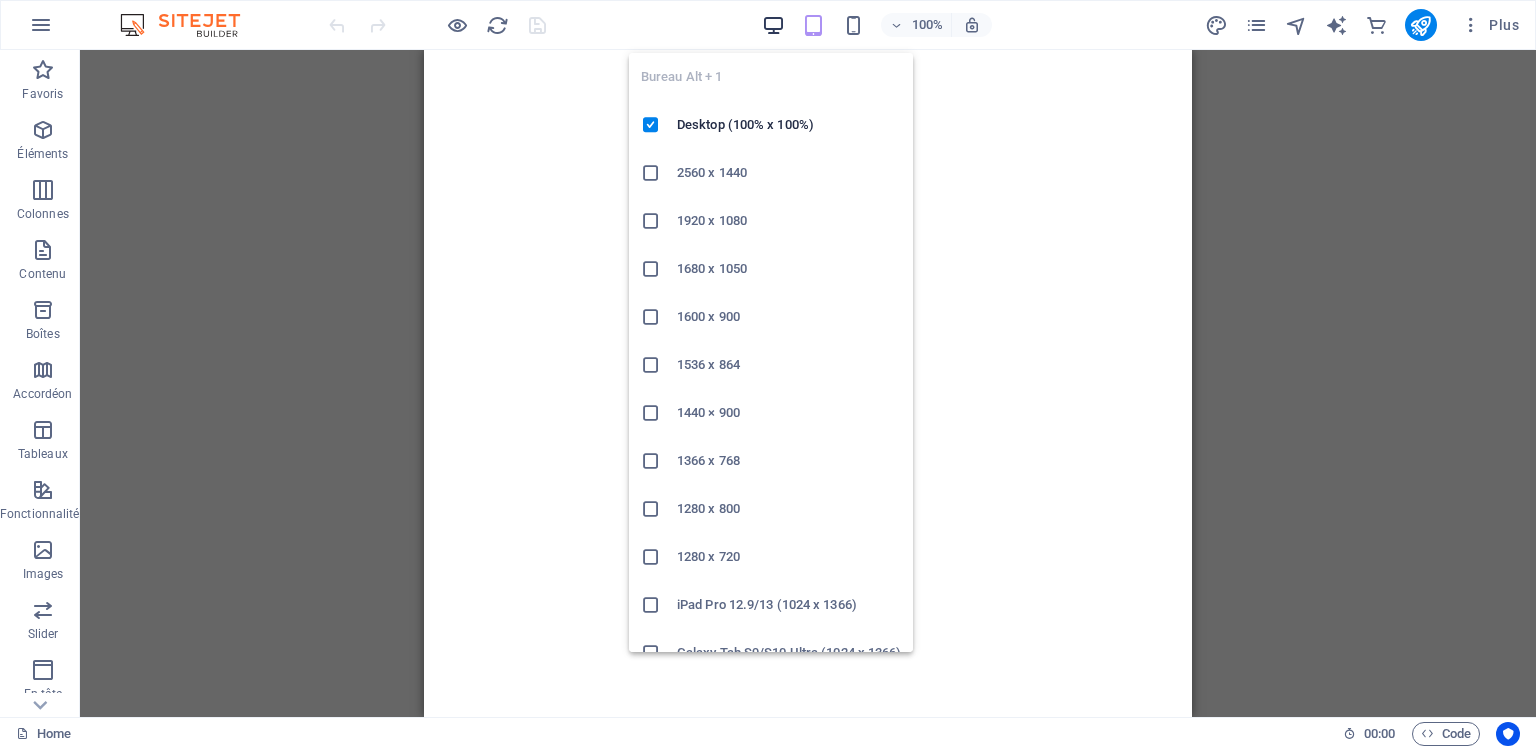 click at bounding box center (773, 25) 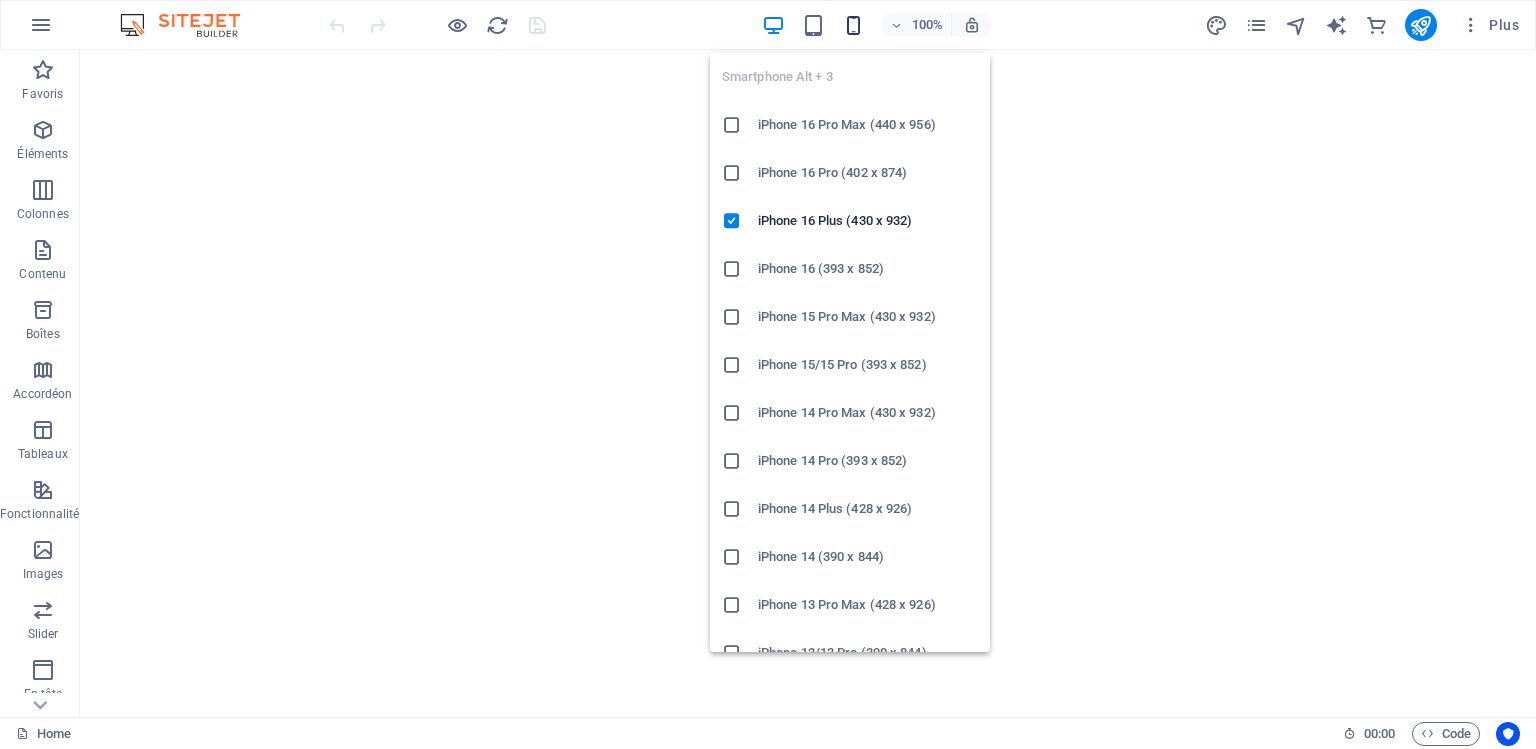 click at bounding box center (853, 25) 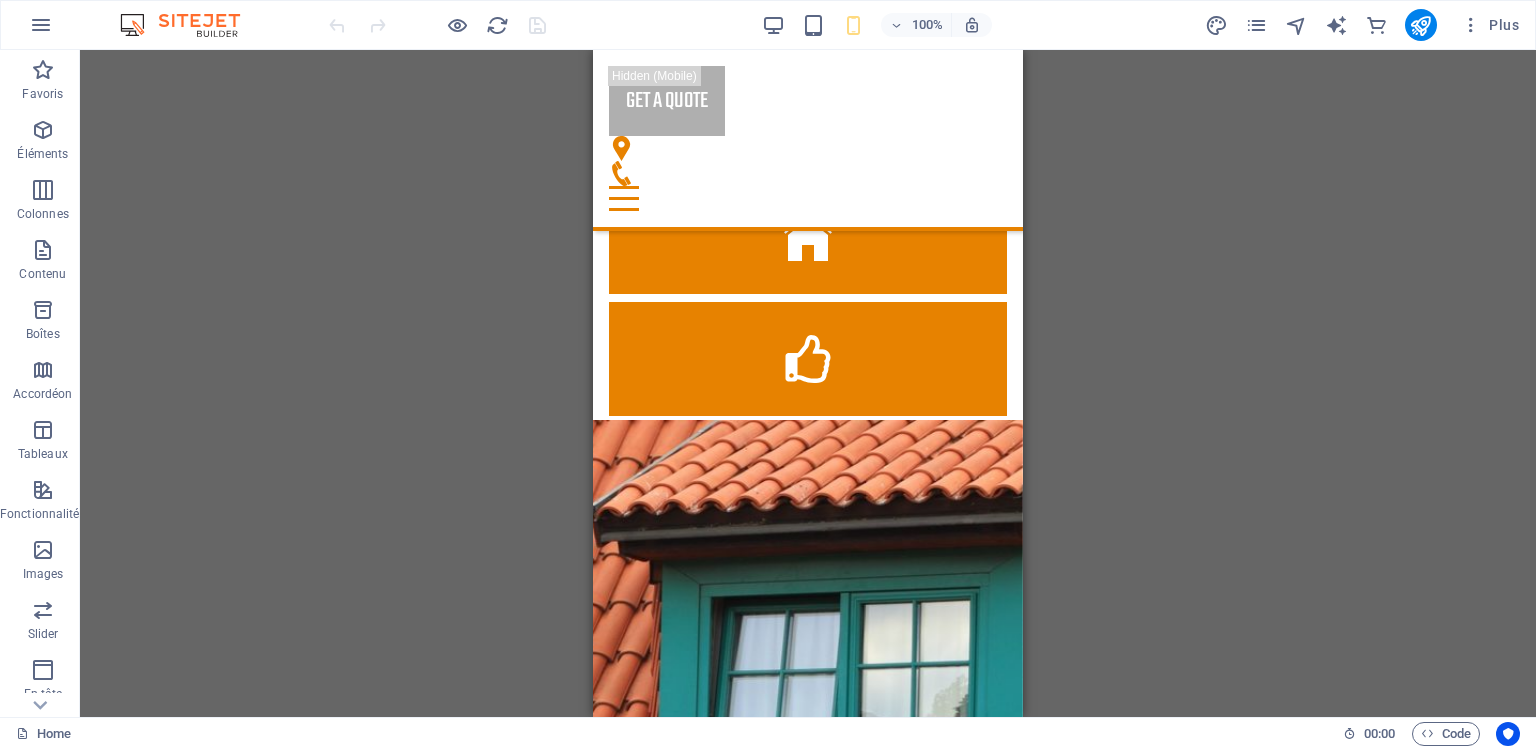 scroll, scrollTop: 0, scrollLeft: 0, axis: both 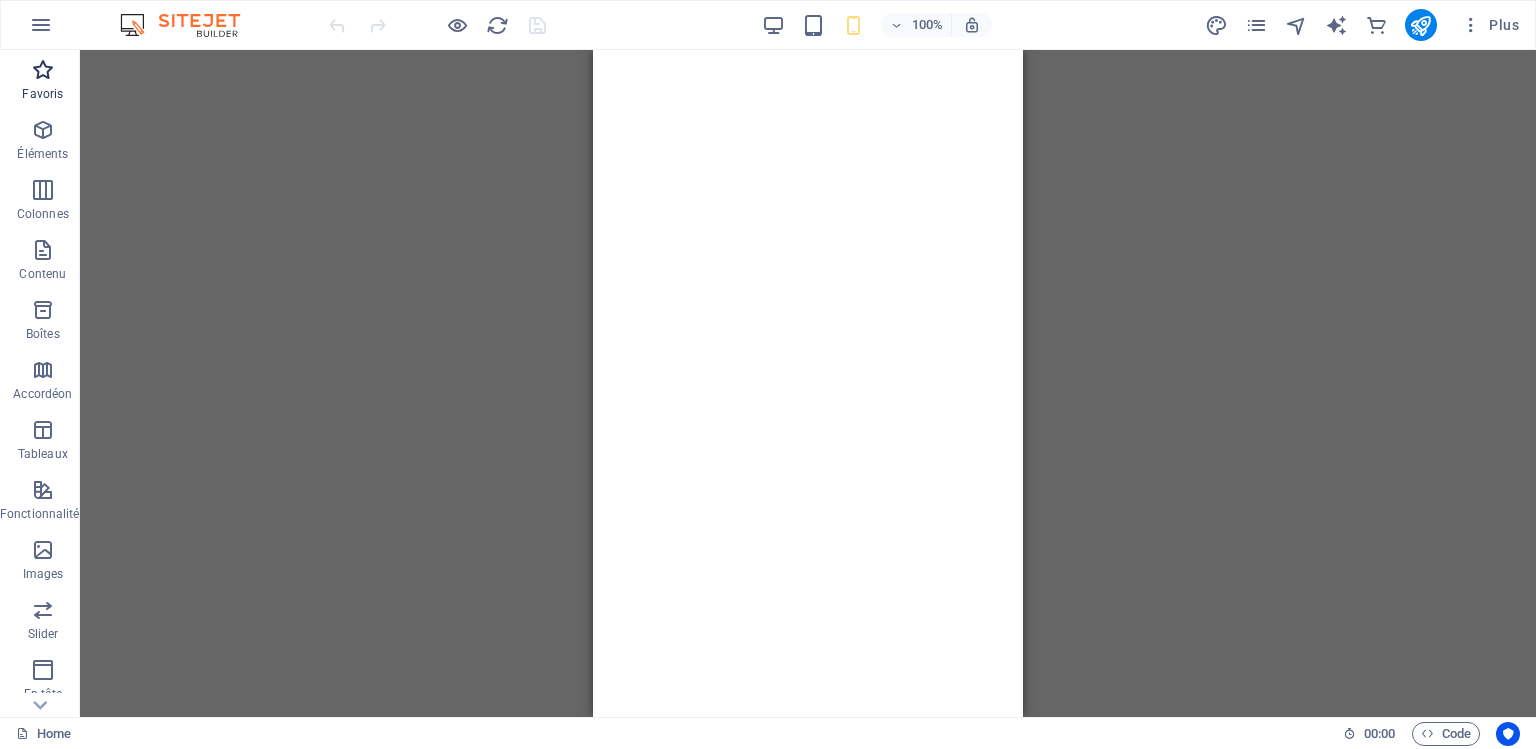 click at bounding box center [43, 70] 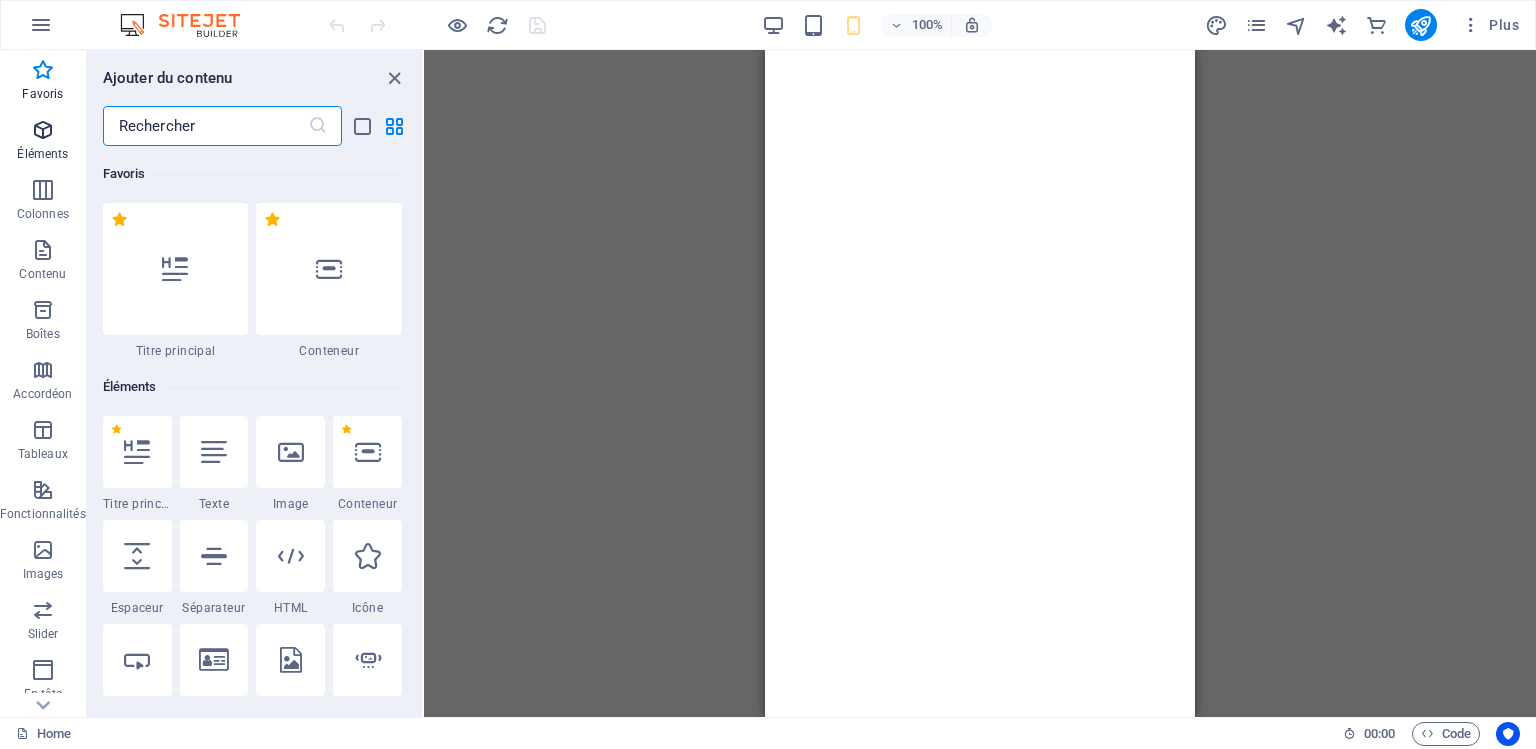 click at bounding box center [43, 130] 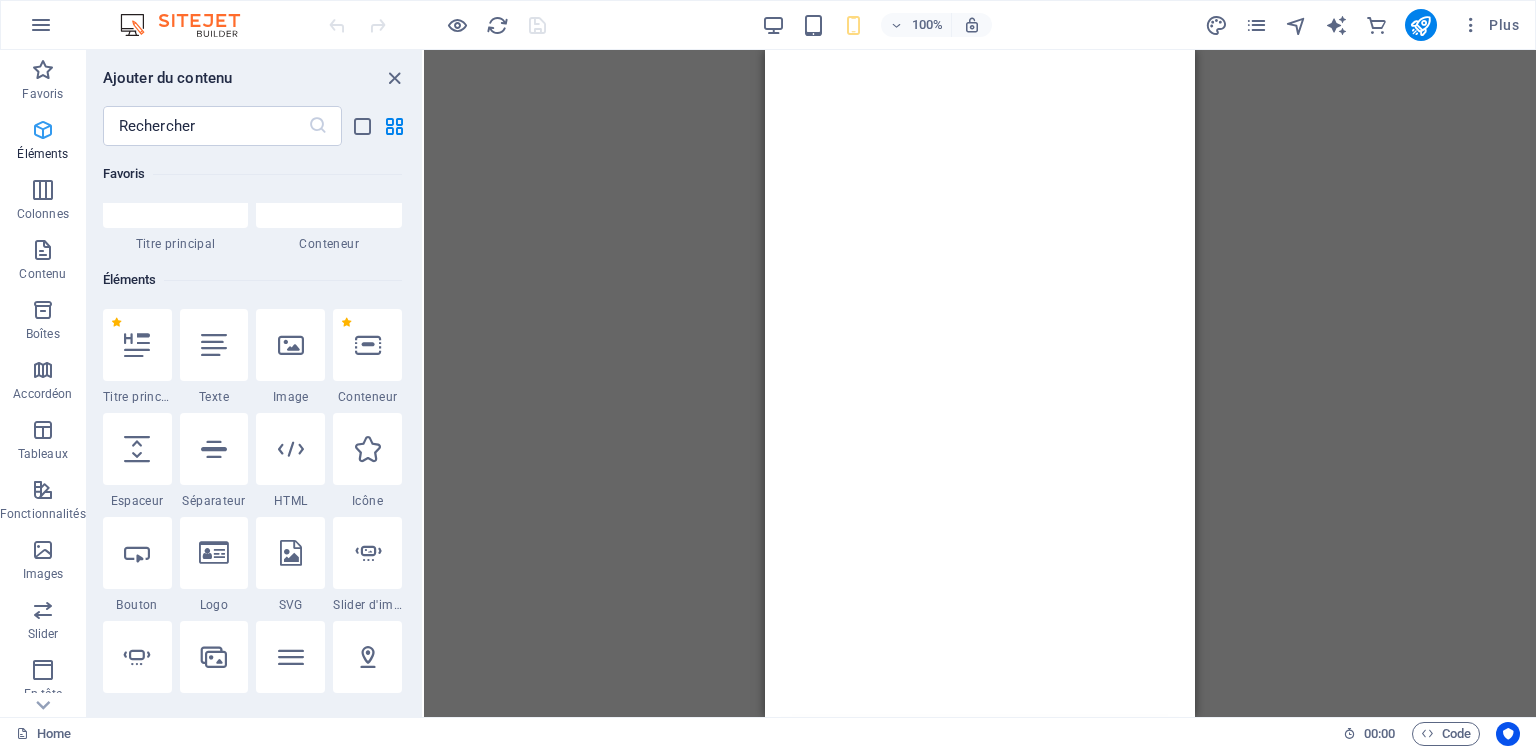 scroll, scrollTop: 212, scrollLeft: 0, axis: vertical 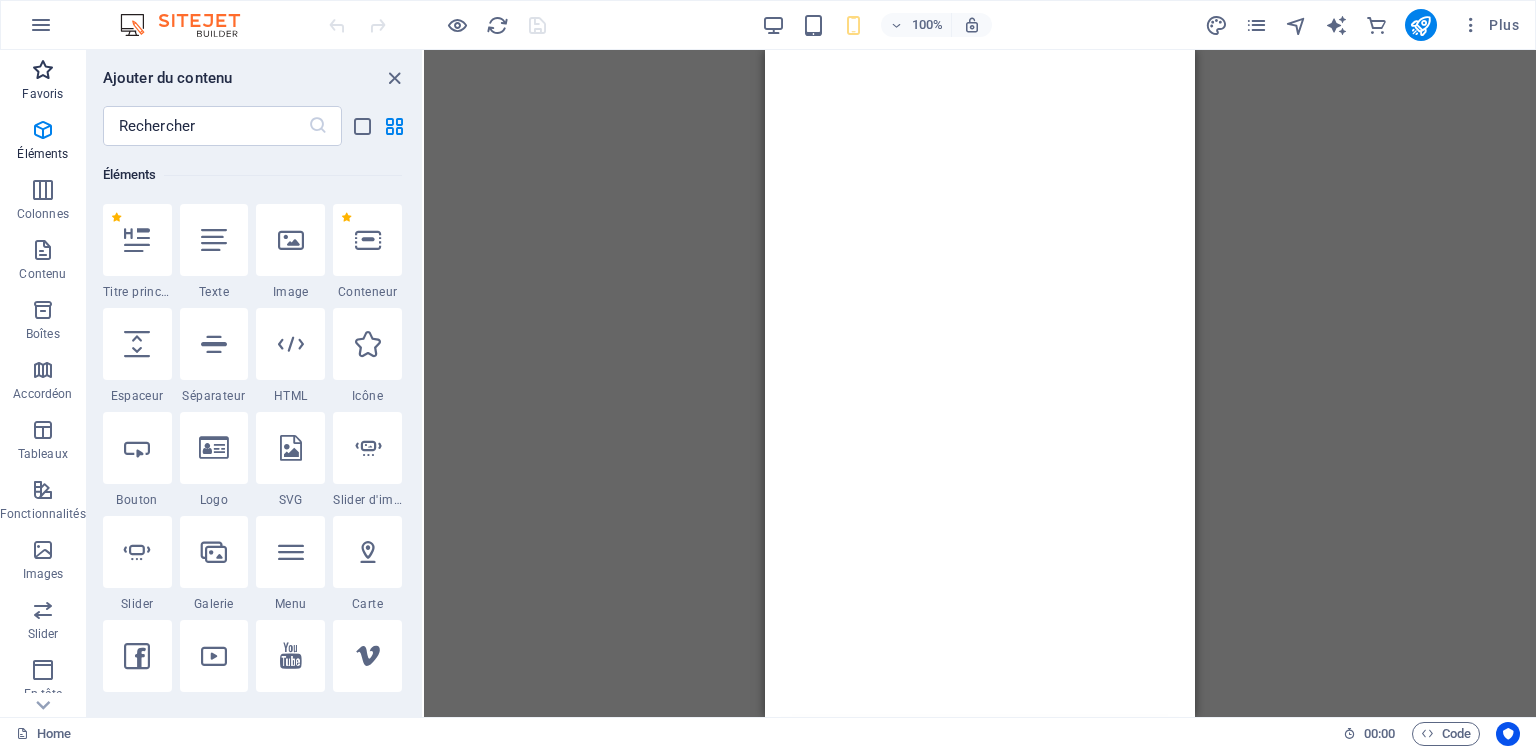 click on "Favoris" at bounding box center [42, 94] 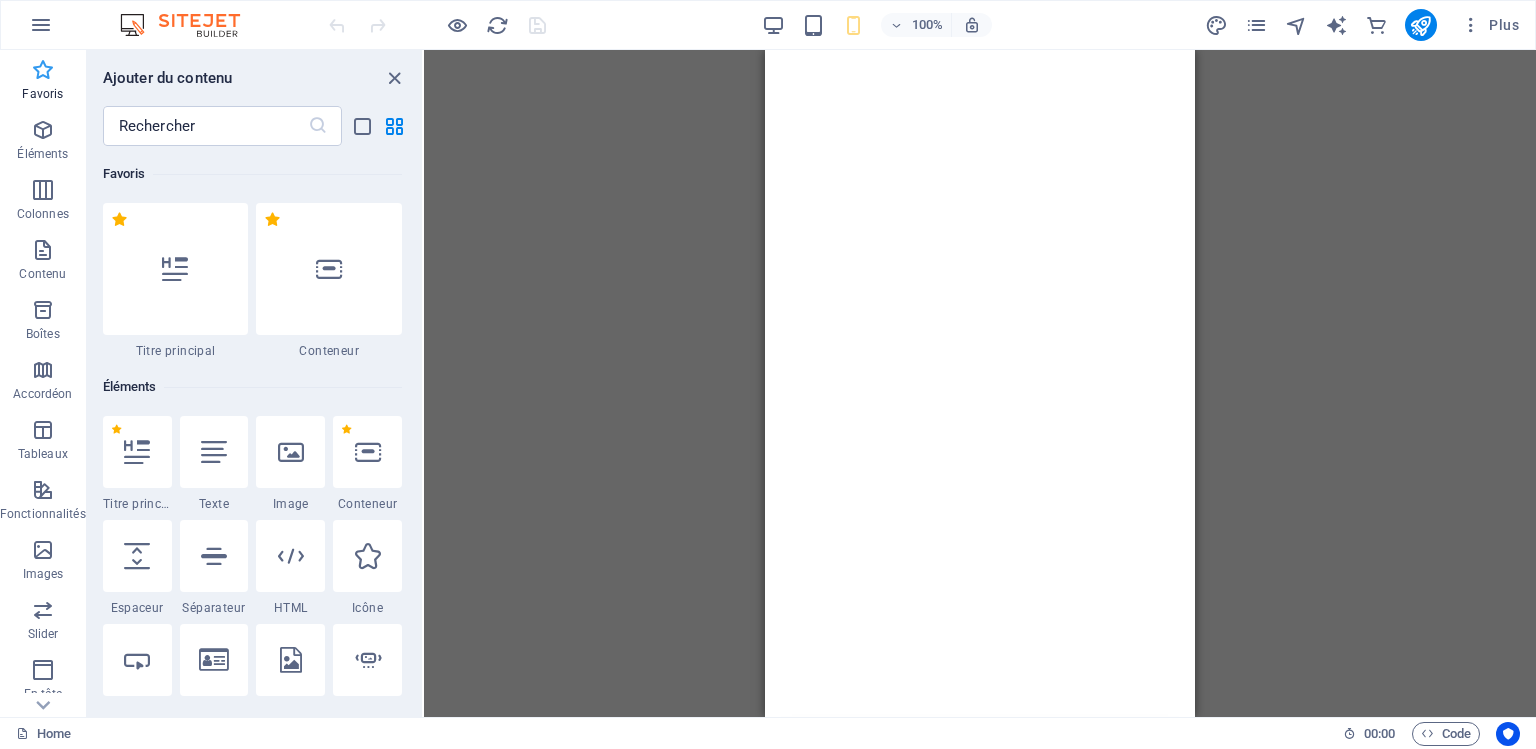 scroll, scrollTop: 0, scrollLeft: 0, axis: both 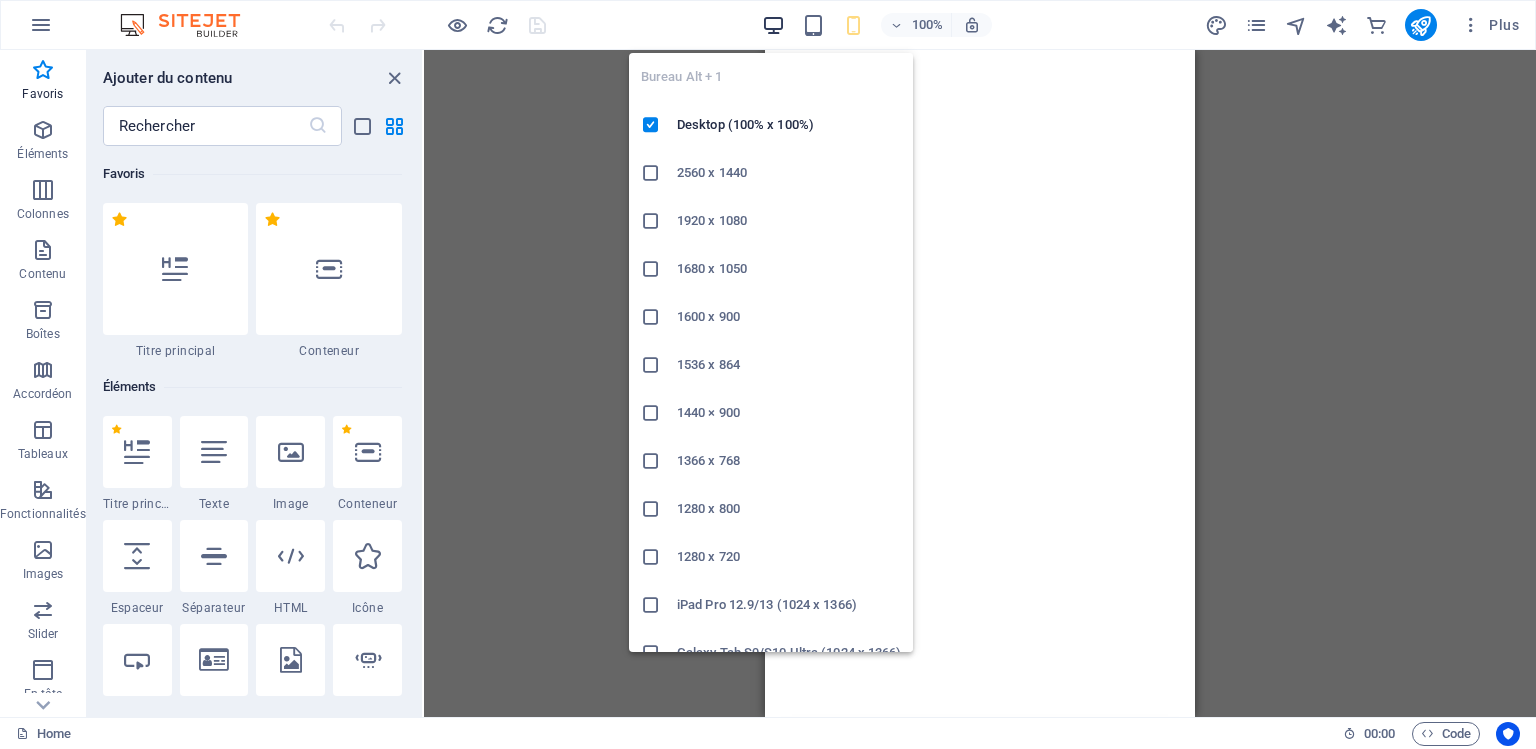 click at bounding box center [773, 25] 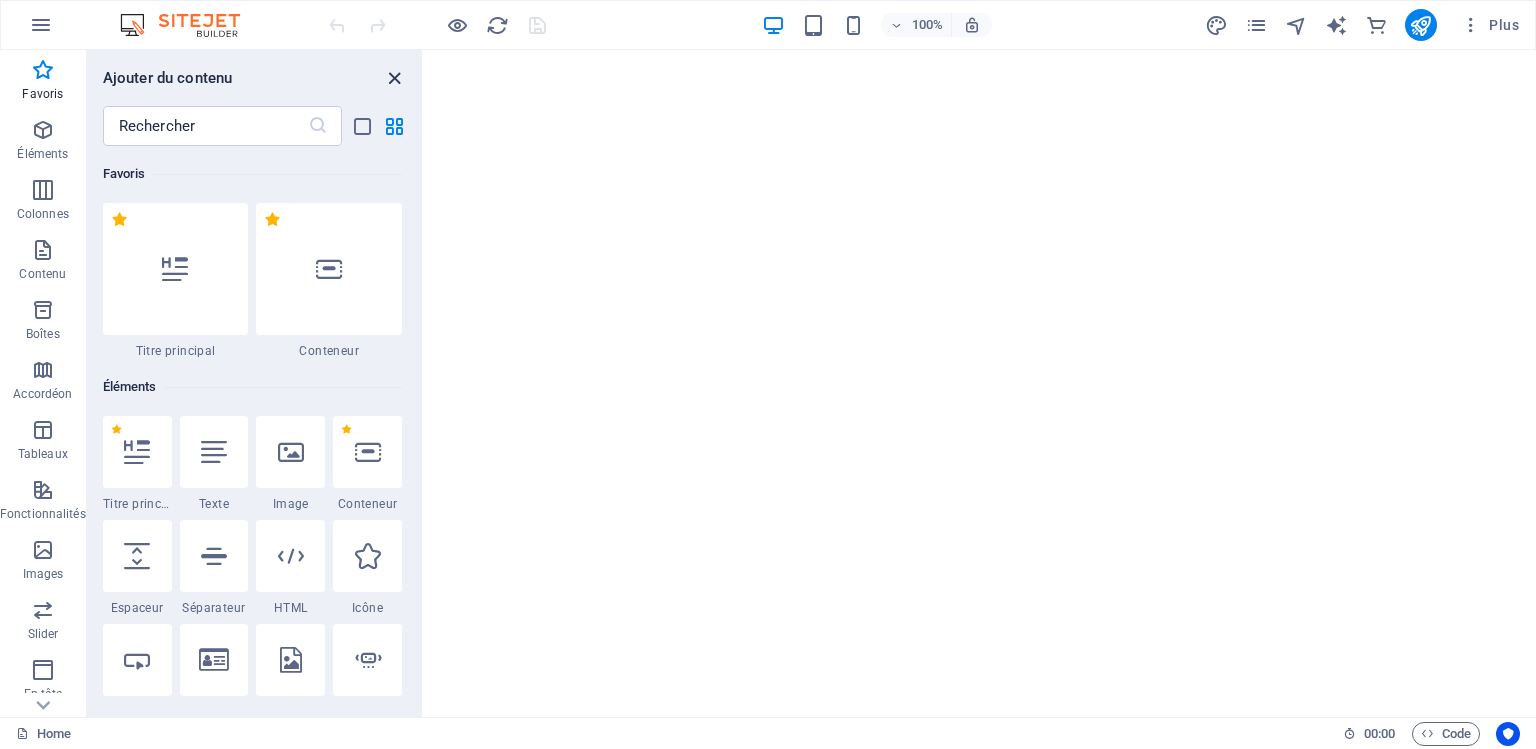 click at bounding box center [394, 78] 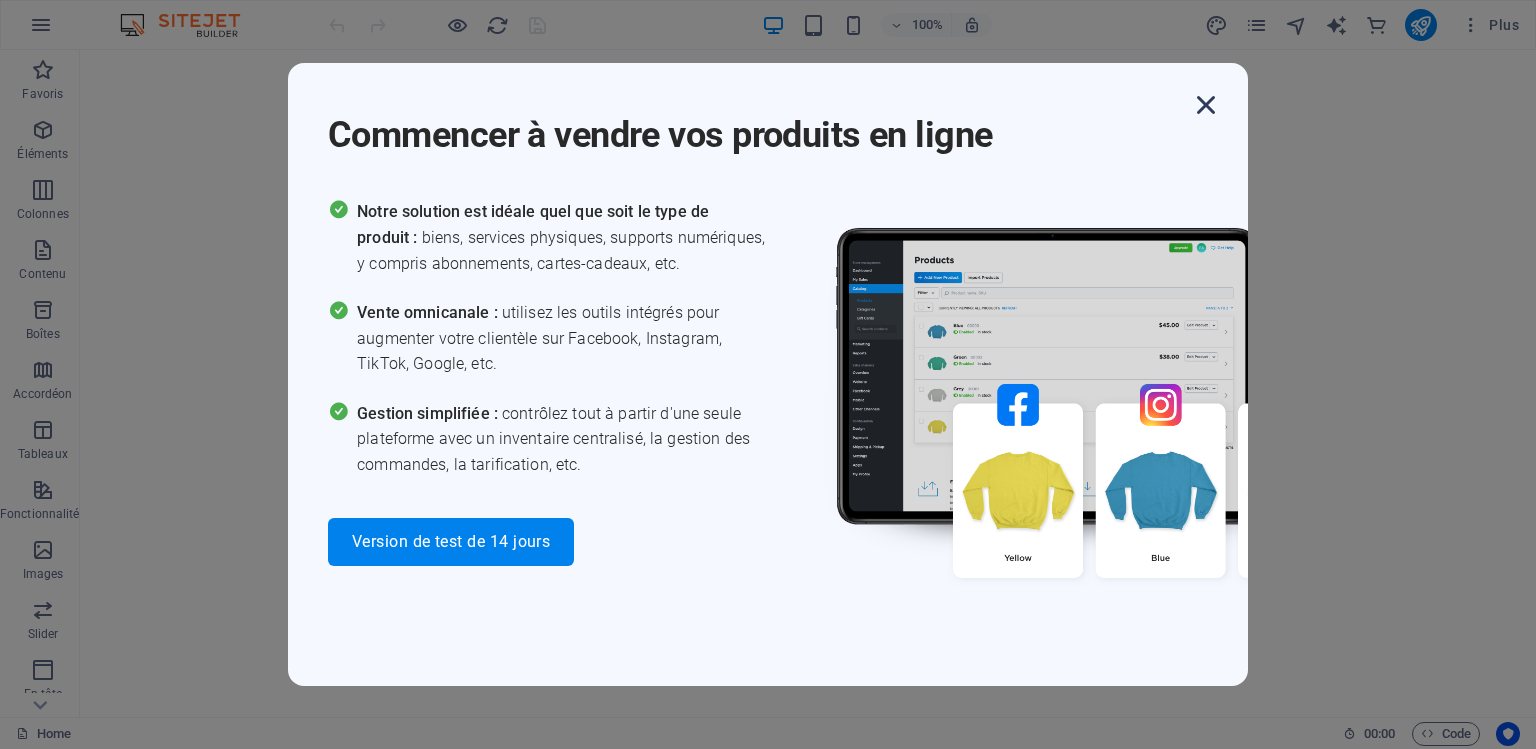 click at bounding box center (1206, 105) 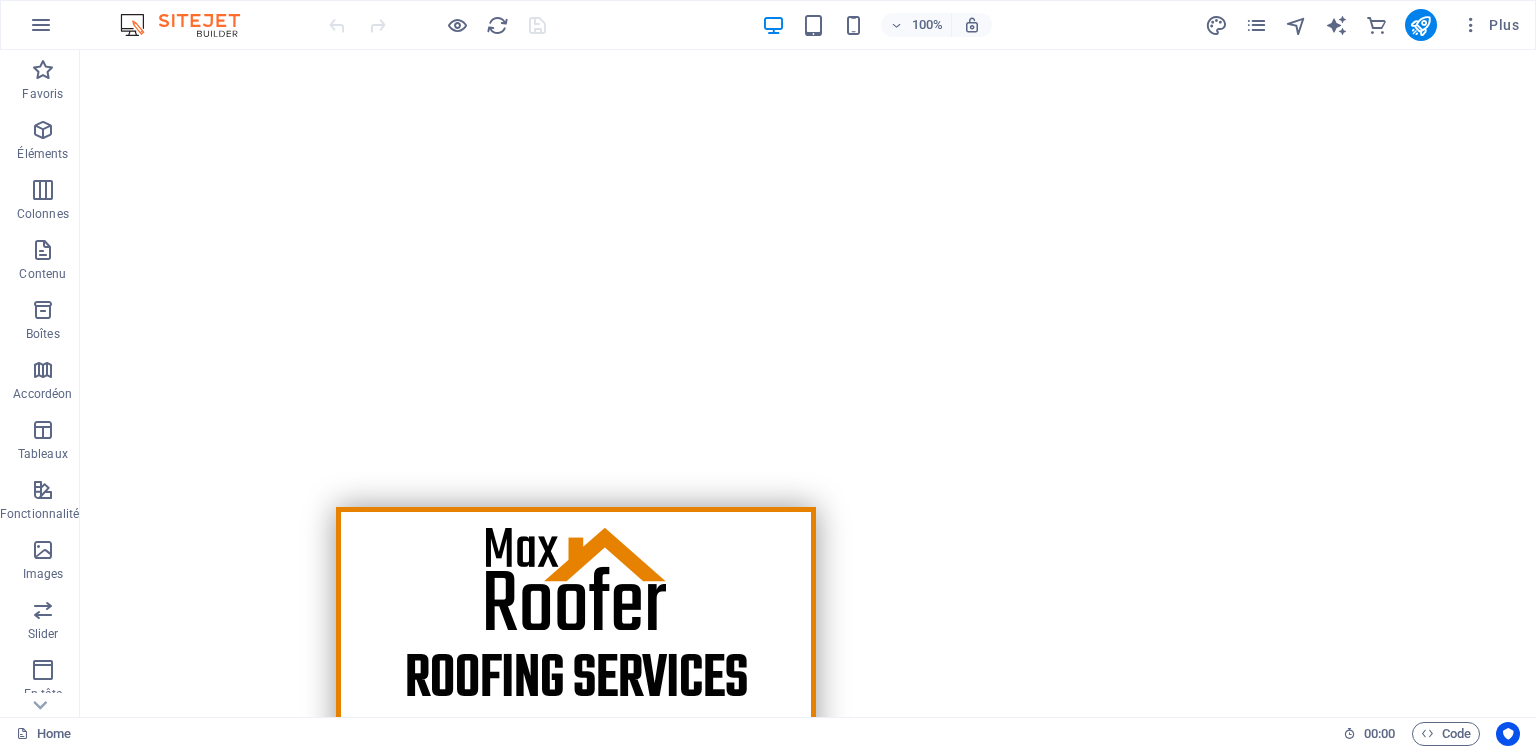 scroll, scrollTop: 0, scrollLeft: 0, axis: both 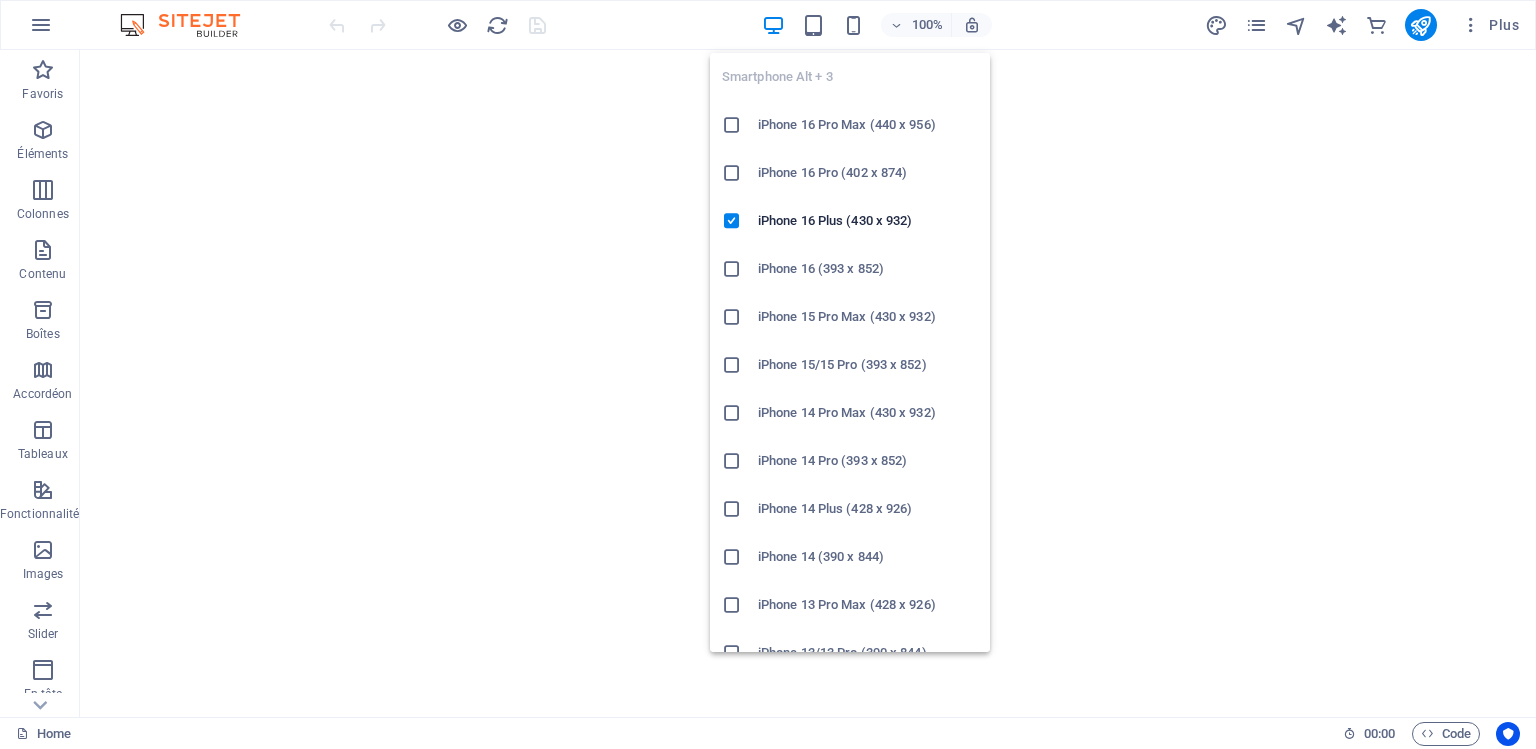 click at bounding box center (732, 365) 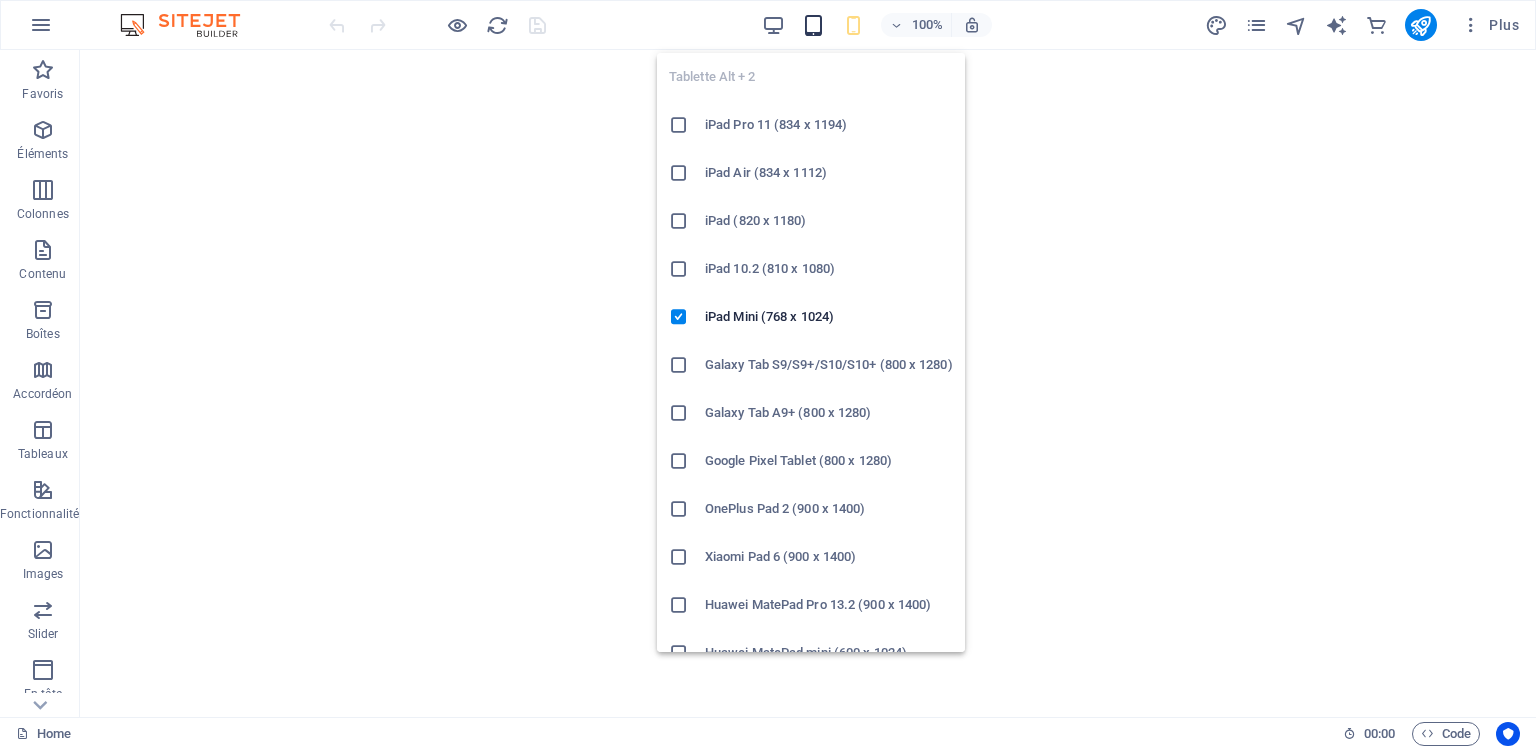 click at bounding box center (813, 25) 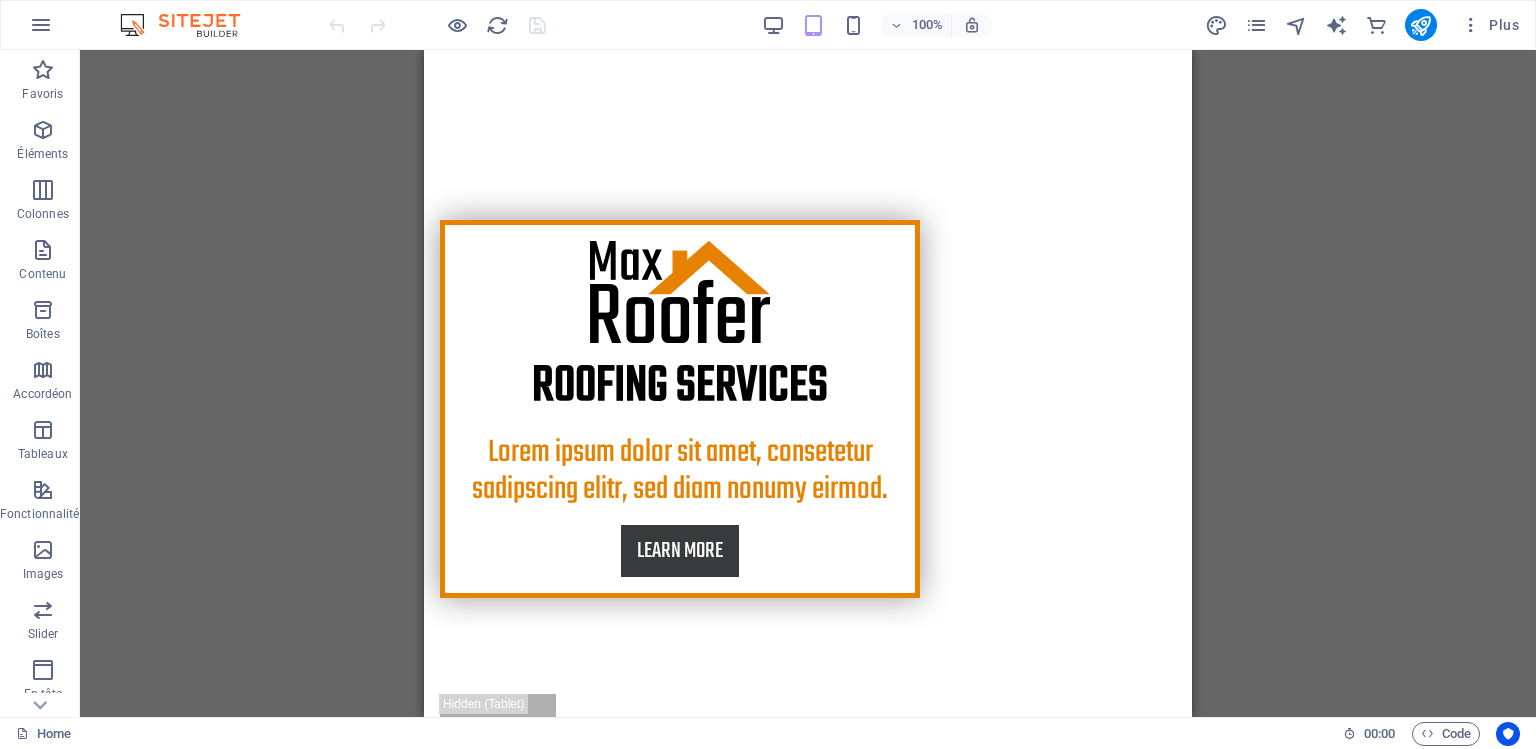 scroll, scrollTop: 0, scrollLeft: 0, axis: both 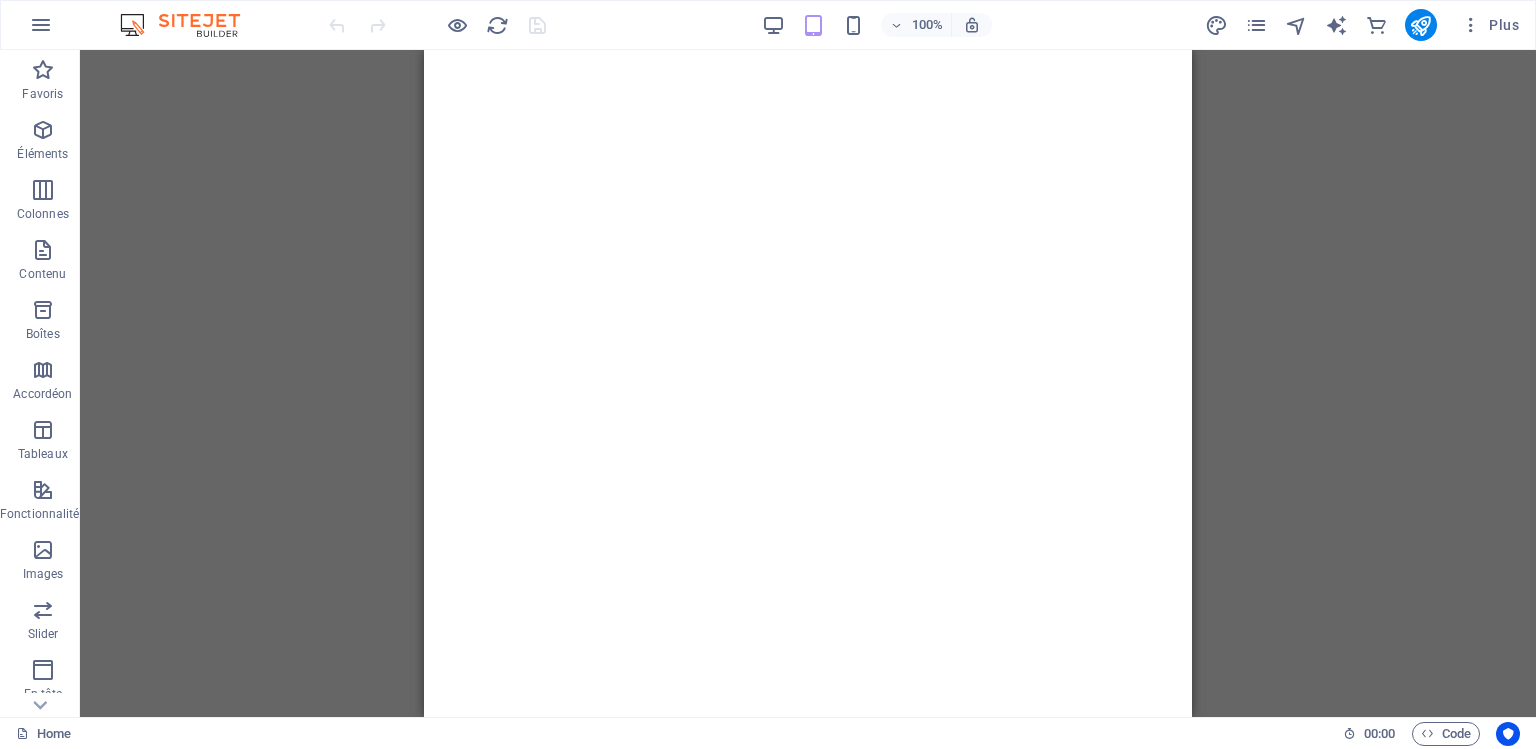 click at bounding box center (437, 25) 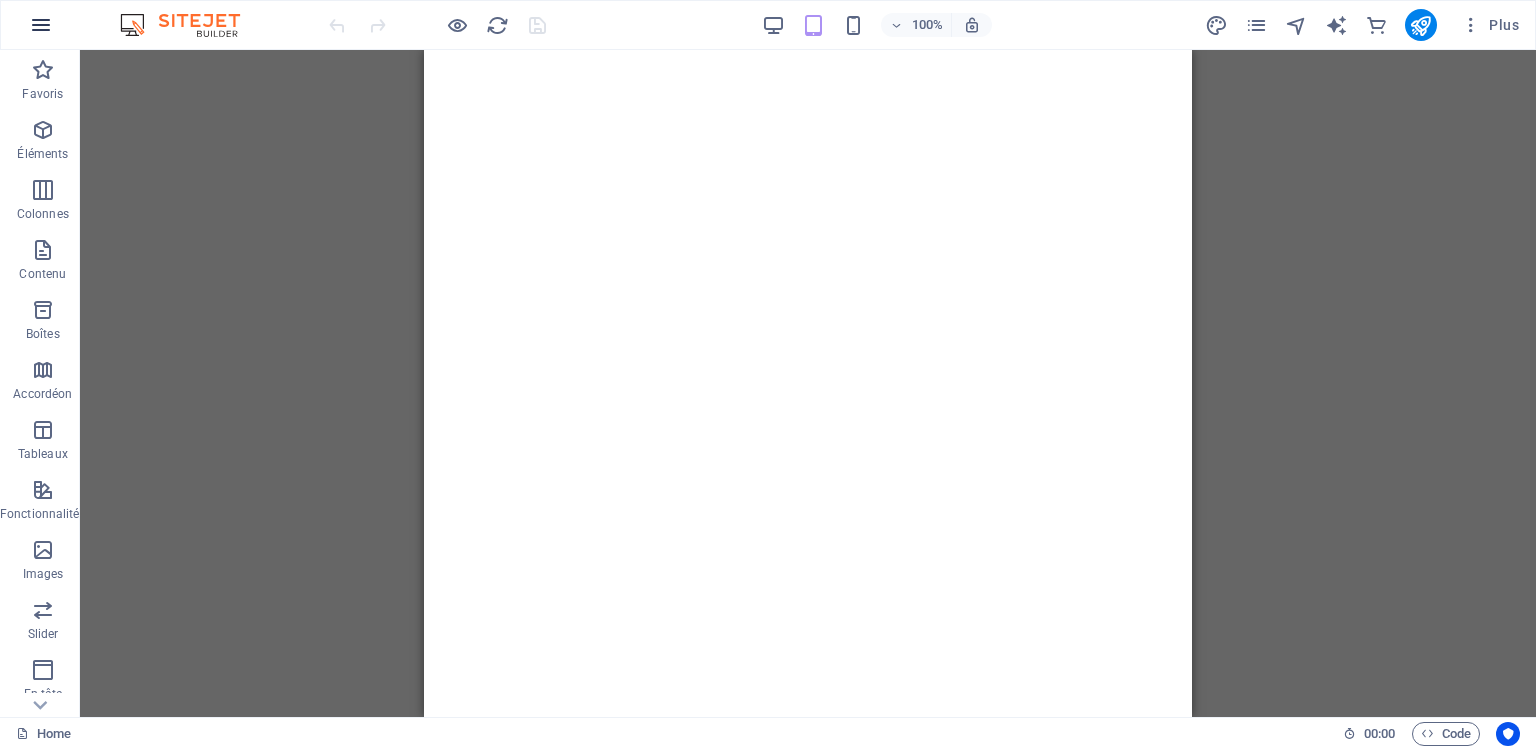 click at bounding box center [41, 25] 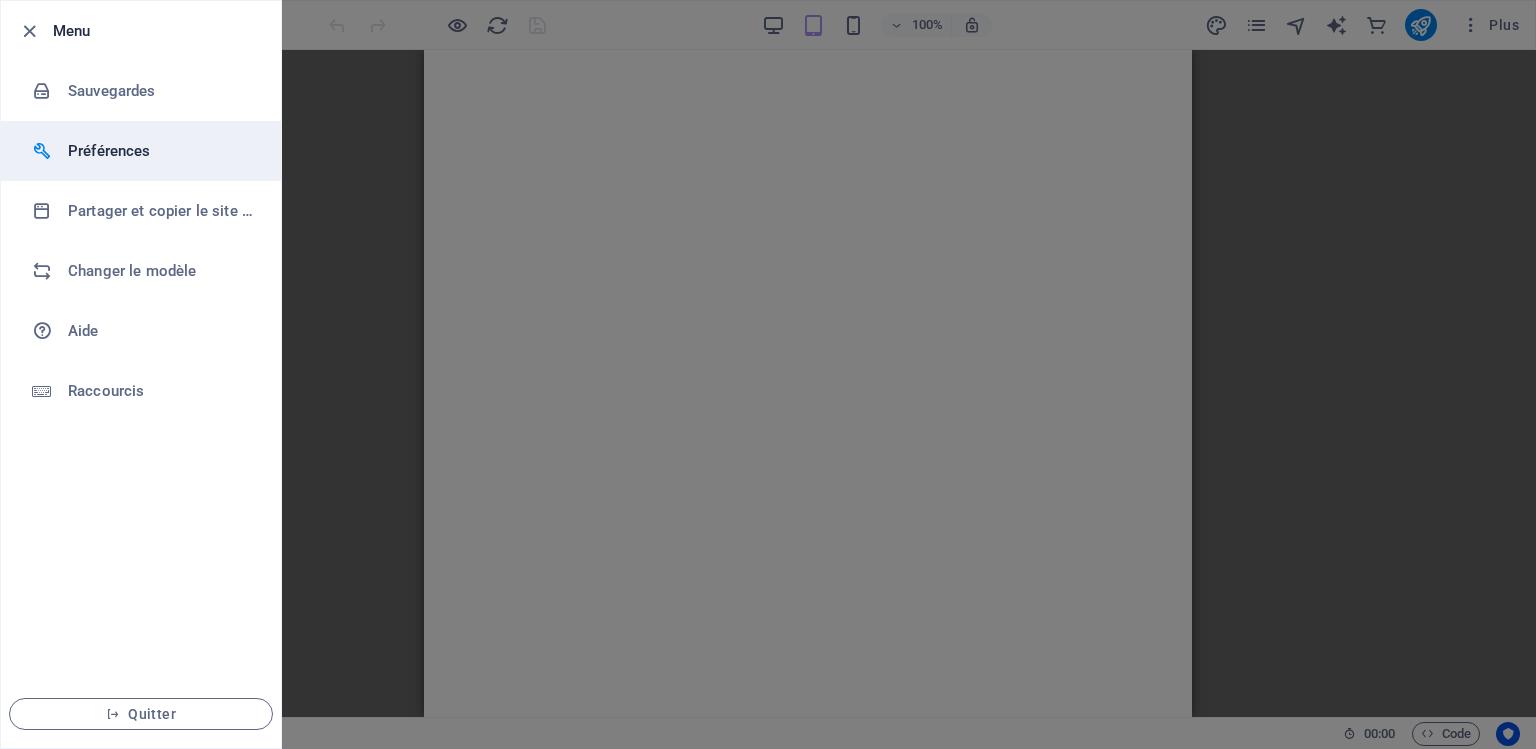 click on "Préférences" at bounding box center (160, 151) 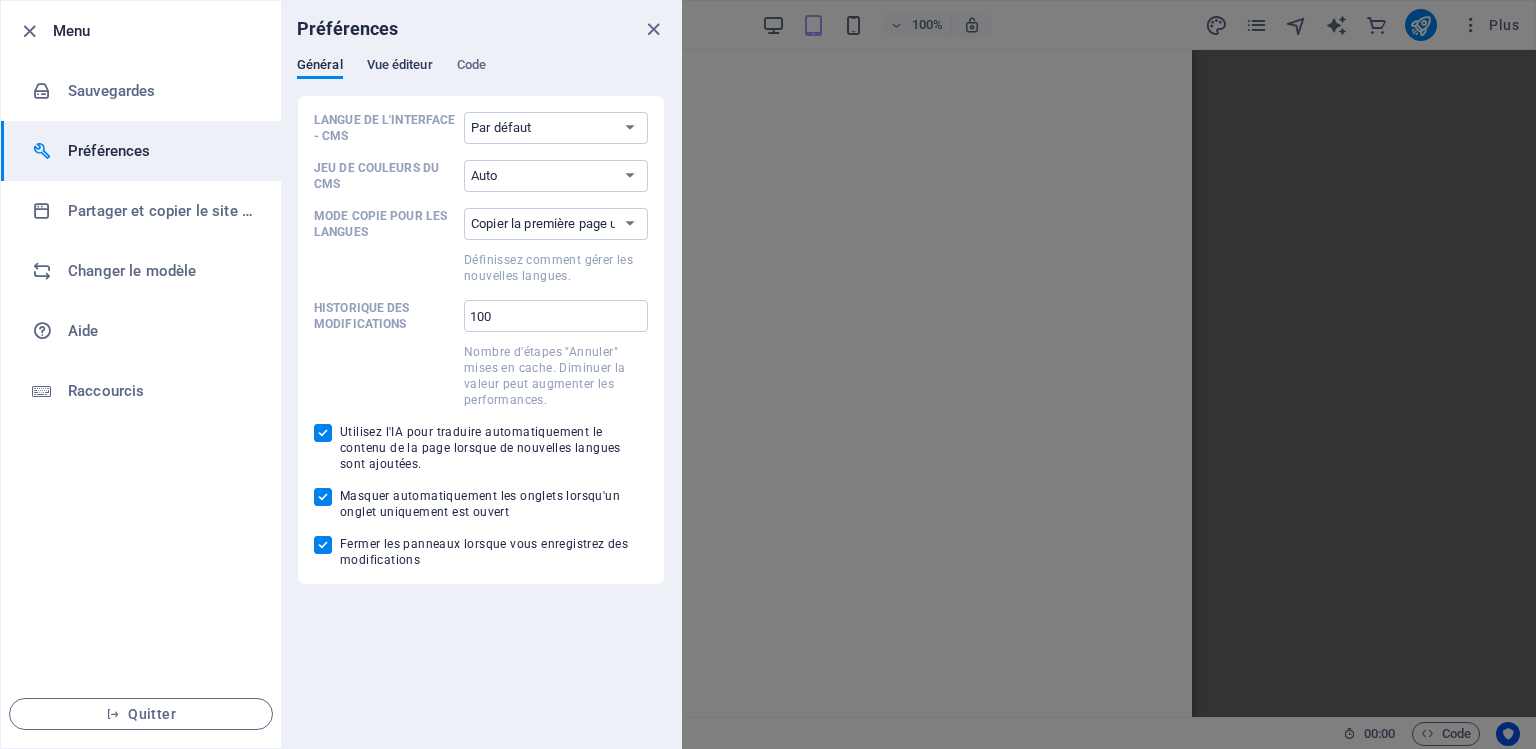 click on "Vue éditeur" at bounding box center (400, 67) 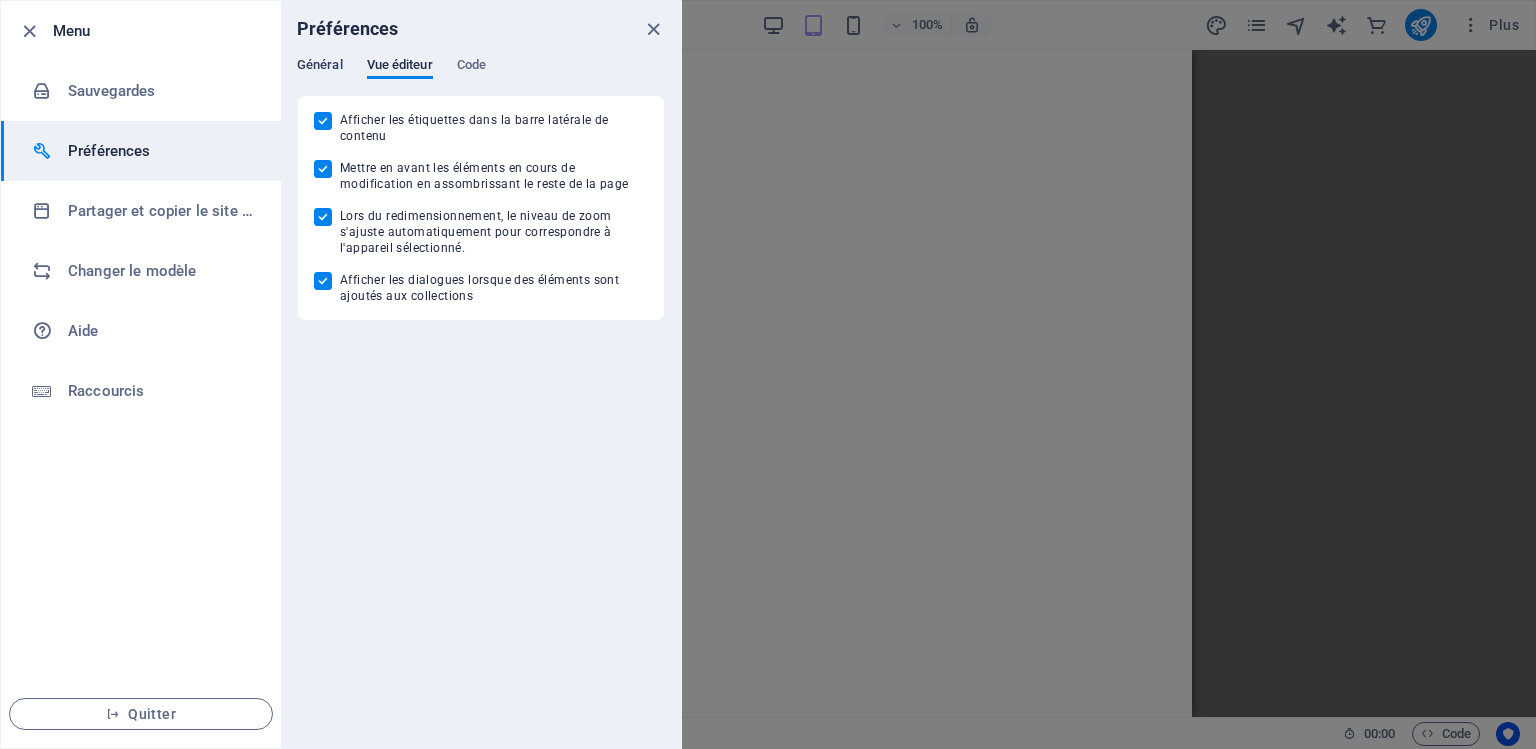 click on "Général" at bounding box center (320, 67) 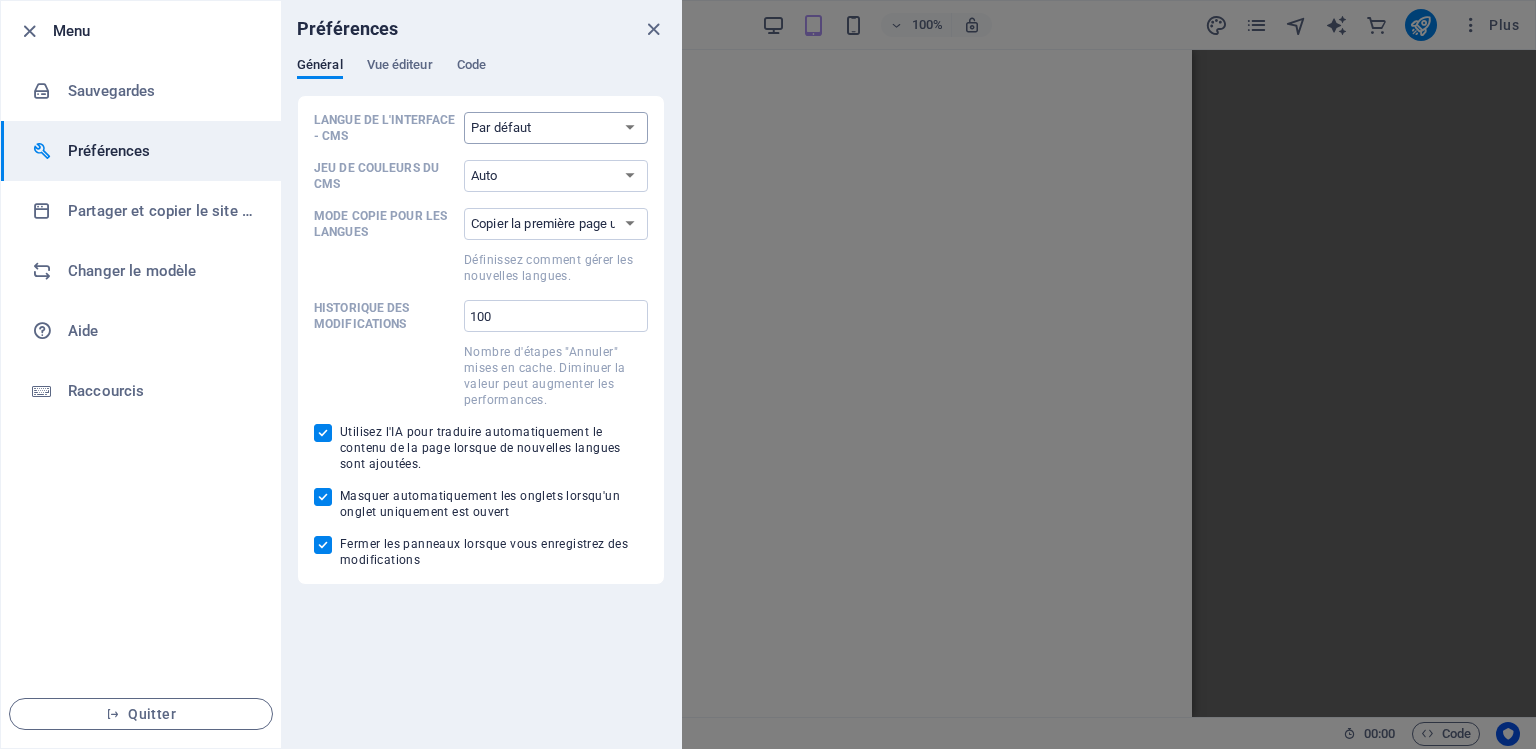 select on "en" 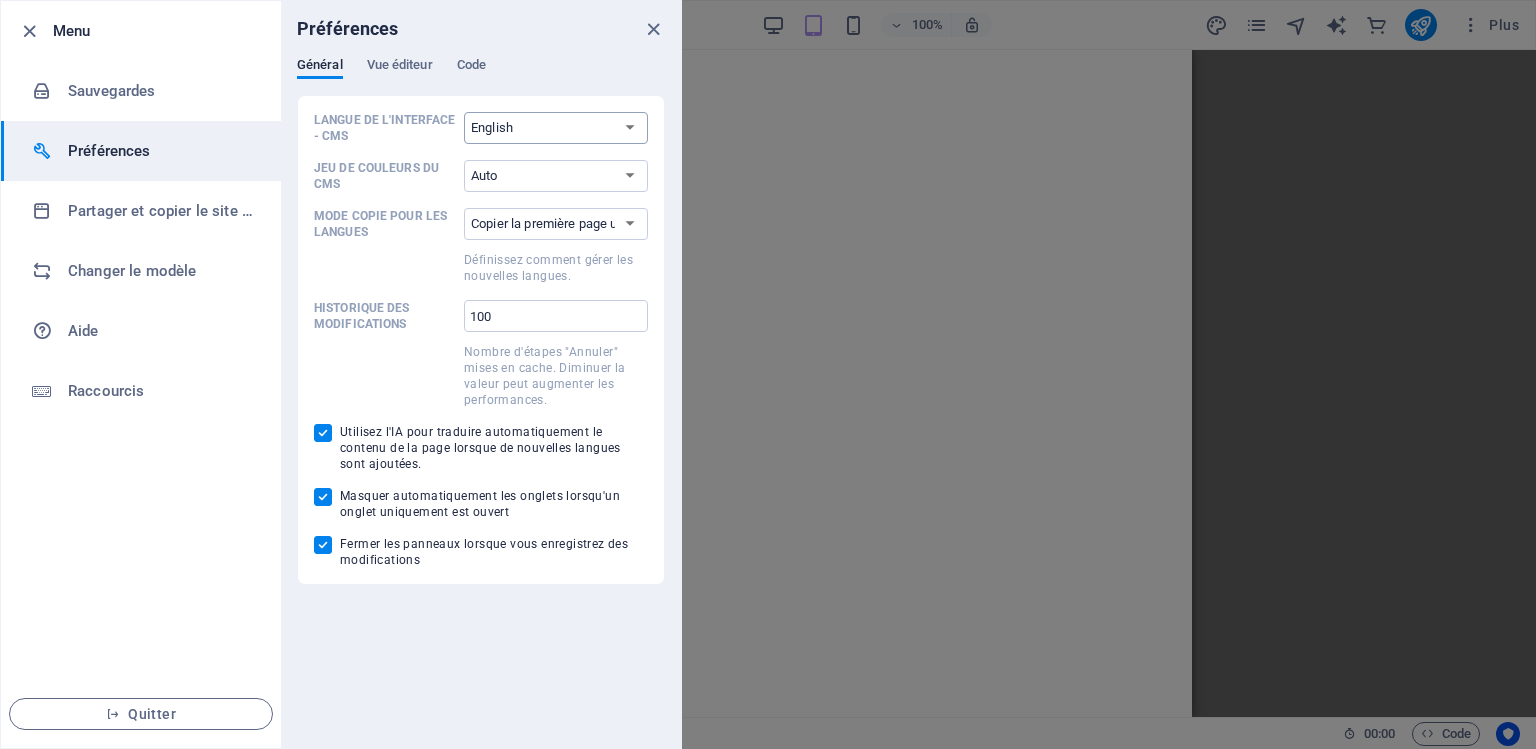 click on "English" at bounding box center (0, 0) 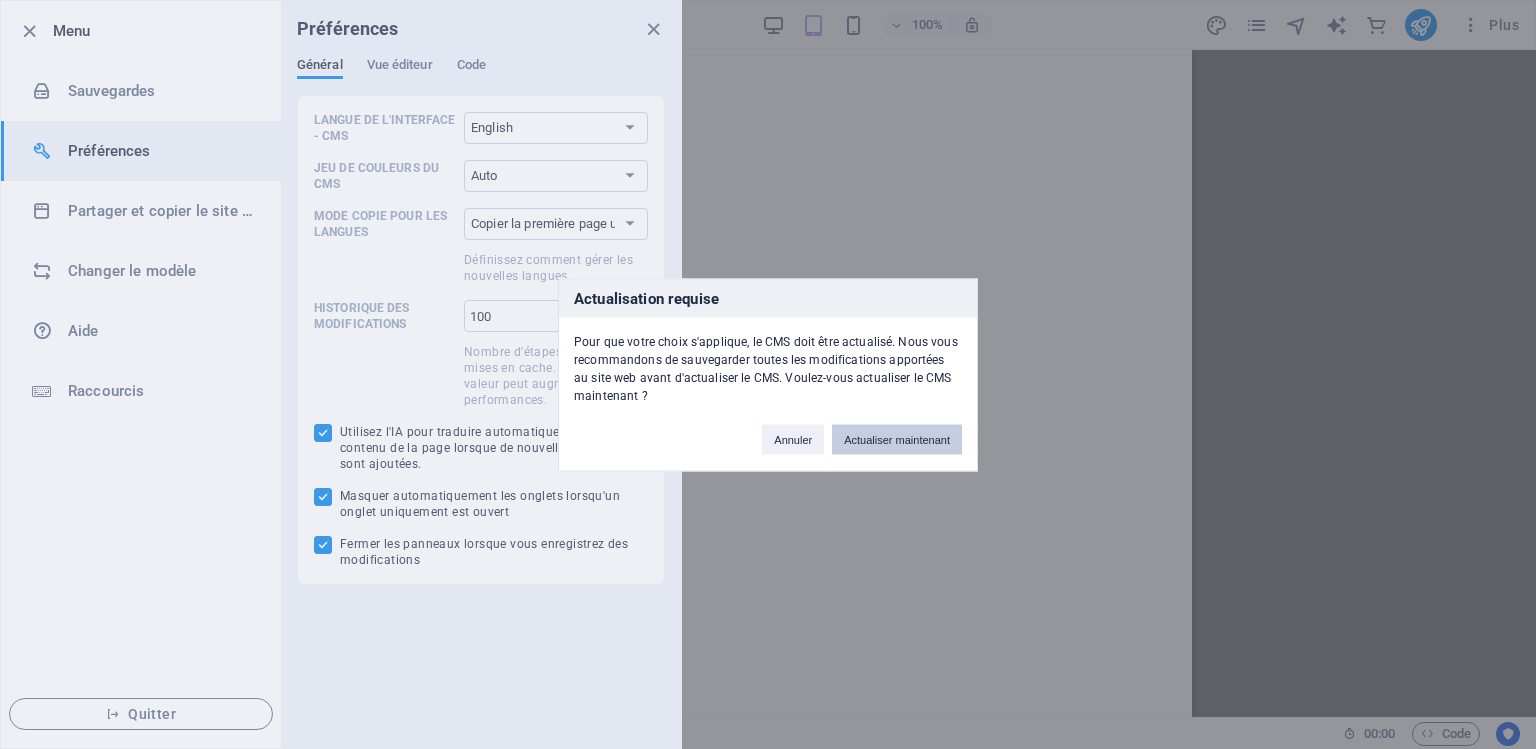 click on "Actualiser maintenant" at bounding box center (897, 439) 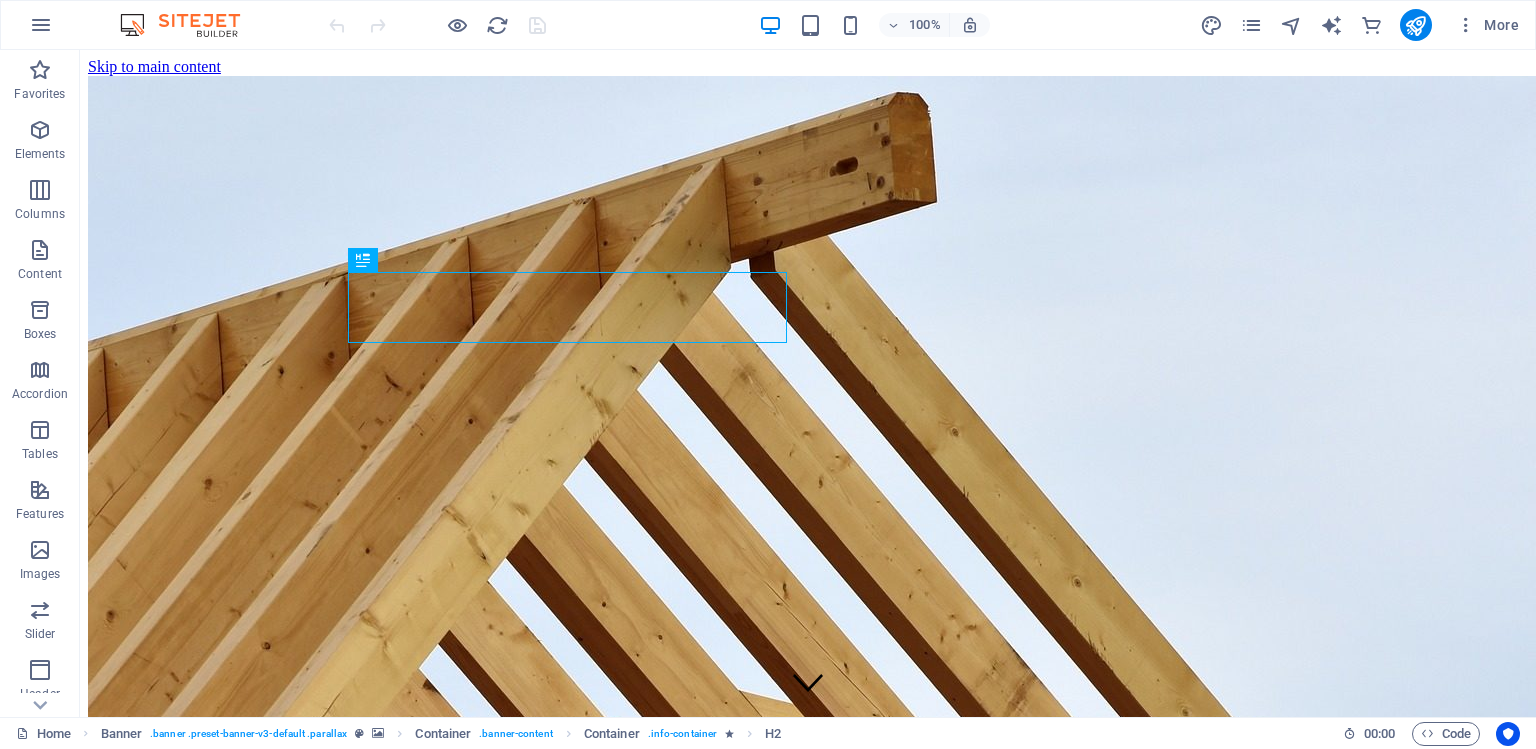 scroll, scrollTop: 0, scrollLeft: 0, axis: both 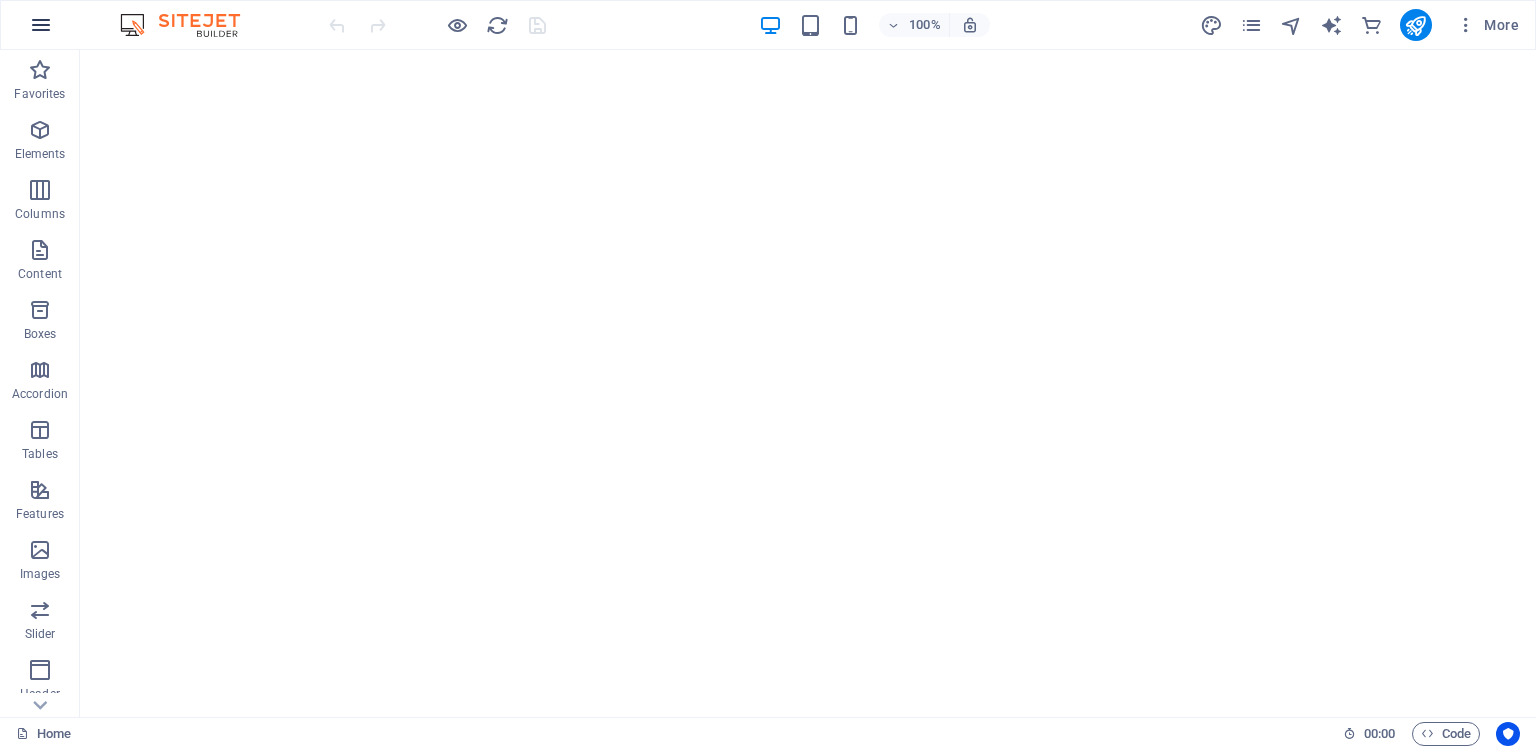 click at bounding box center (41, 25) 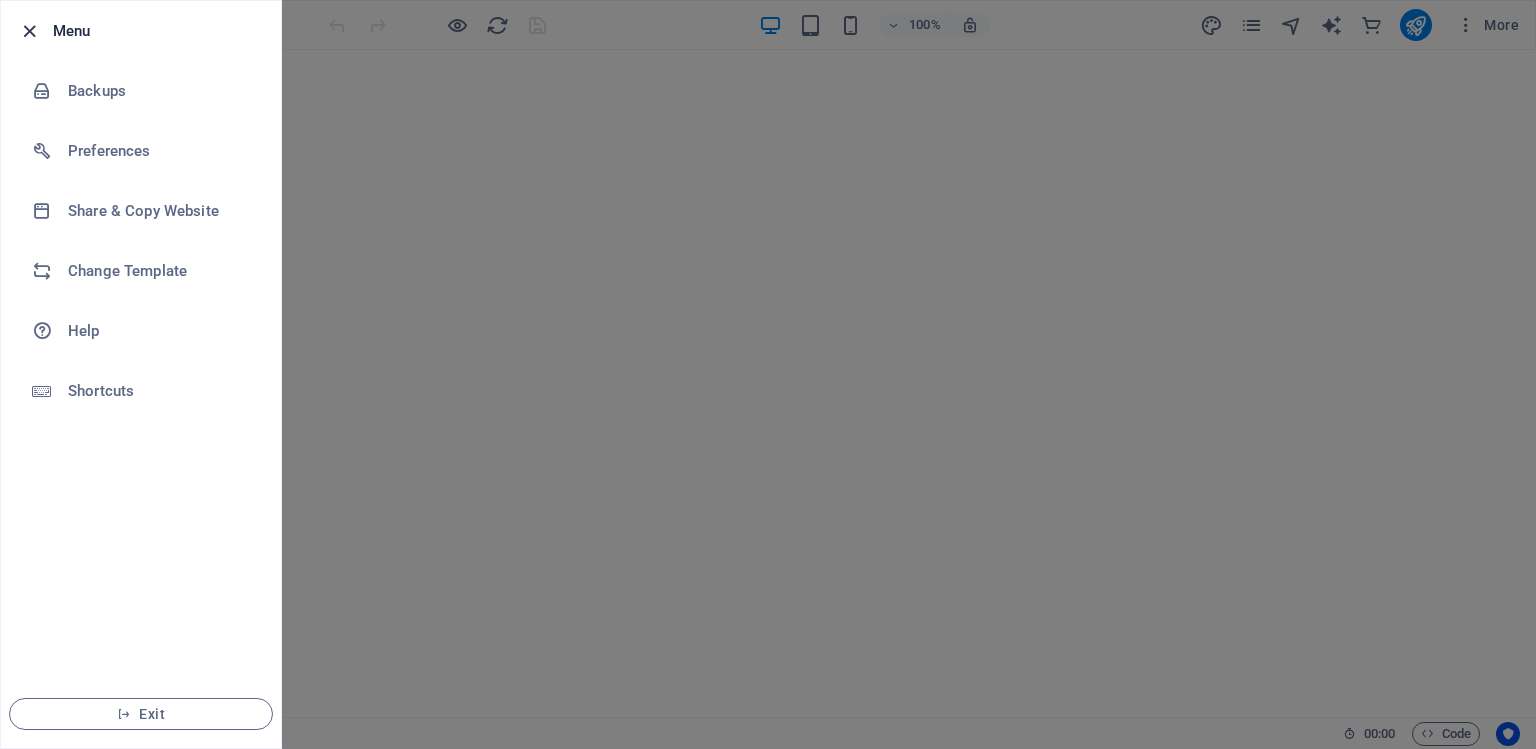 click at bounding box center [29, 31] 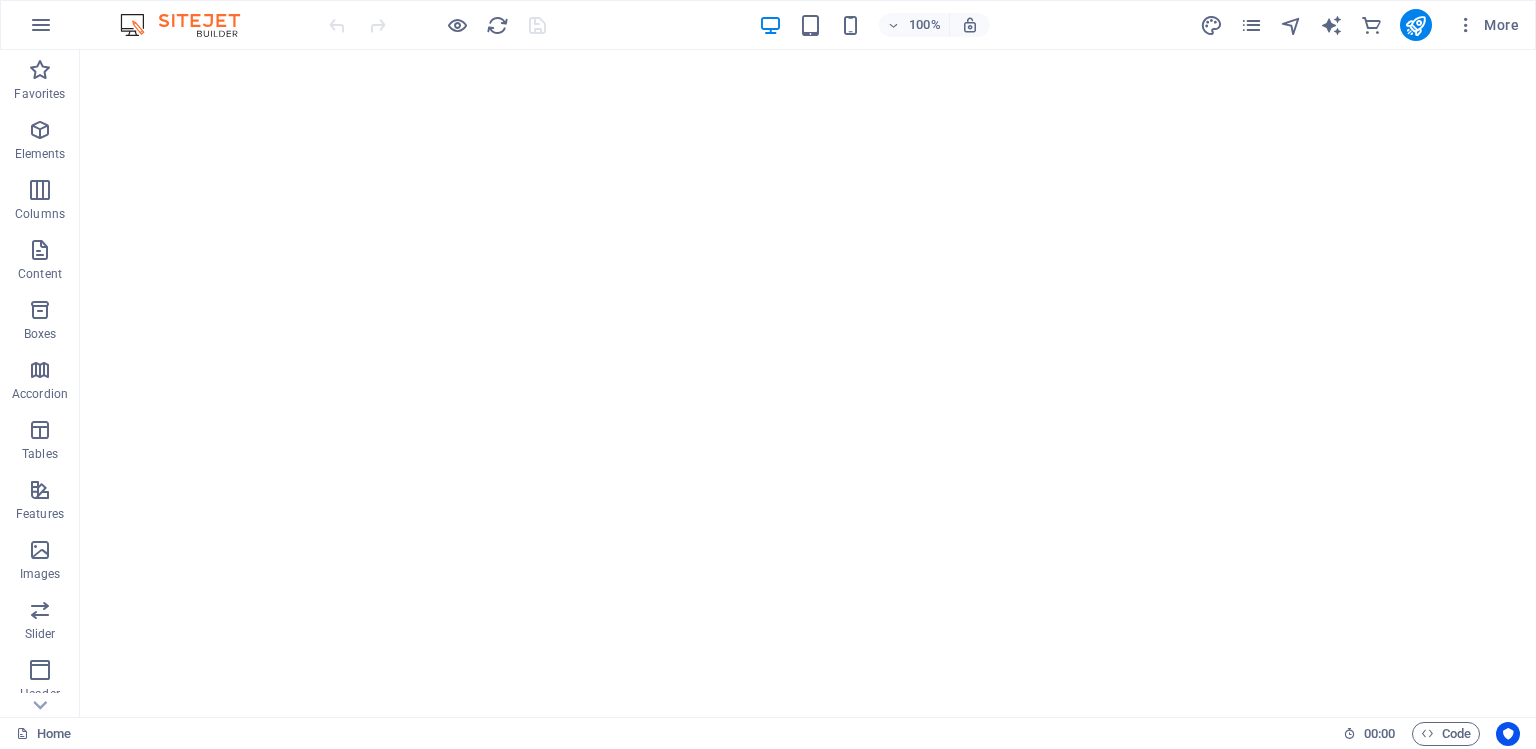 click at bounding box center [190, 25] 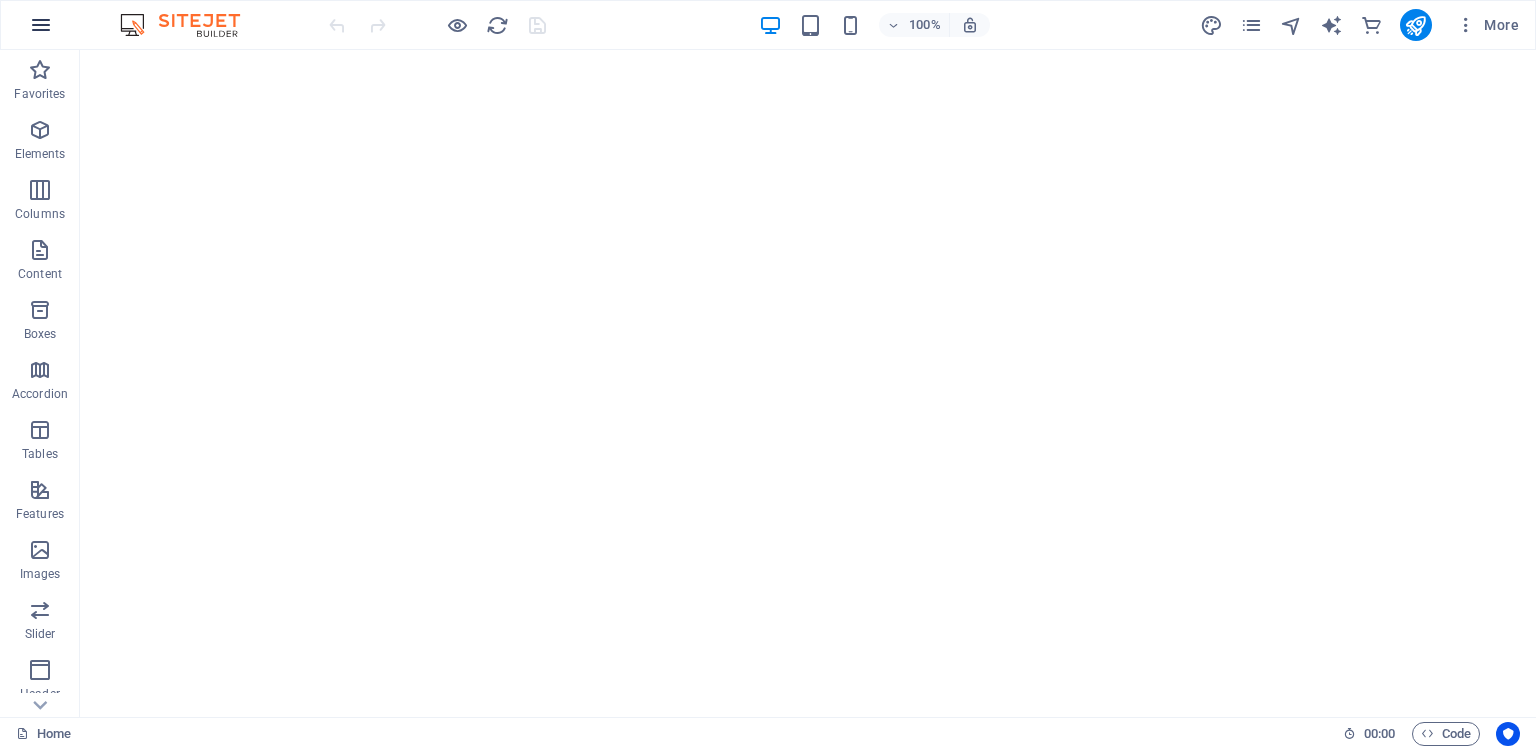 click at bounding box center [41, 25] 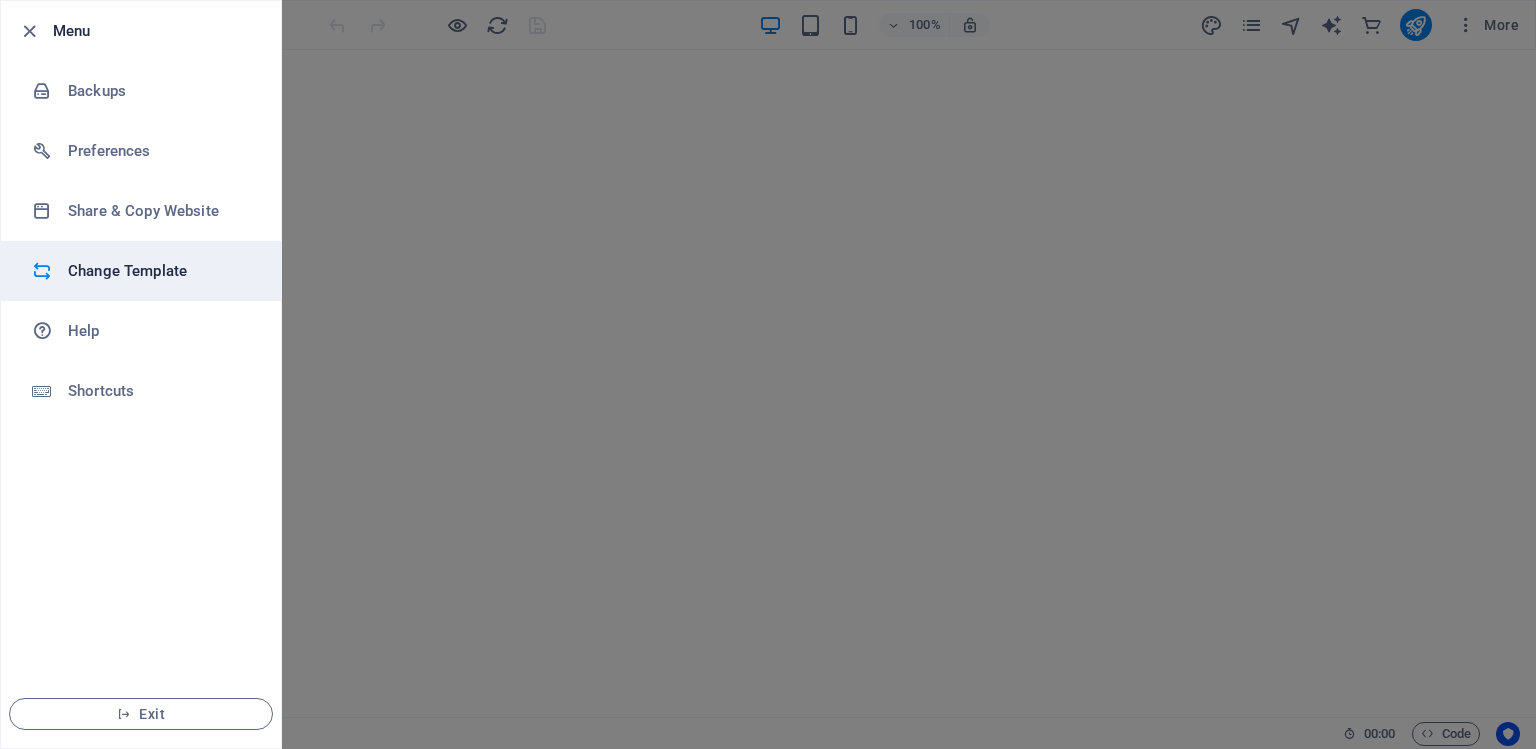click on "Change Template" at bounding box center (160, 271) 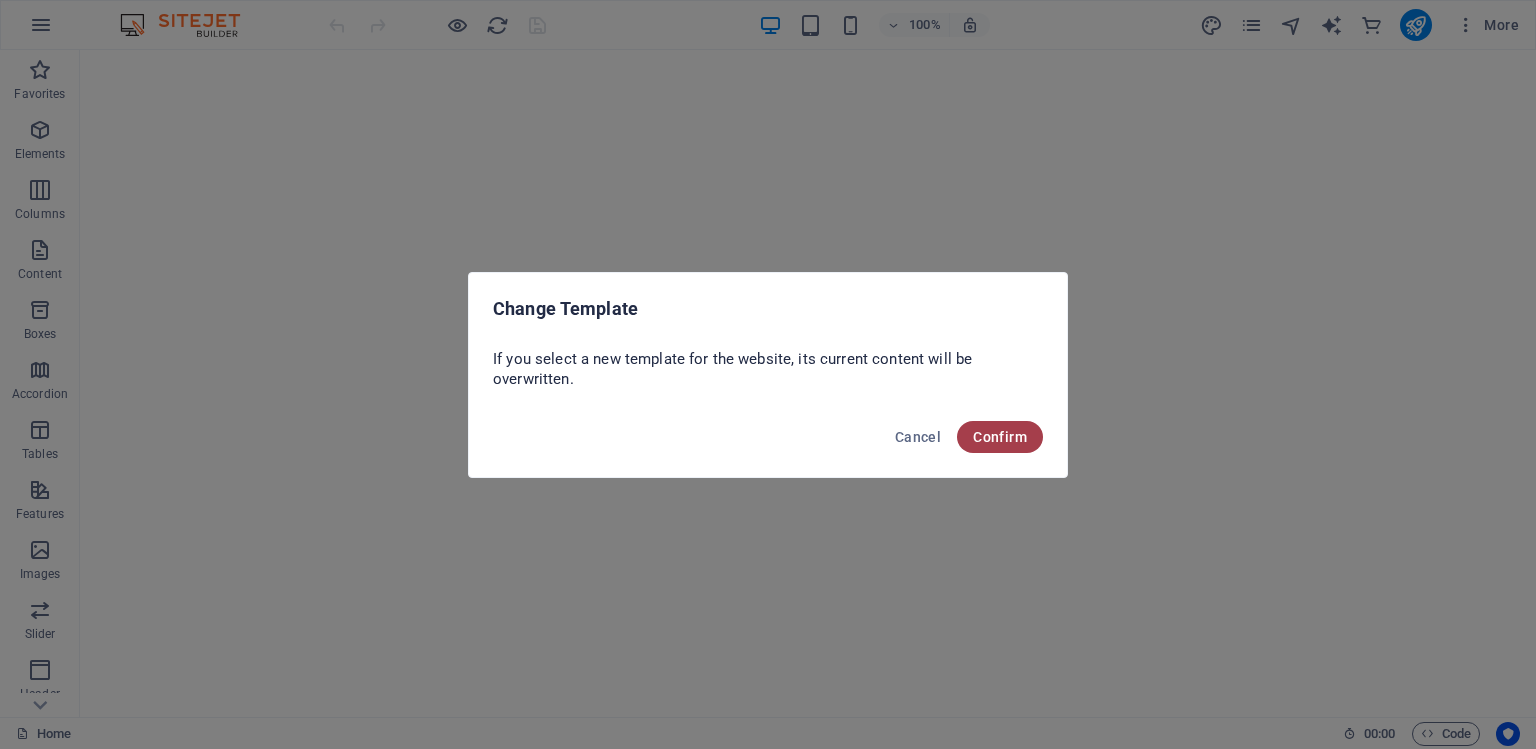 click on "Confirm" at bounding box center [1000, 437] 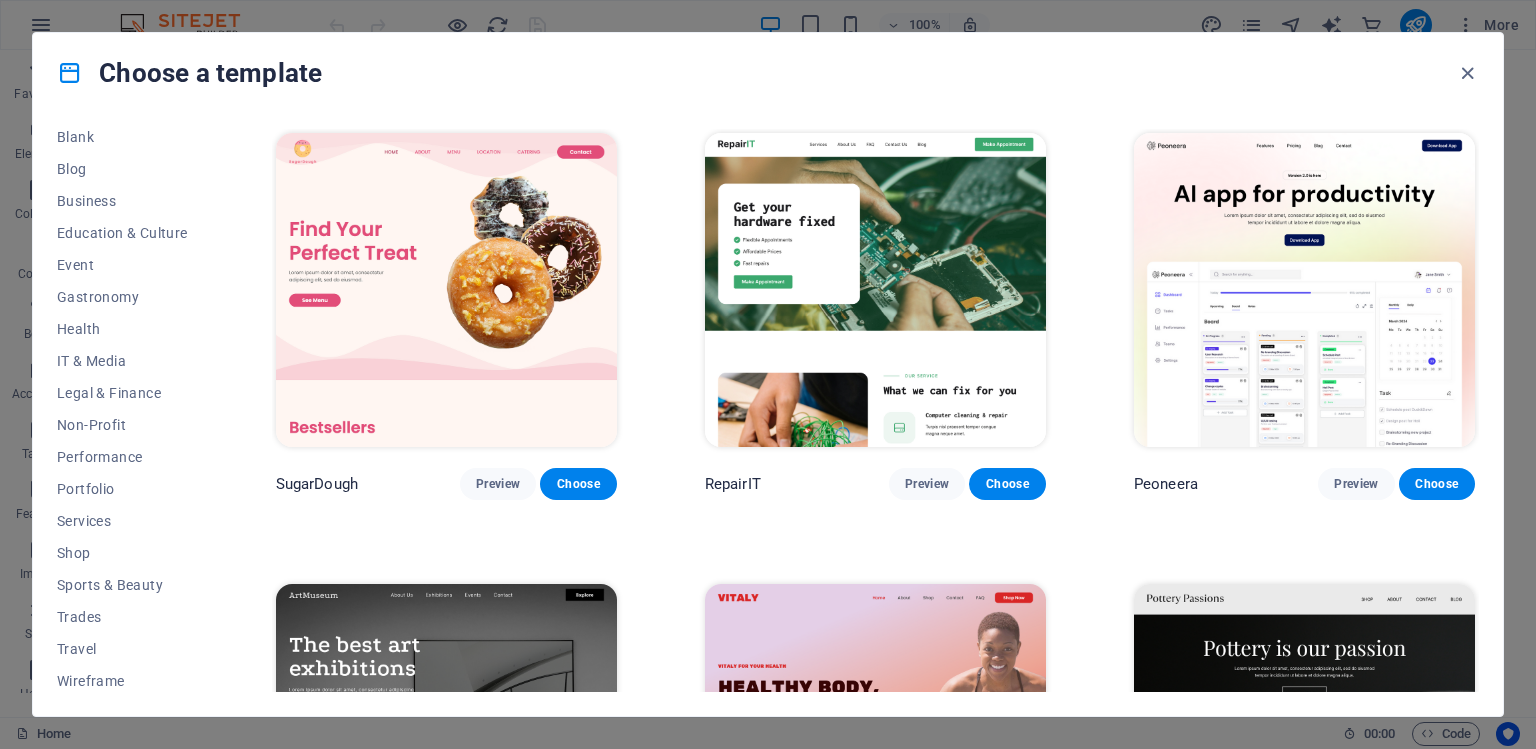 scroll, scrollTop: 268, scrollLeft: 0, axis: vertical 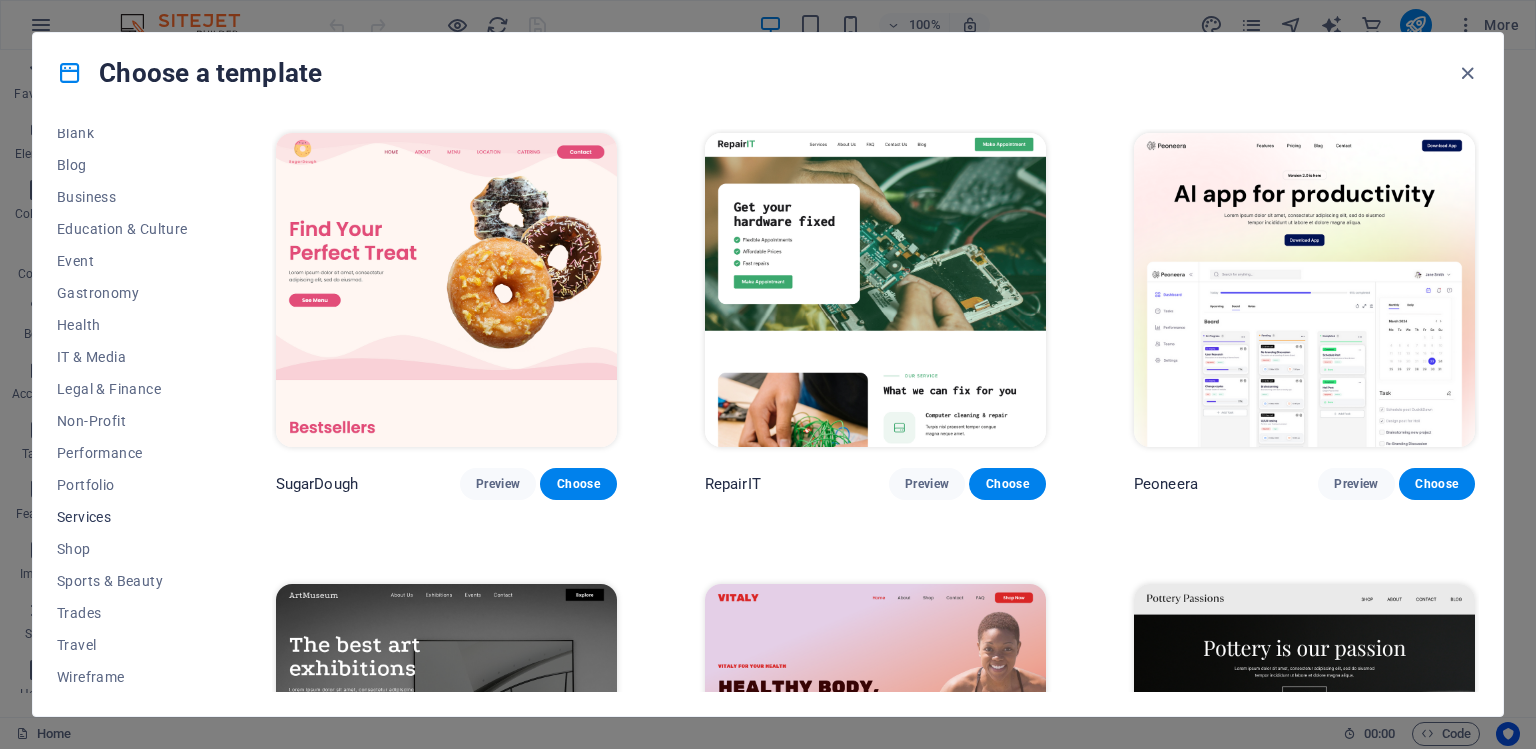 click on "Services" at bounding box center (122, 517) 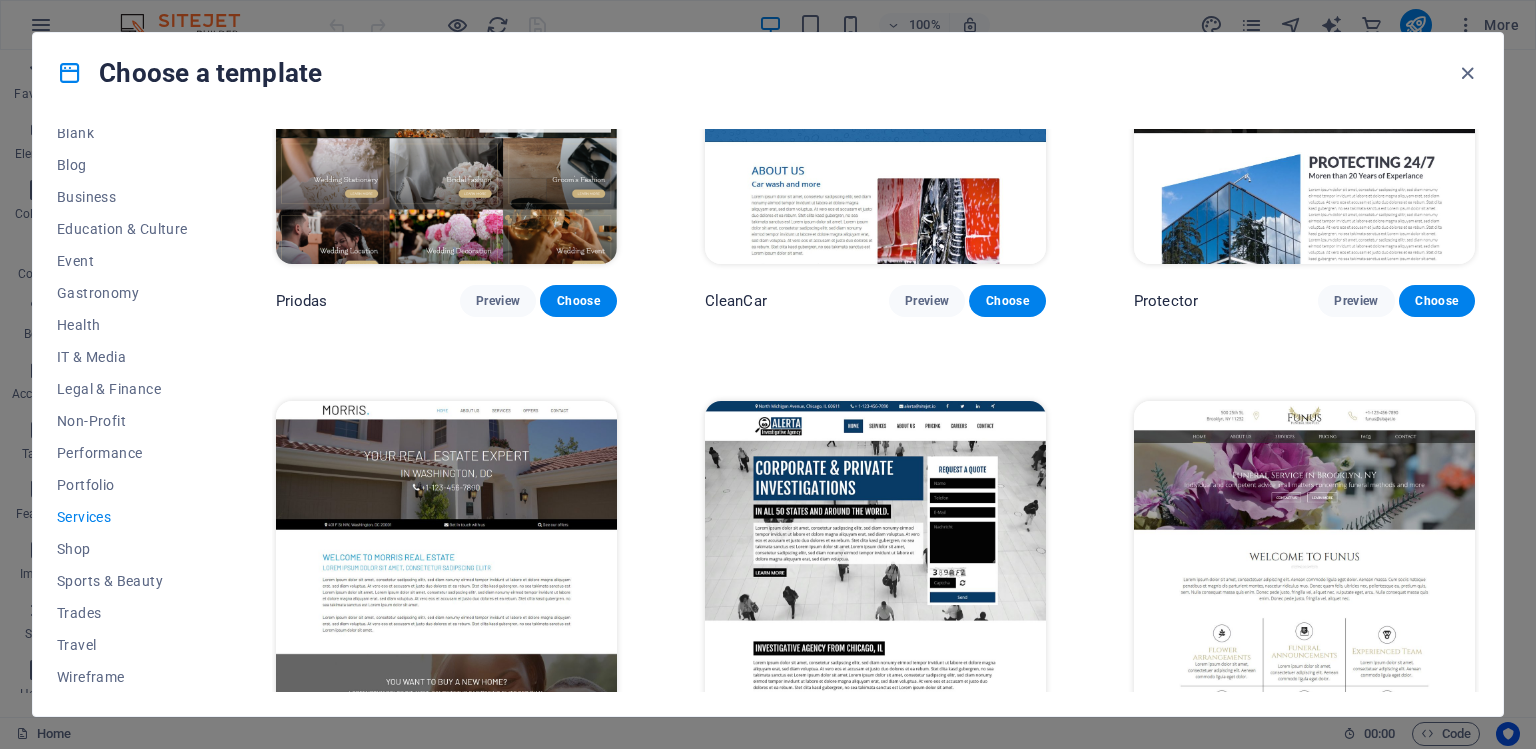 scroll, scrollTop: 1547, scrollLeft: 0, axis: vertical 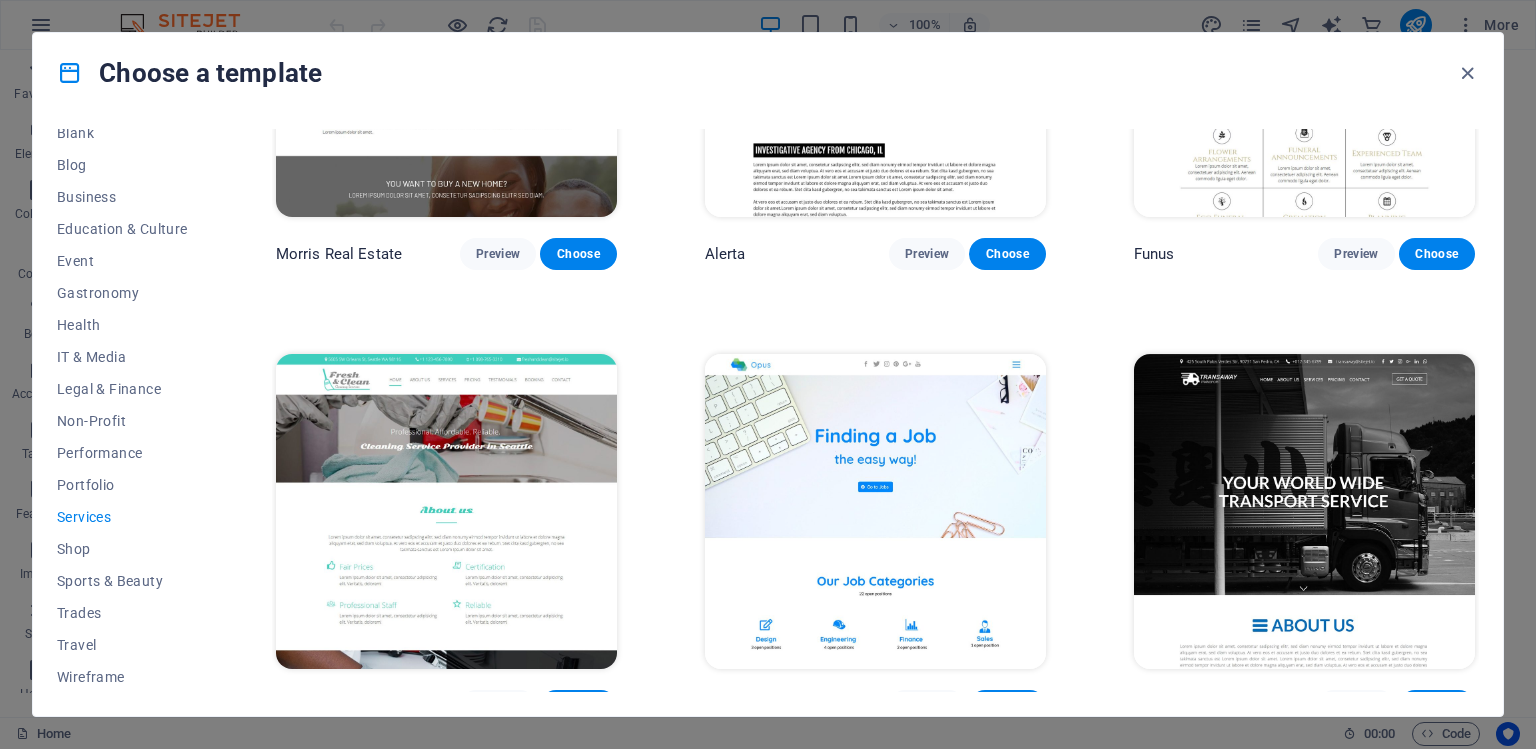 click at bounding box center [446, 511] 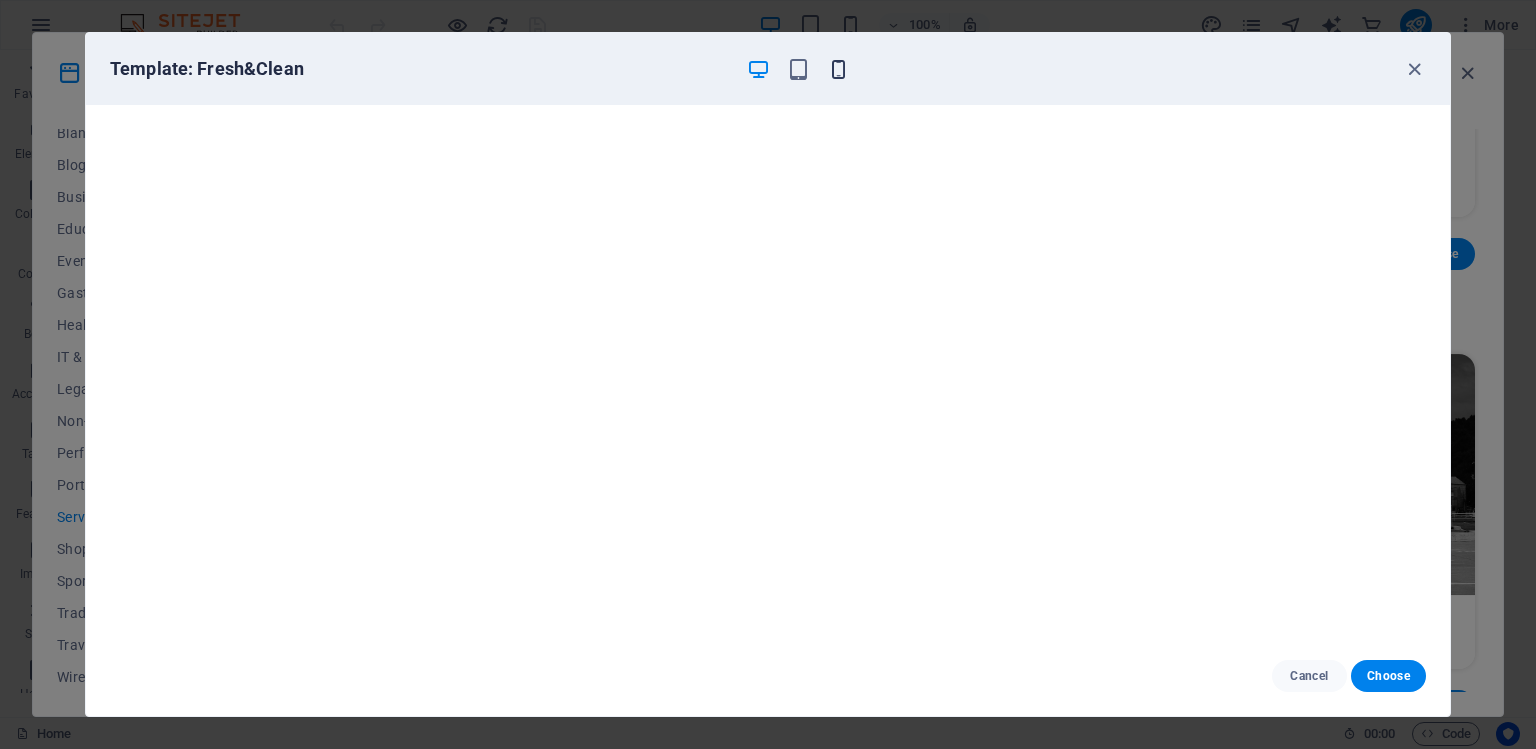 click at bounding box center [838, 69] 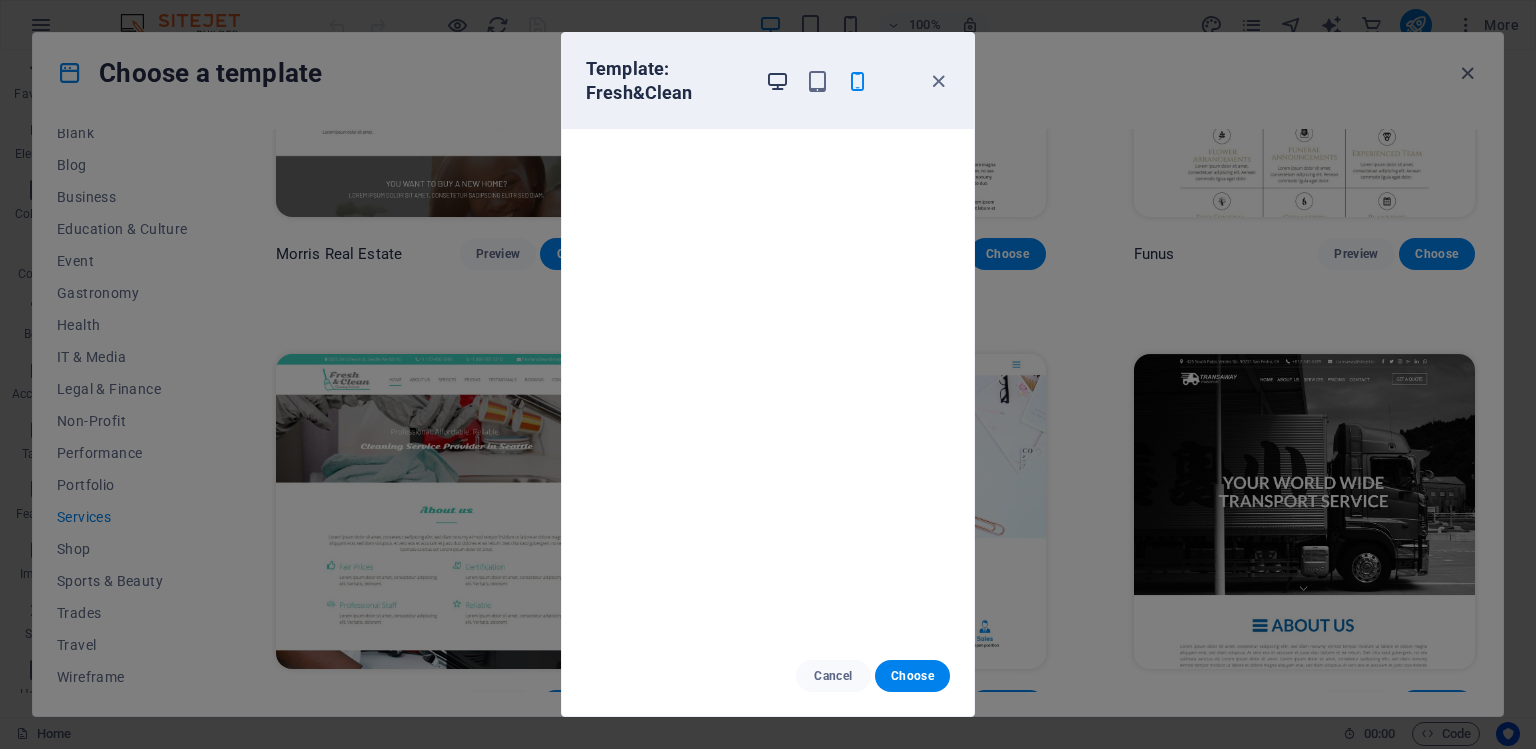 click at bounding box center [777, 81] 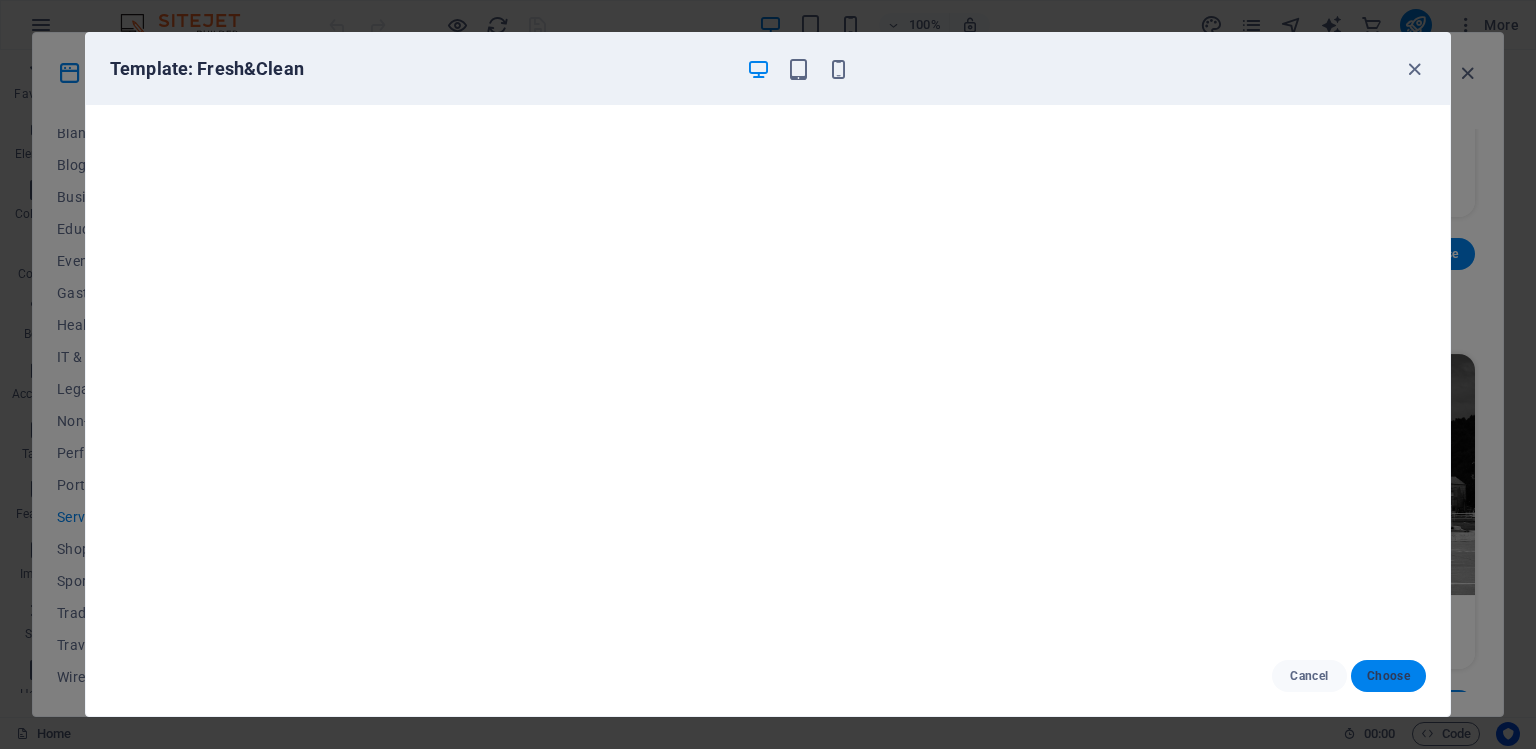 click on "Choose" at bounding box center [1388, 676] 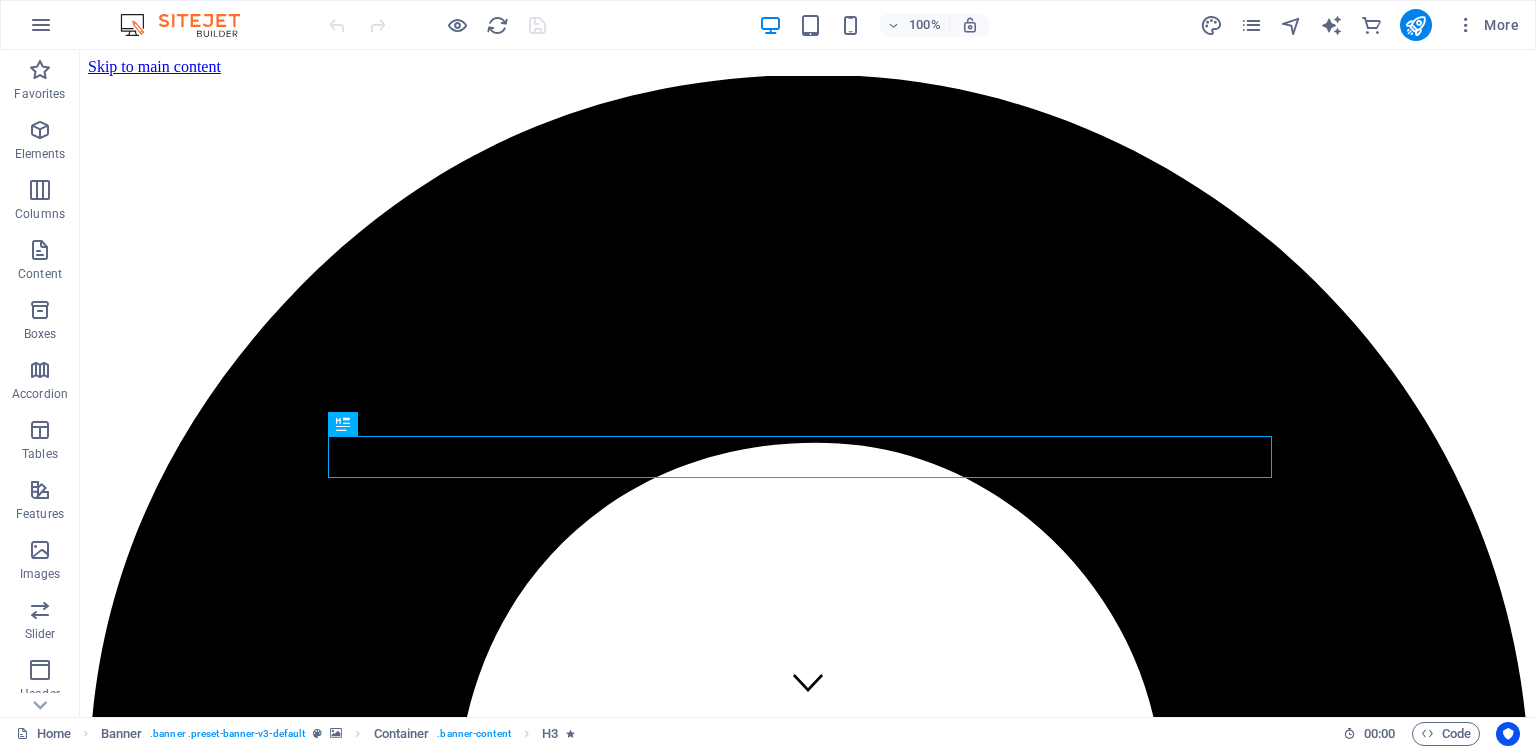 scroll, scrollTop: 0, scrollLeft: 0, axis: both 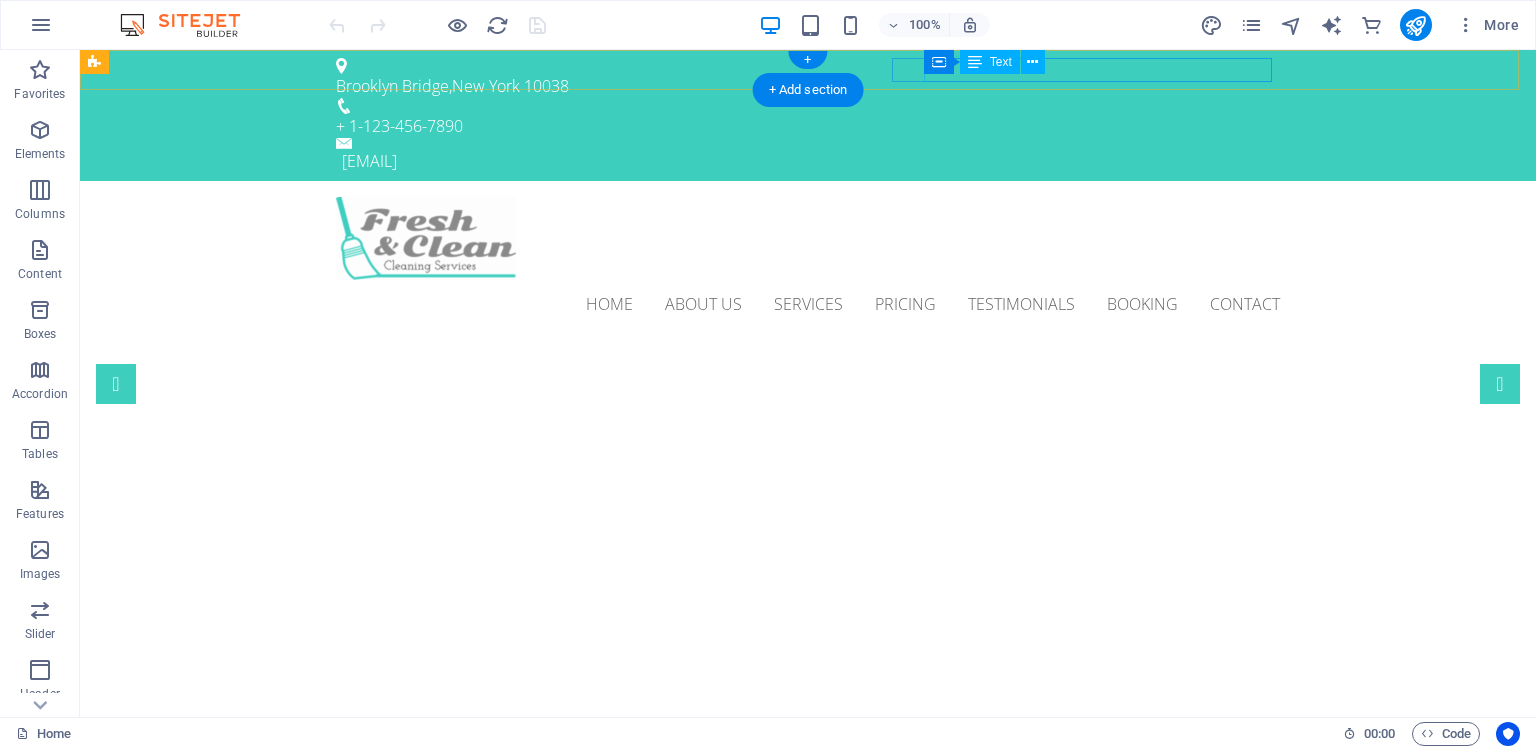 click on "f3ec4f408fd9cc065cada7998f3624@cpanel.local" at bounding box center (811, 161) 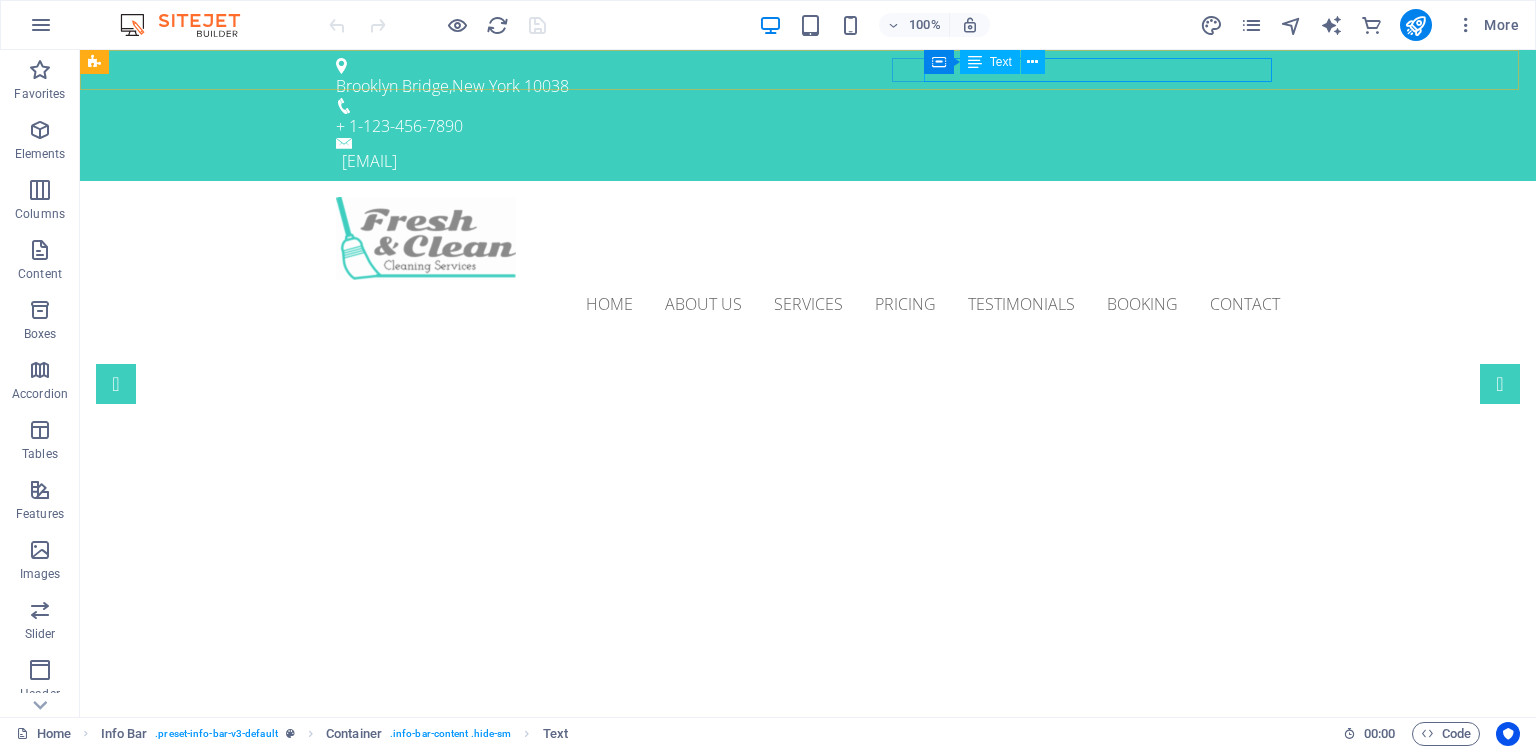 click on "Text" at bounding box center (1001, 62) 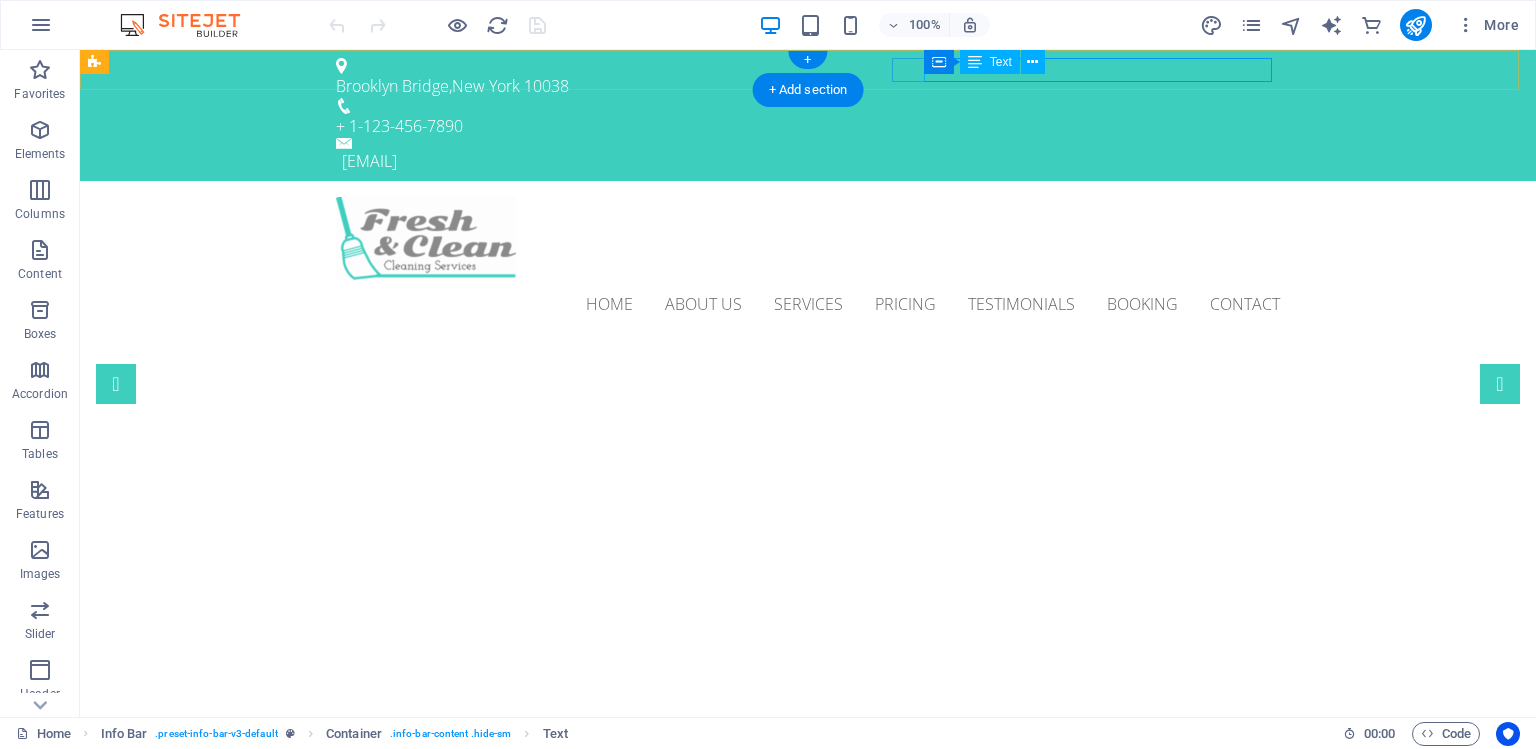 click on "f3ec4f408fd9cc065cada7998f3624@cpanel.local" at bounding box center (811, 161) 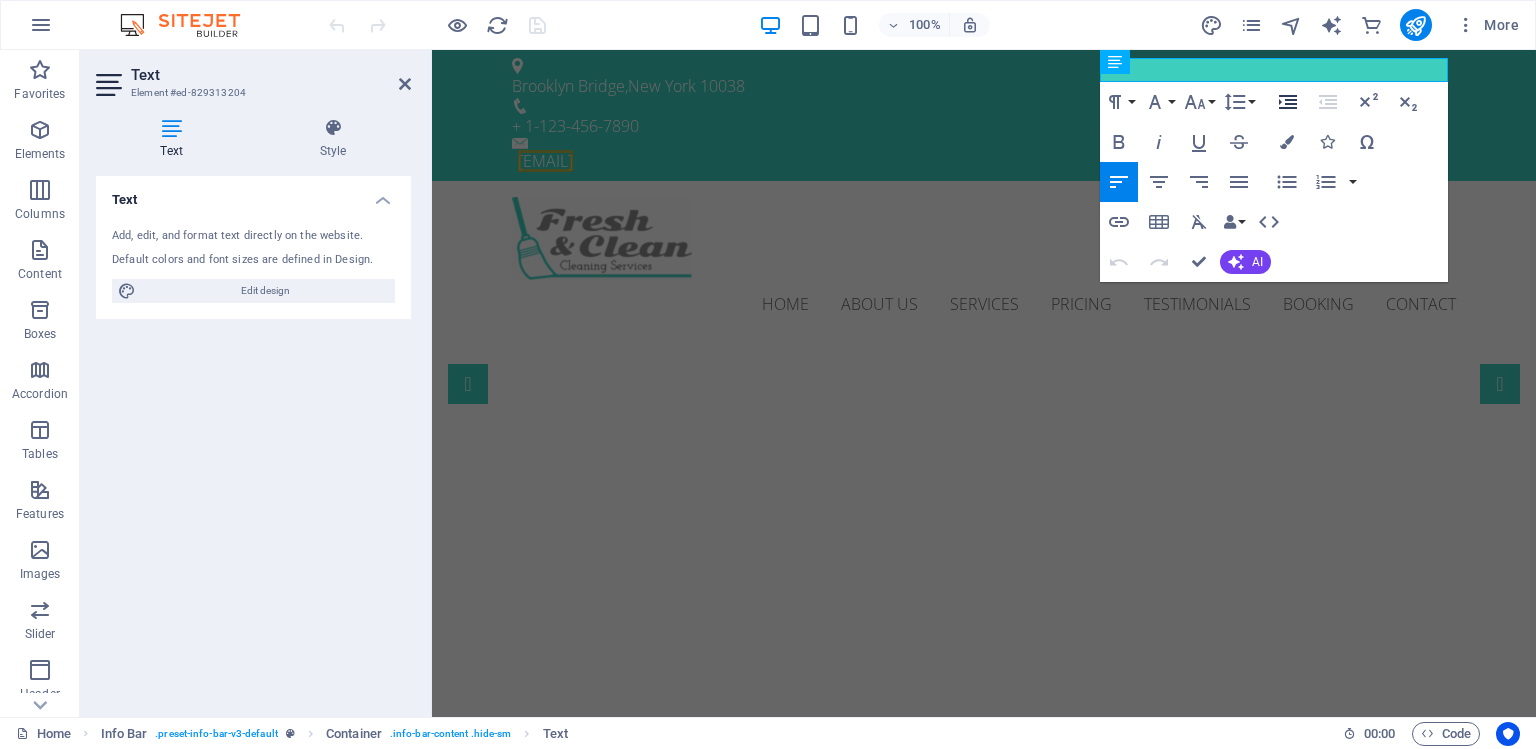 type 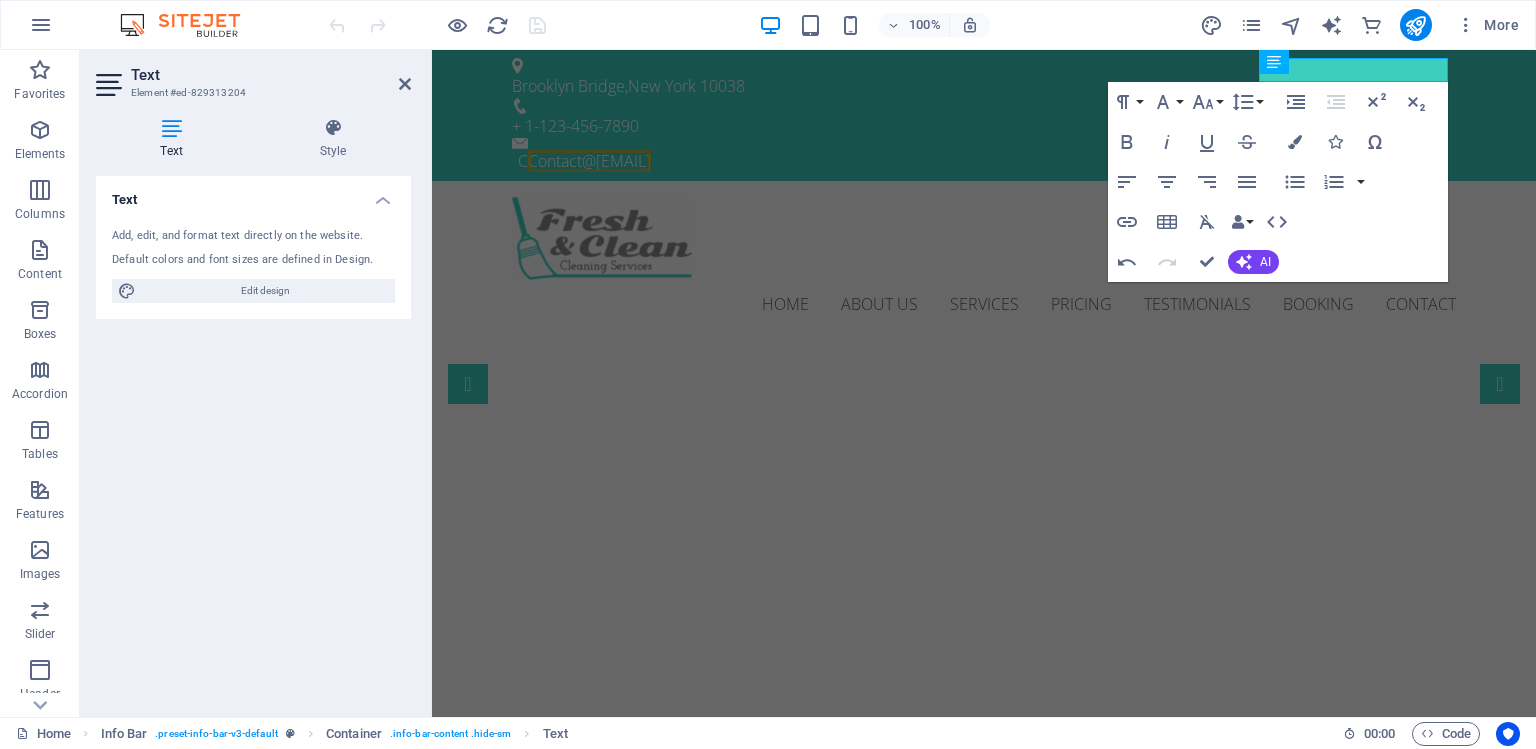 click on "100% More" at bounding box center (926, 25) 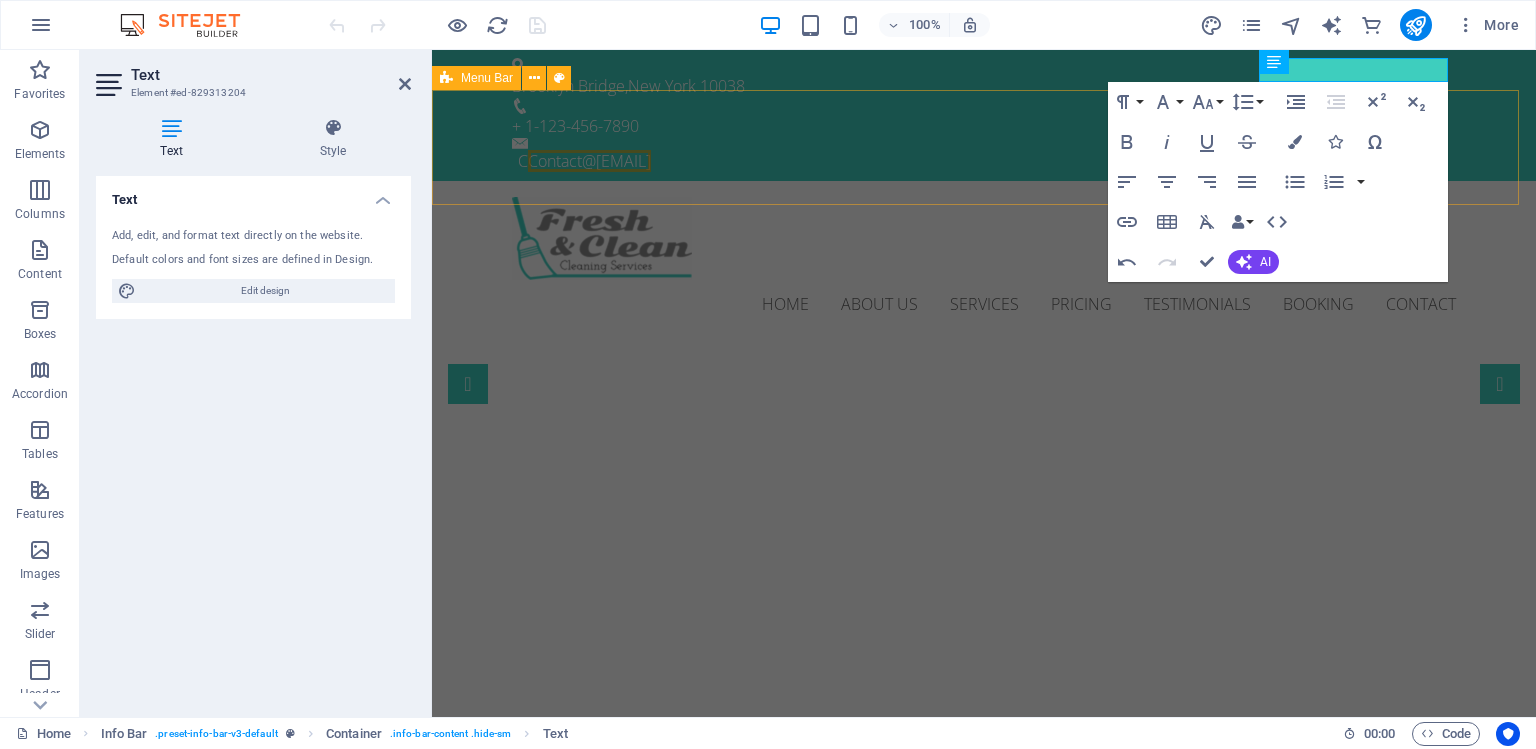click on "Home About us Services Pricing Testimonials Booking Contact" at bounding box center [984, 262] 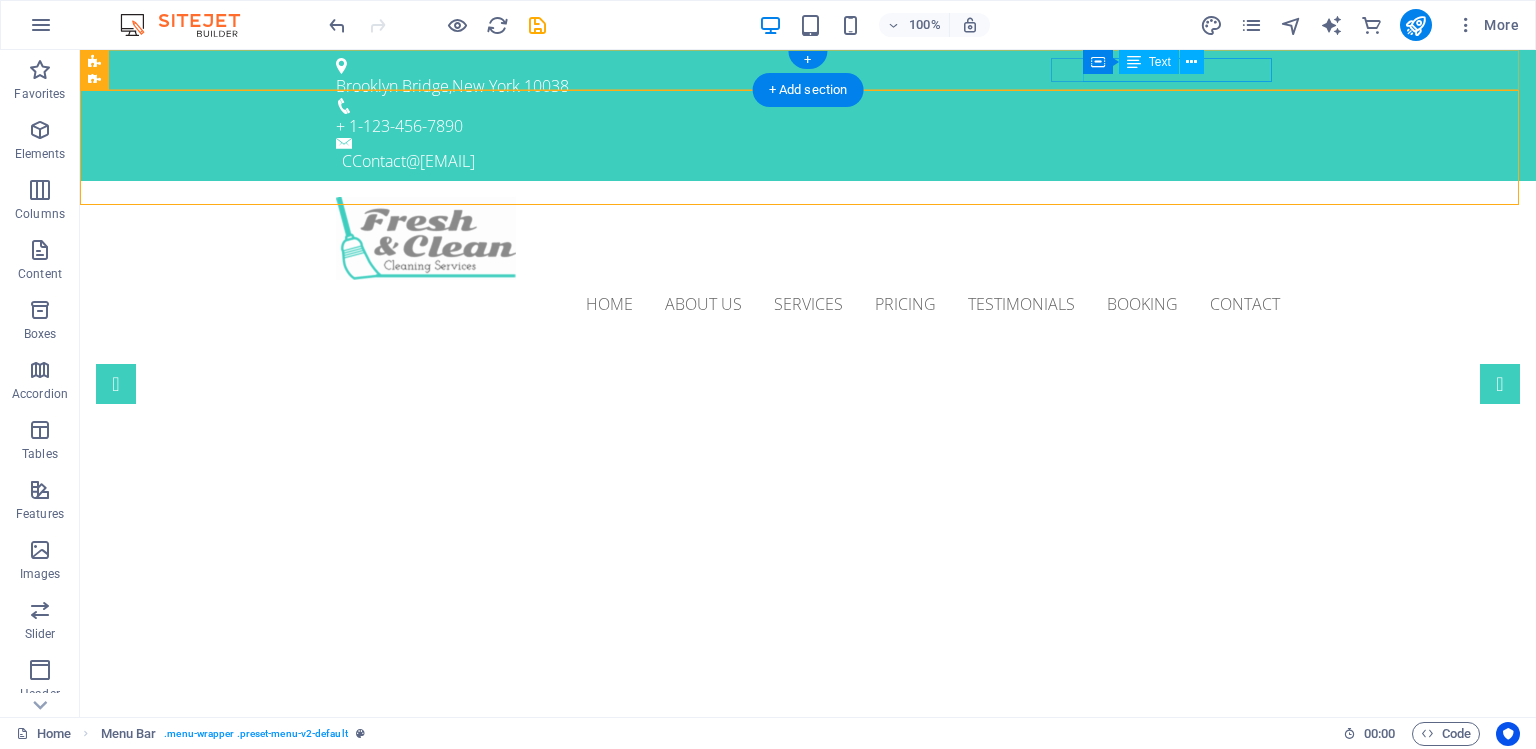 click on "C Contact@loonworks.com" at bounding box center (811, 161) 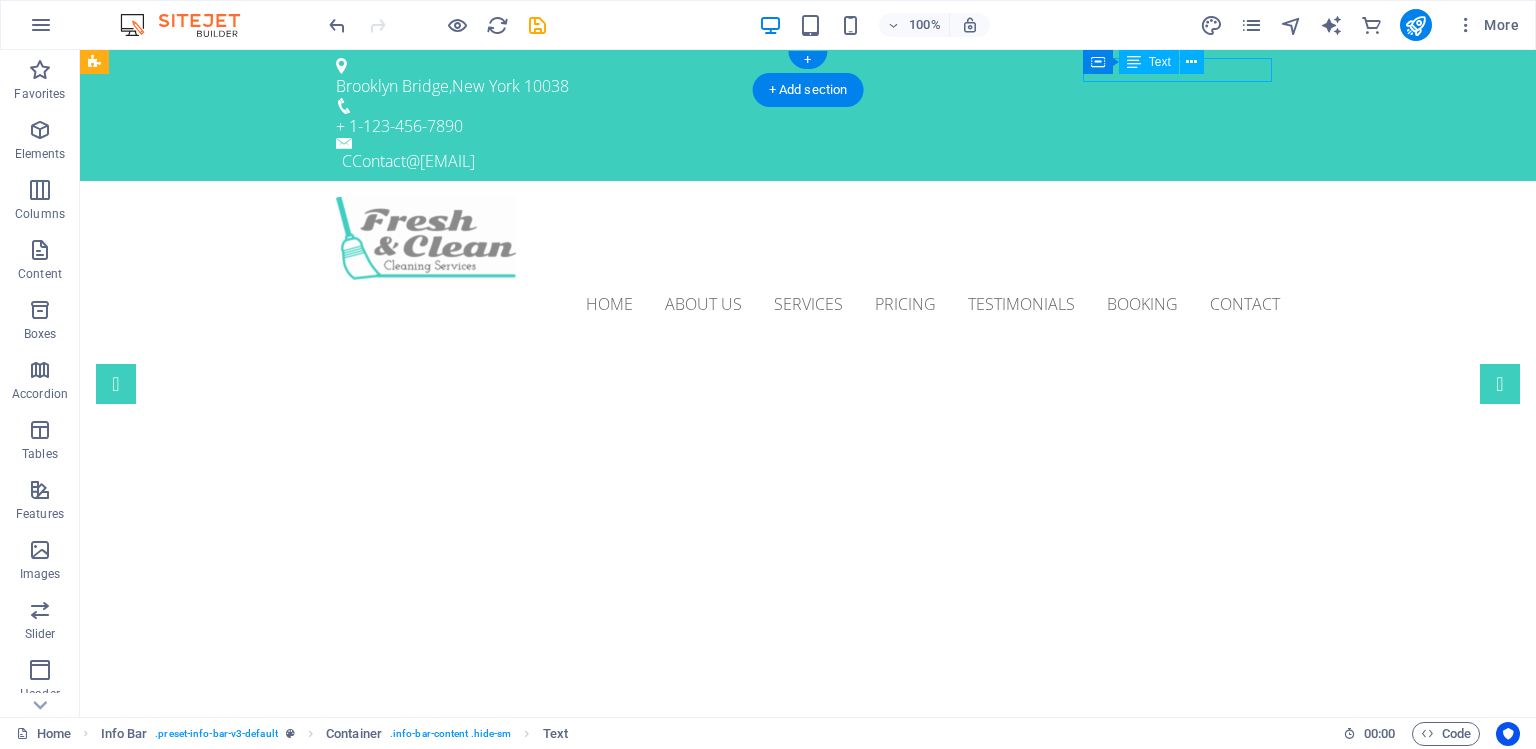 click on "C Contact@loonworks.com" at bounding box center [811, 161] 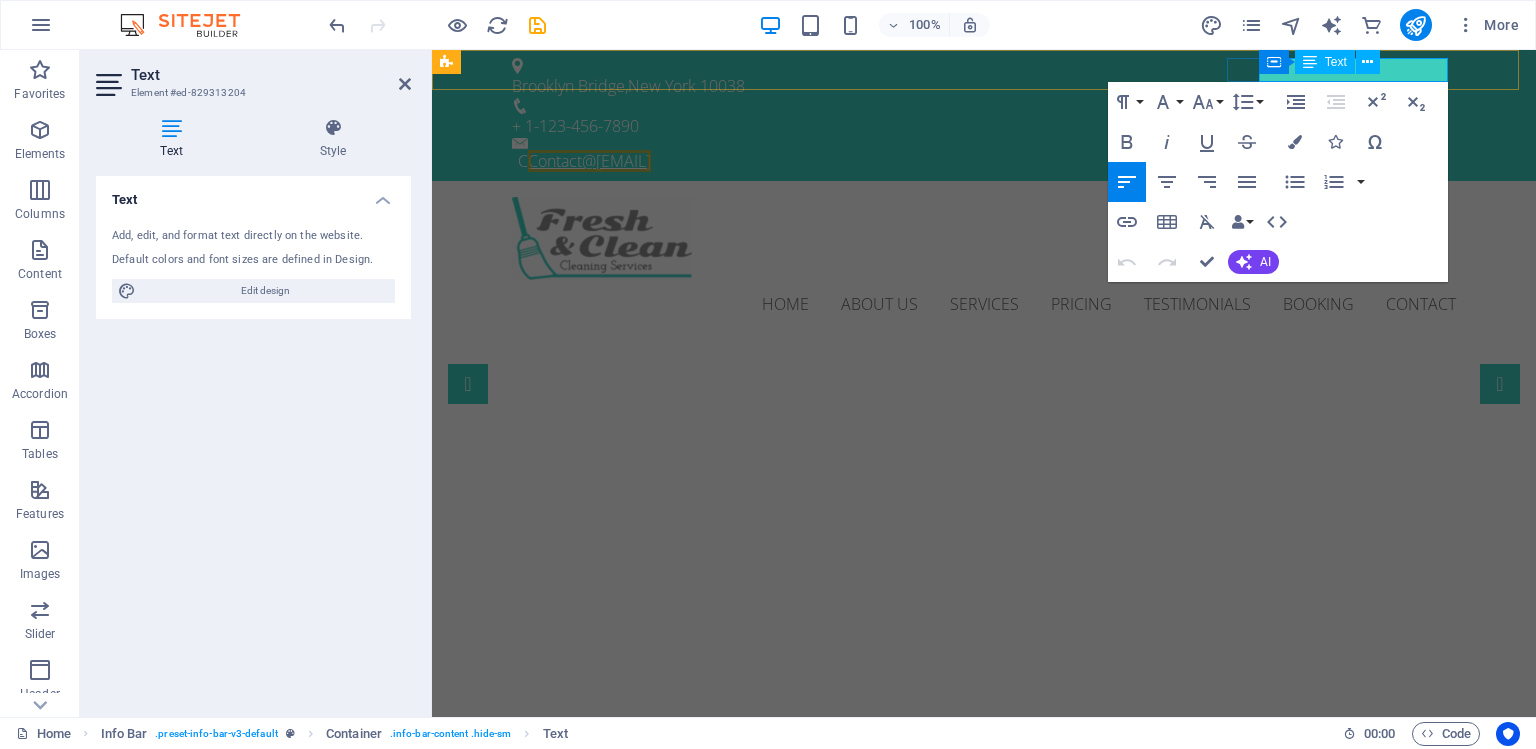 click on "Contact@loonworks.com" 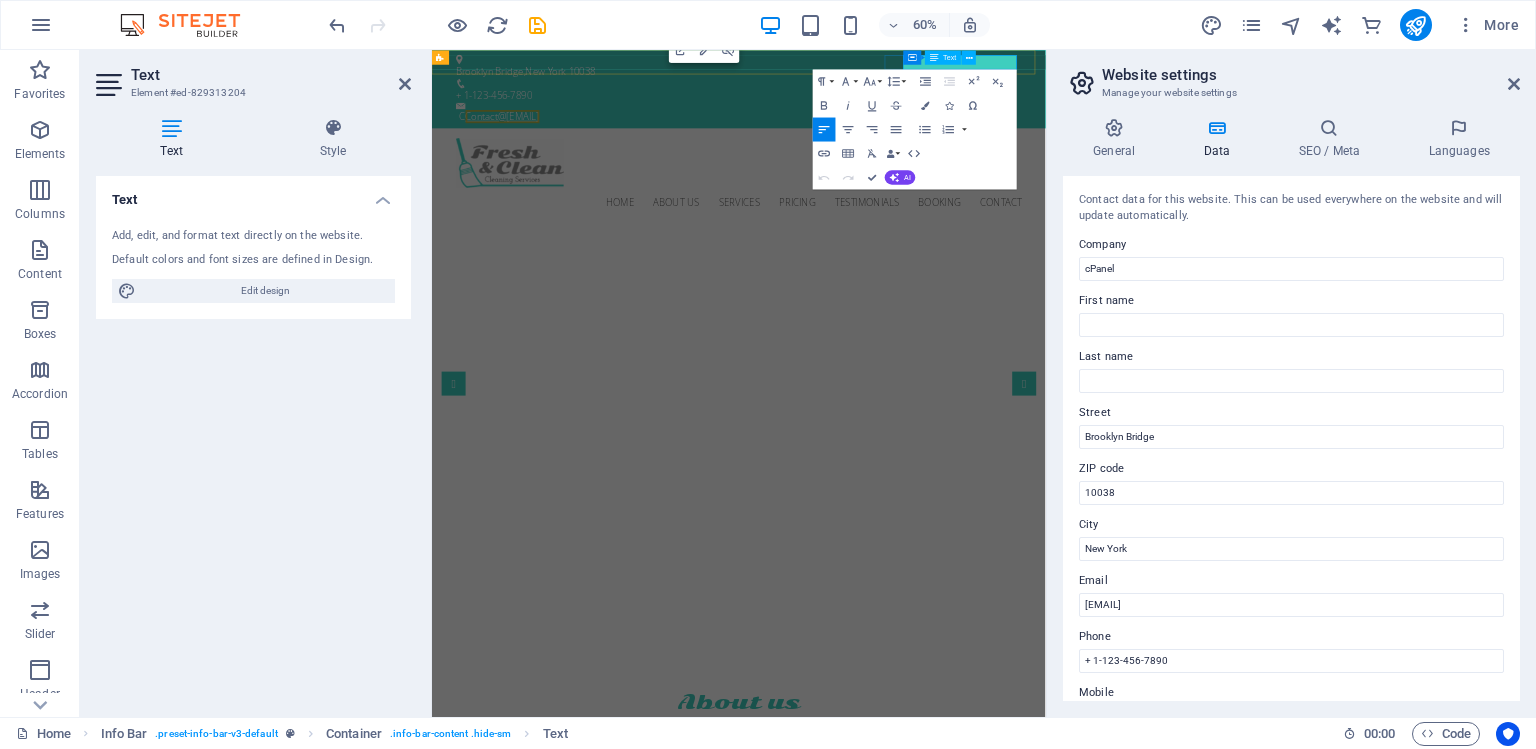 click on "Contact@loonworks.com" 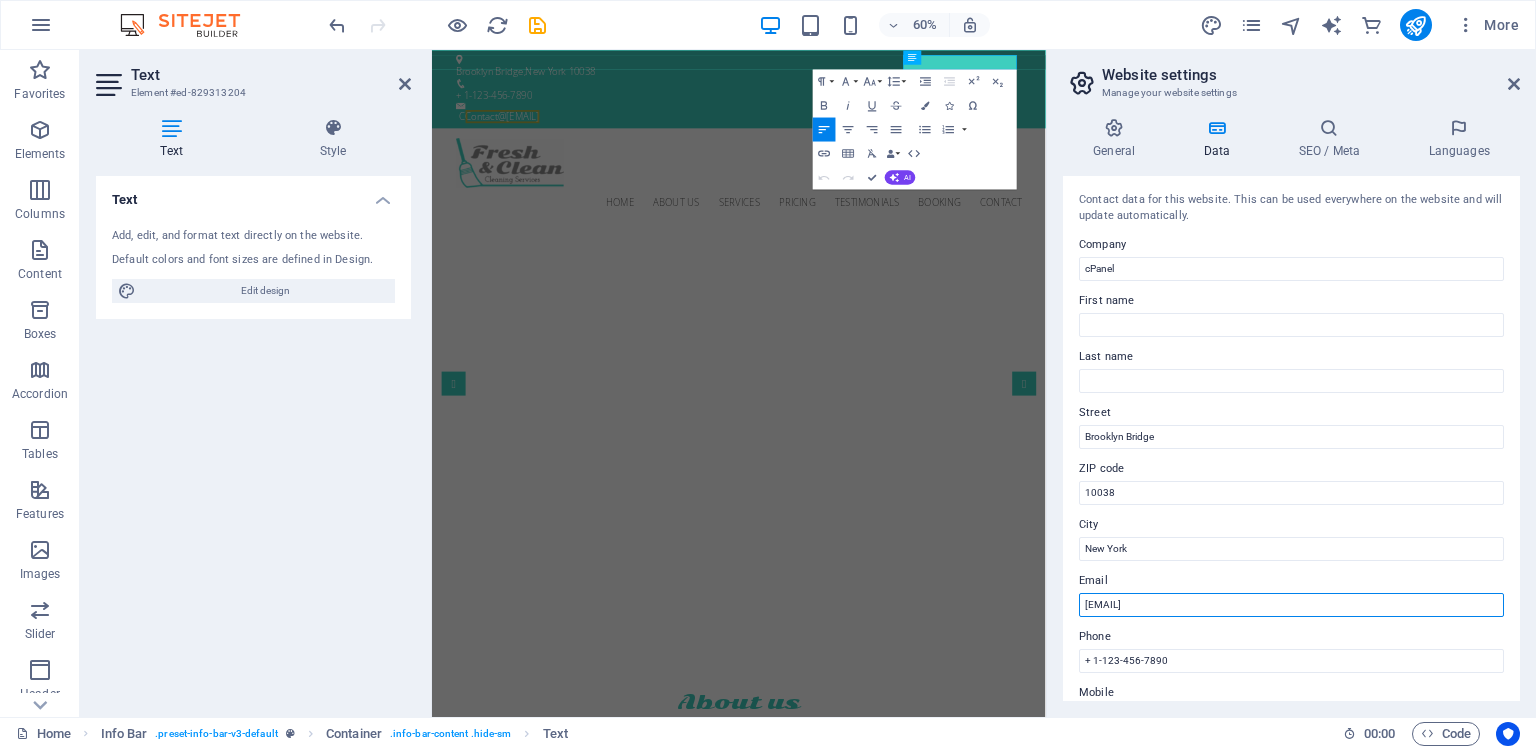 click on "f3ec4f408fd9cc065cada7998f3624@cpanel.local" at bounding box center [1291, 605] 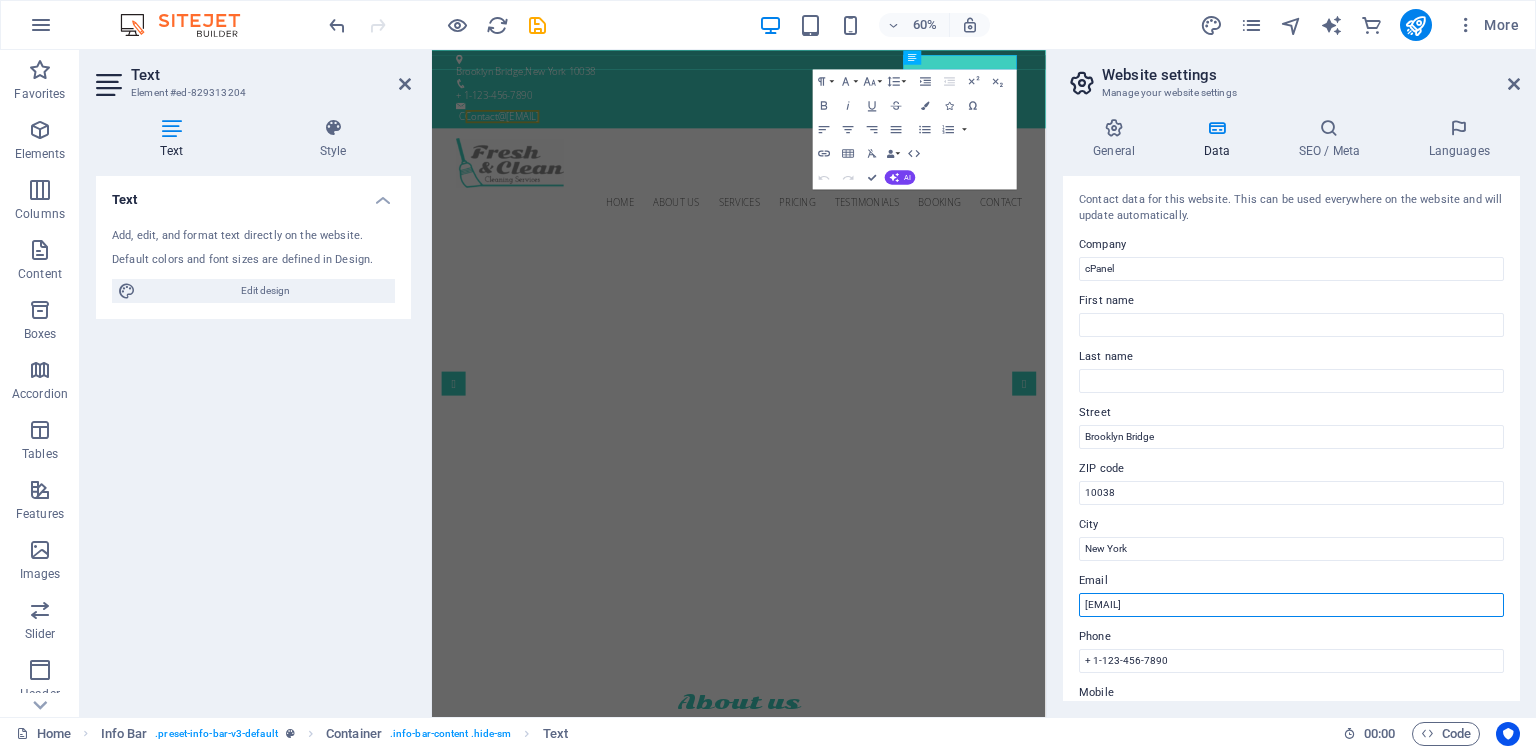 click on "f3ec4f408fd9cc065cada7998f3624@cpanel.local" at bounding box center [1291, 605] 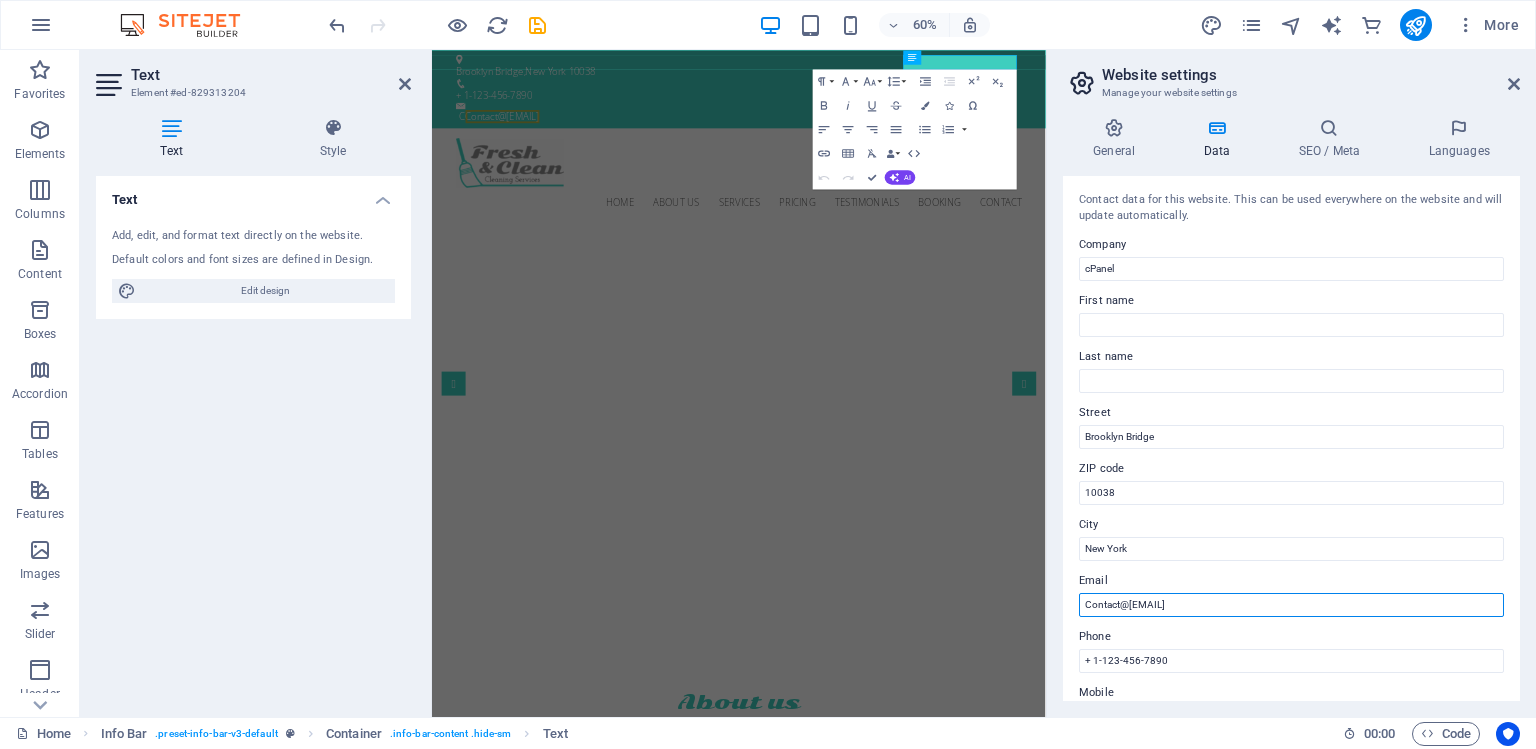 type on "Contact@loonworks.com" 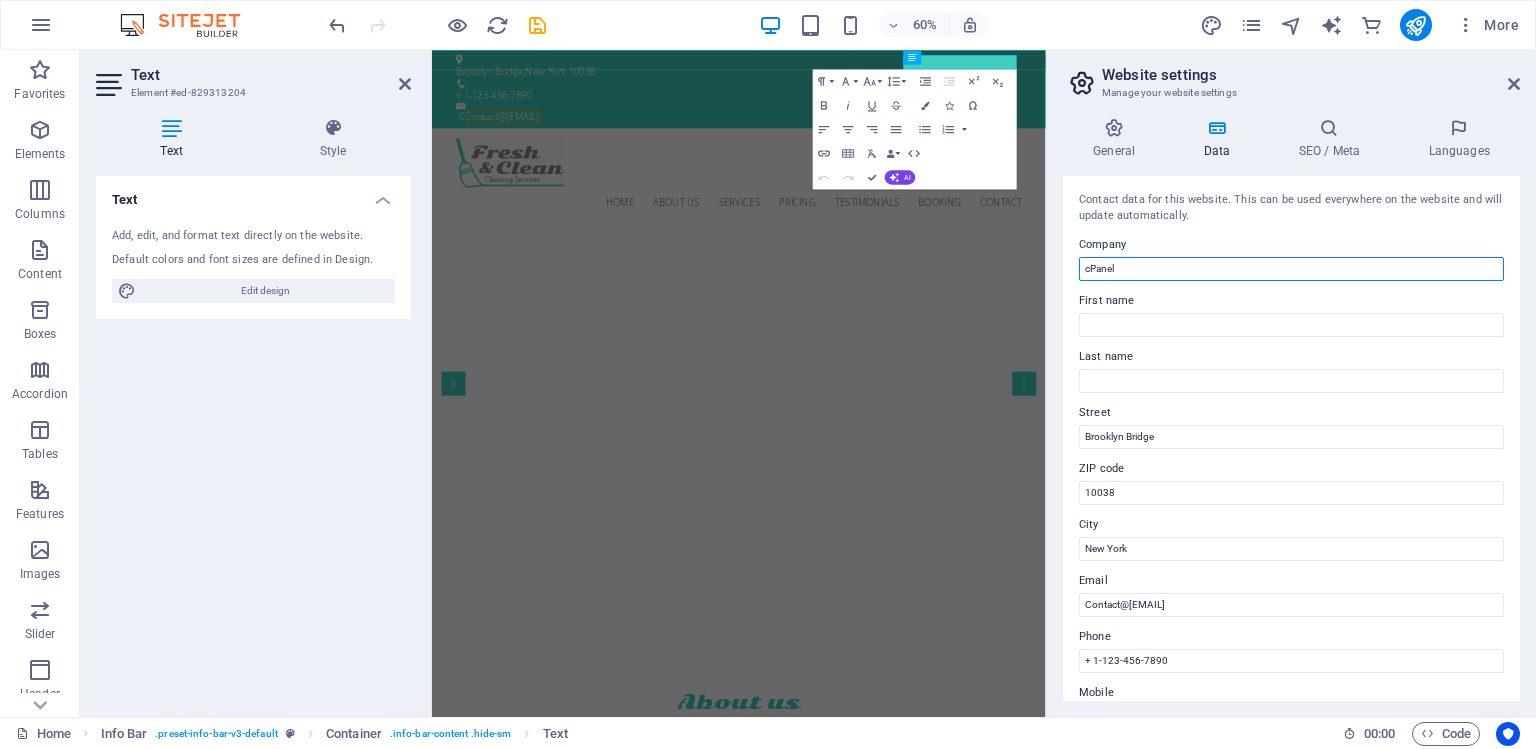 click on "cPanel" at bounding box center (1291, 269) 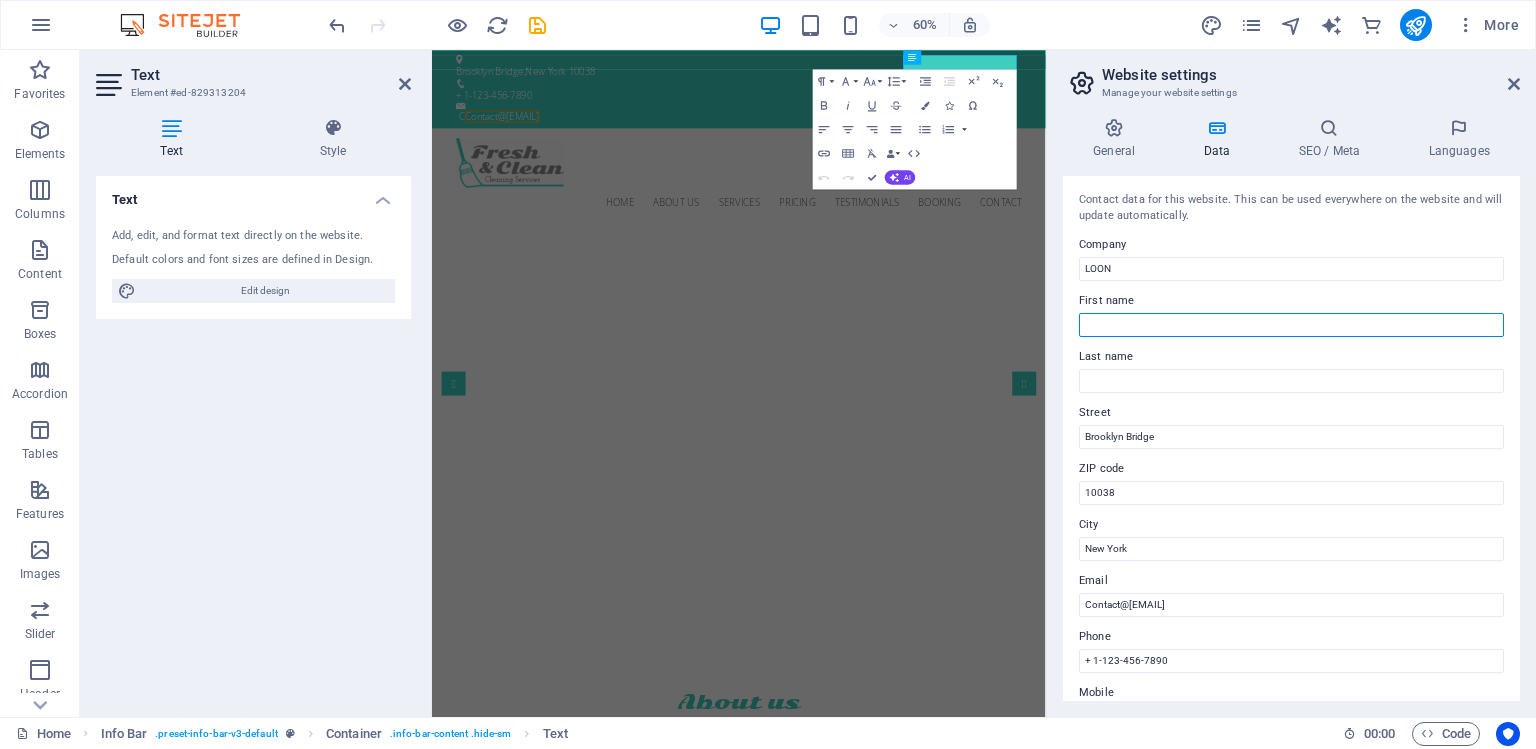 click on "First name" at bounding box center [1291, 325] 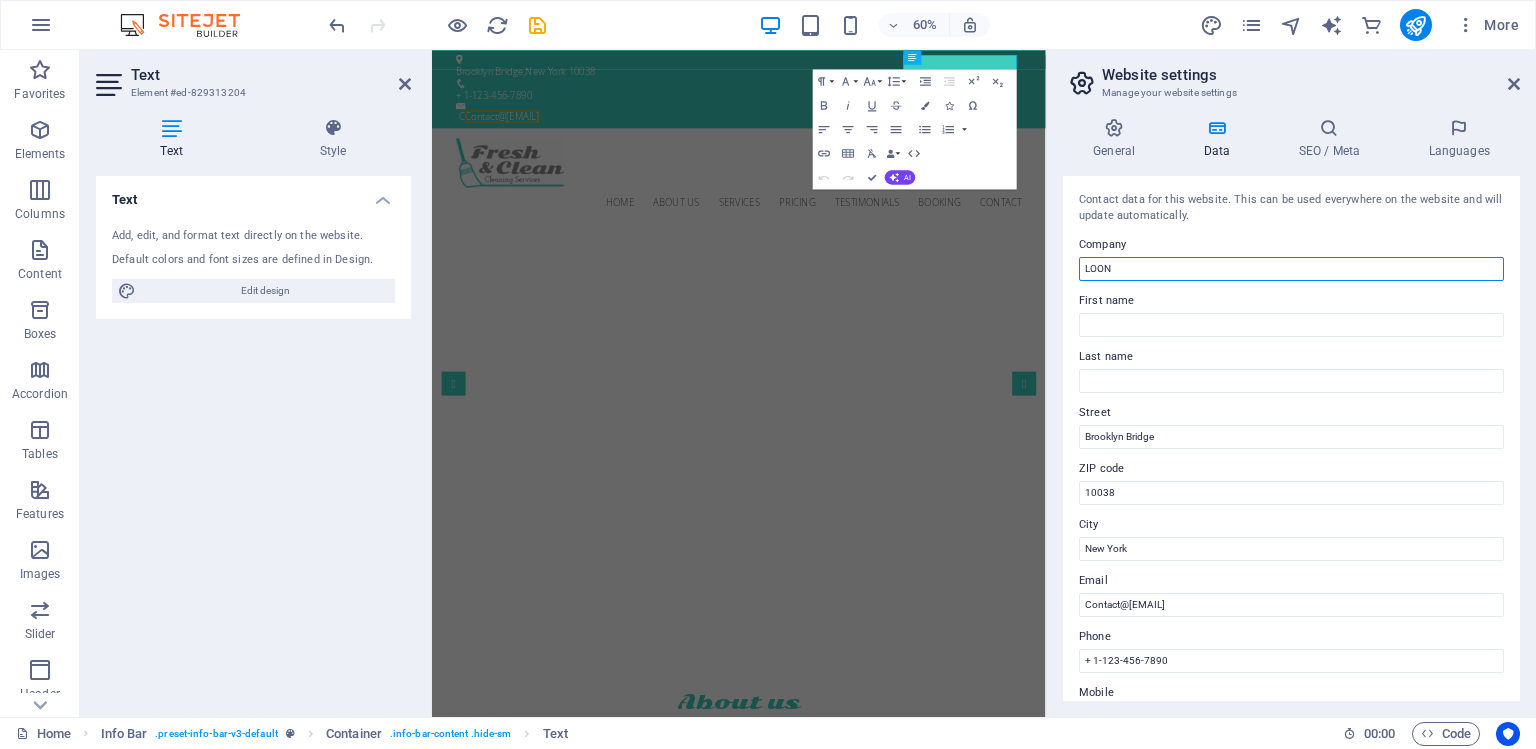 click on "LOON" at bounding box center (1291, 269) 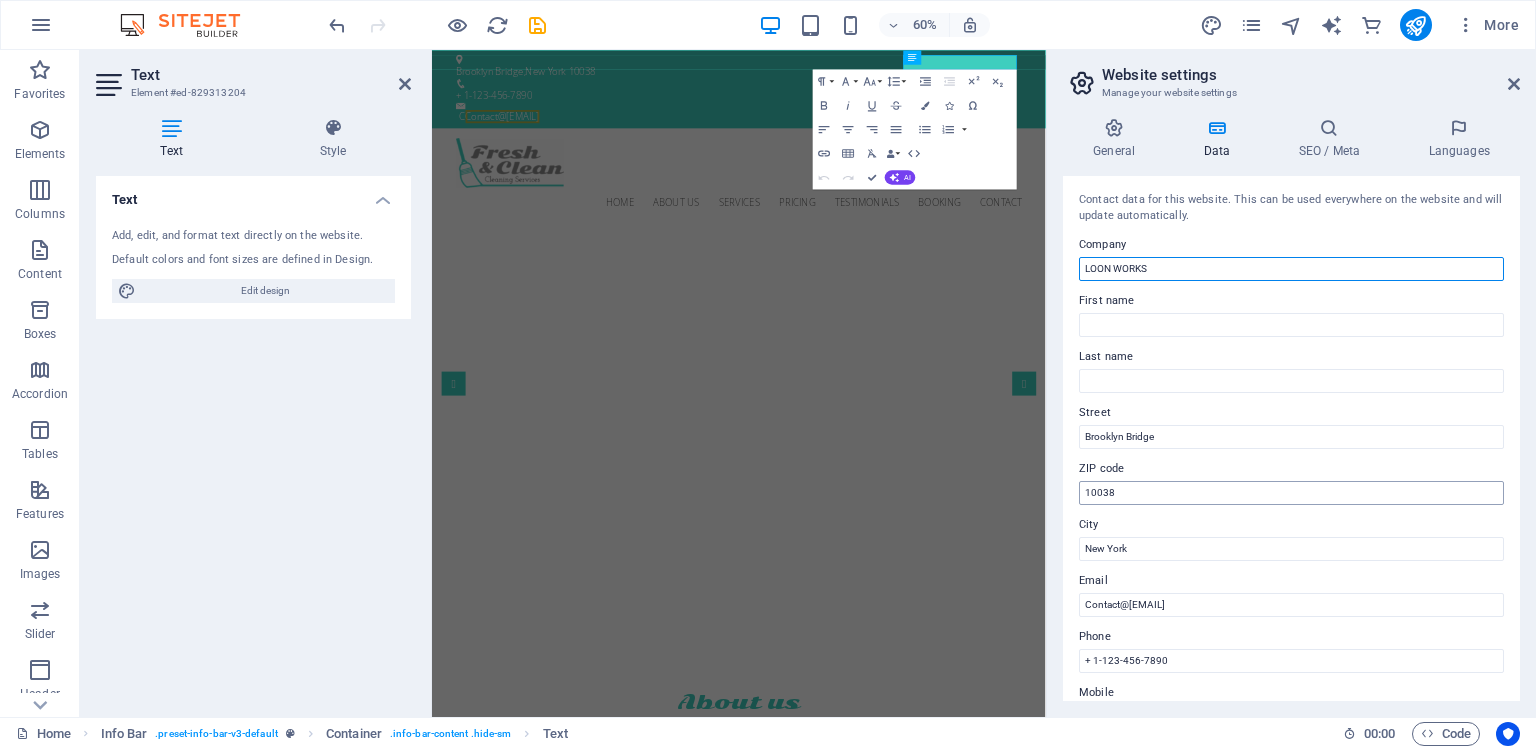 type on "LOON WORKS" 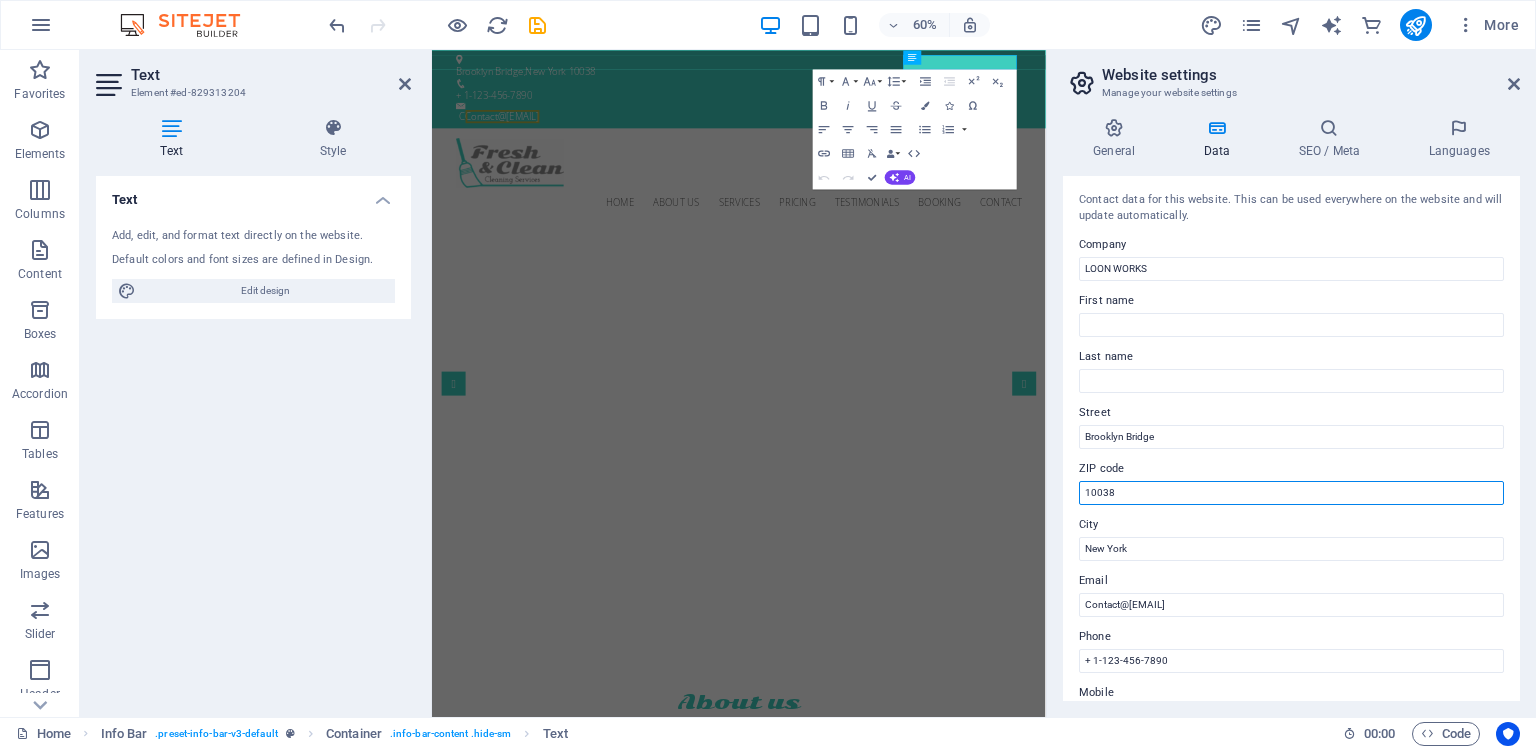 click on "10038" at bounding box center [1291, 493] 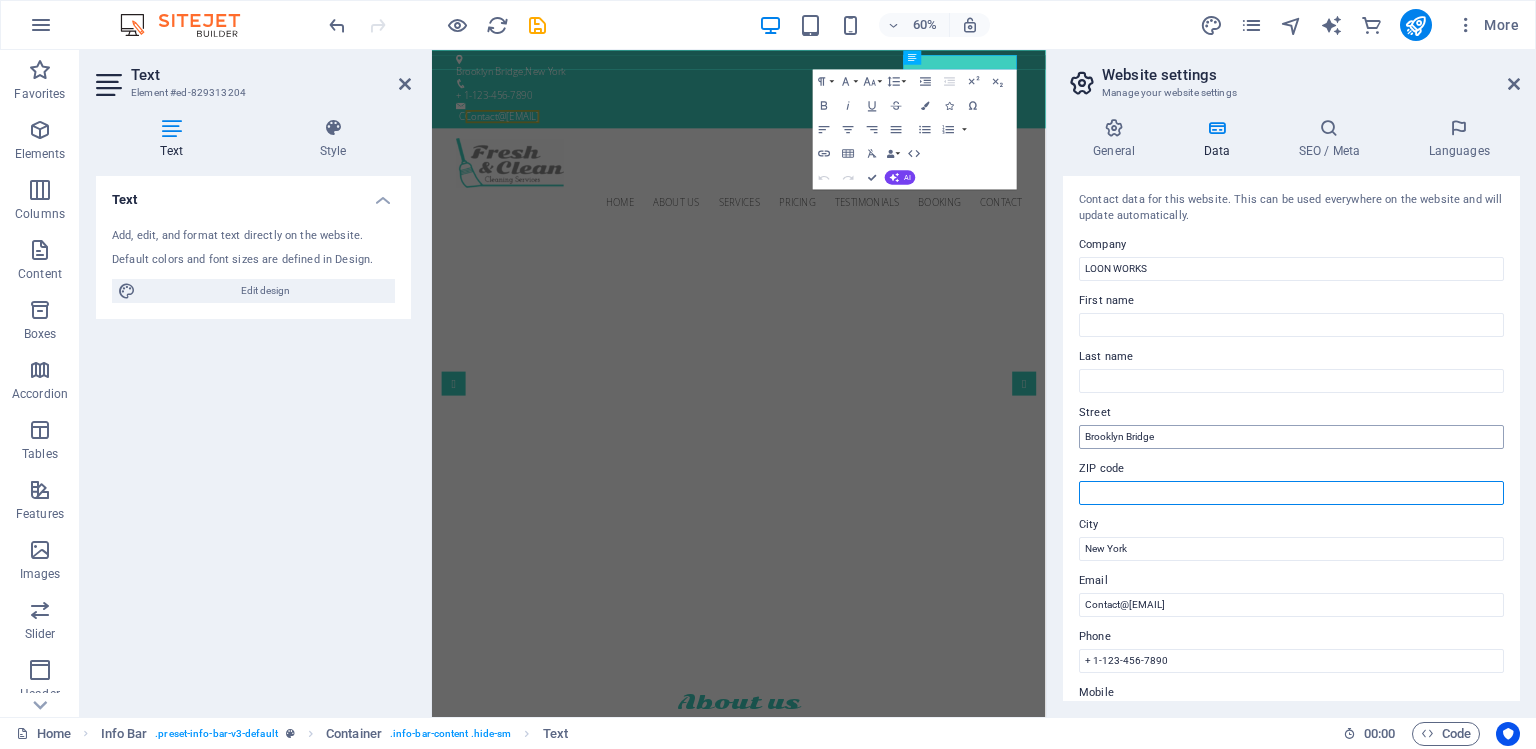 type 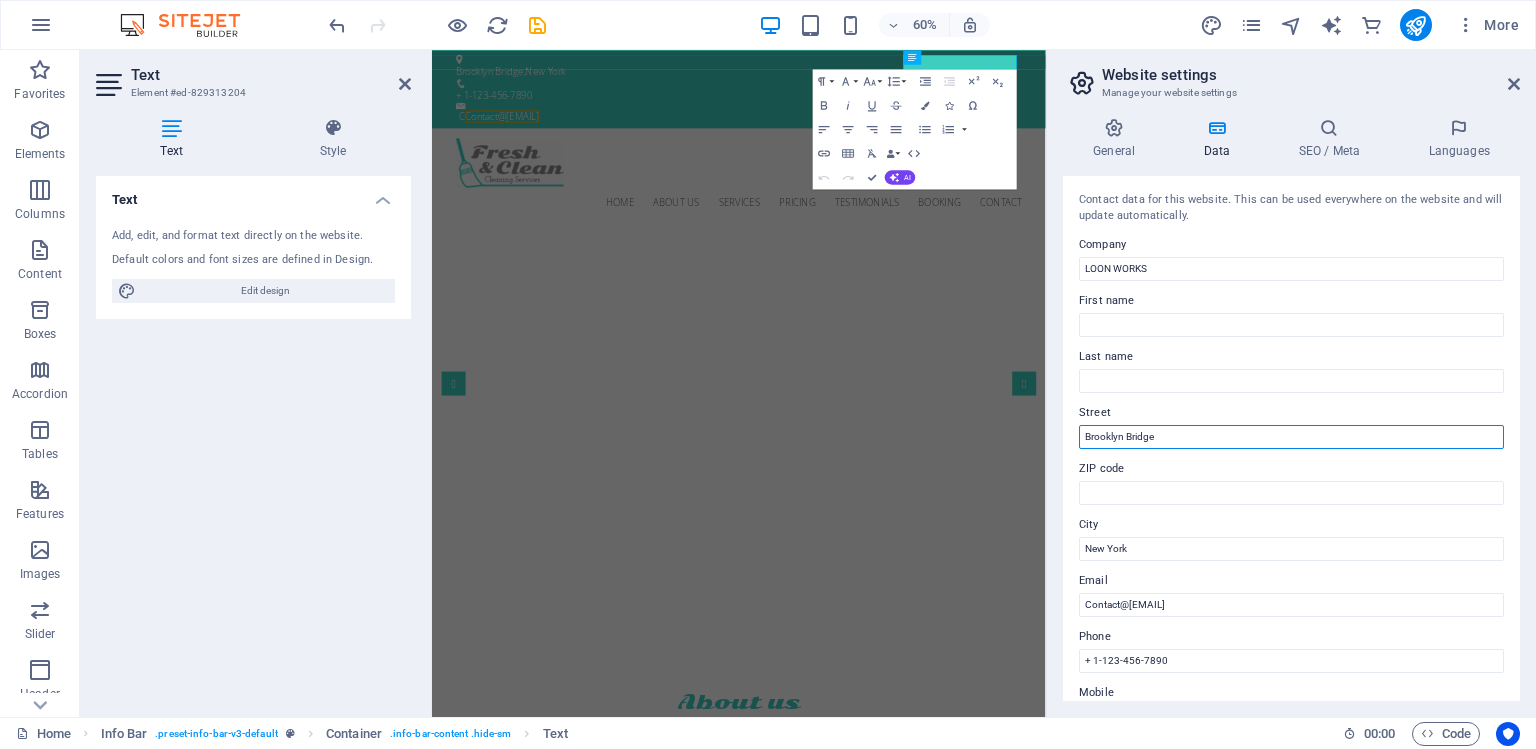 click on "Brooklyn Bridge" at bounding box center (1291, 437) 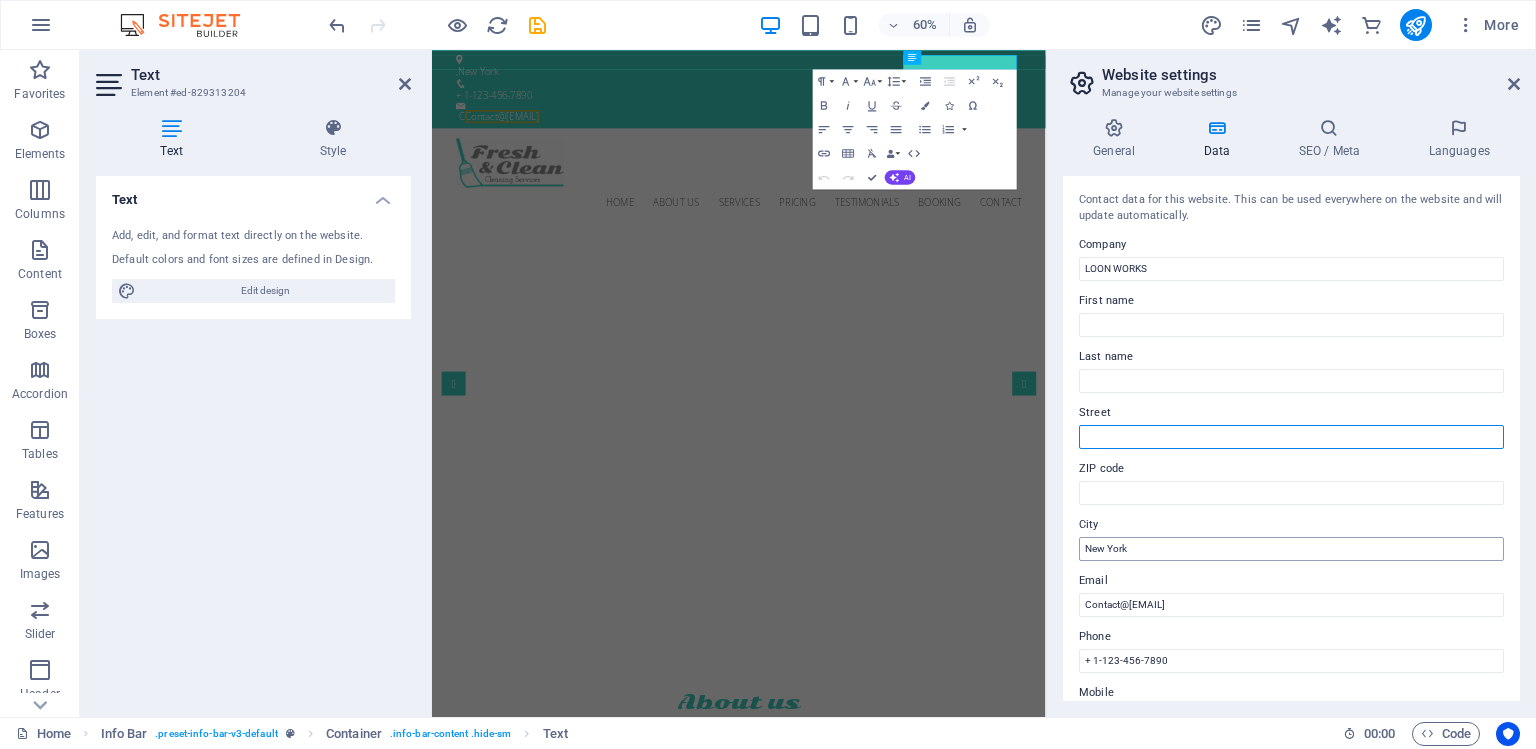 type 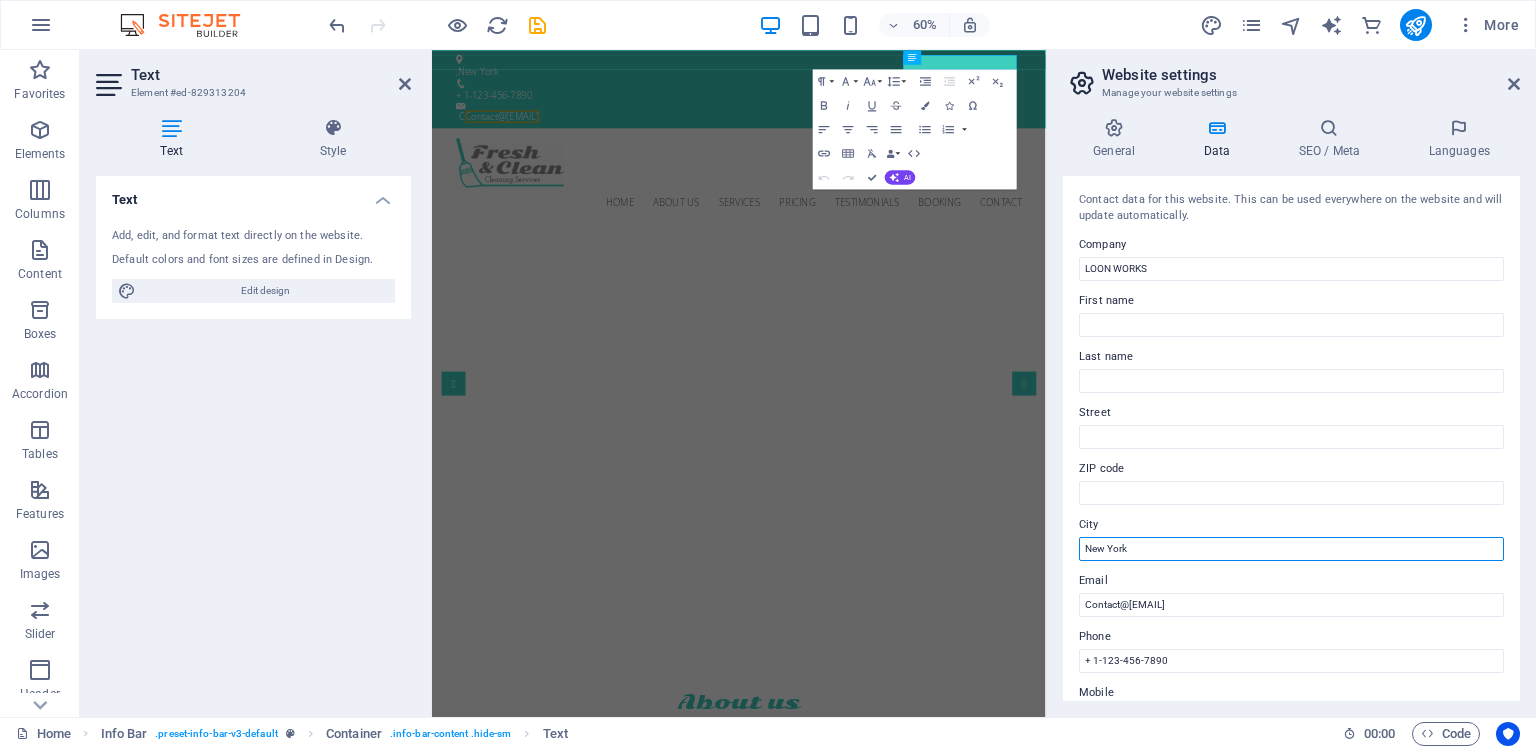 click on "New York" at bounding box center (1291, 549) 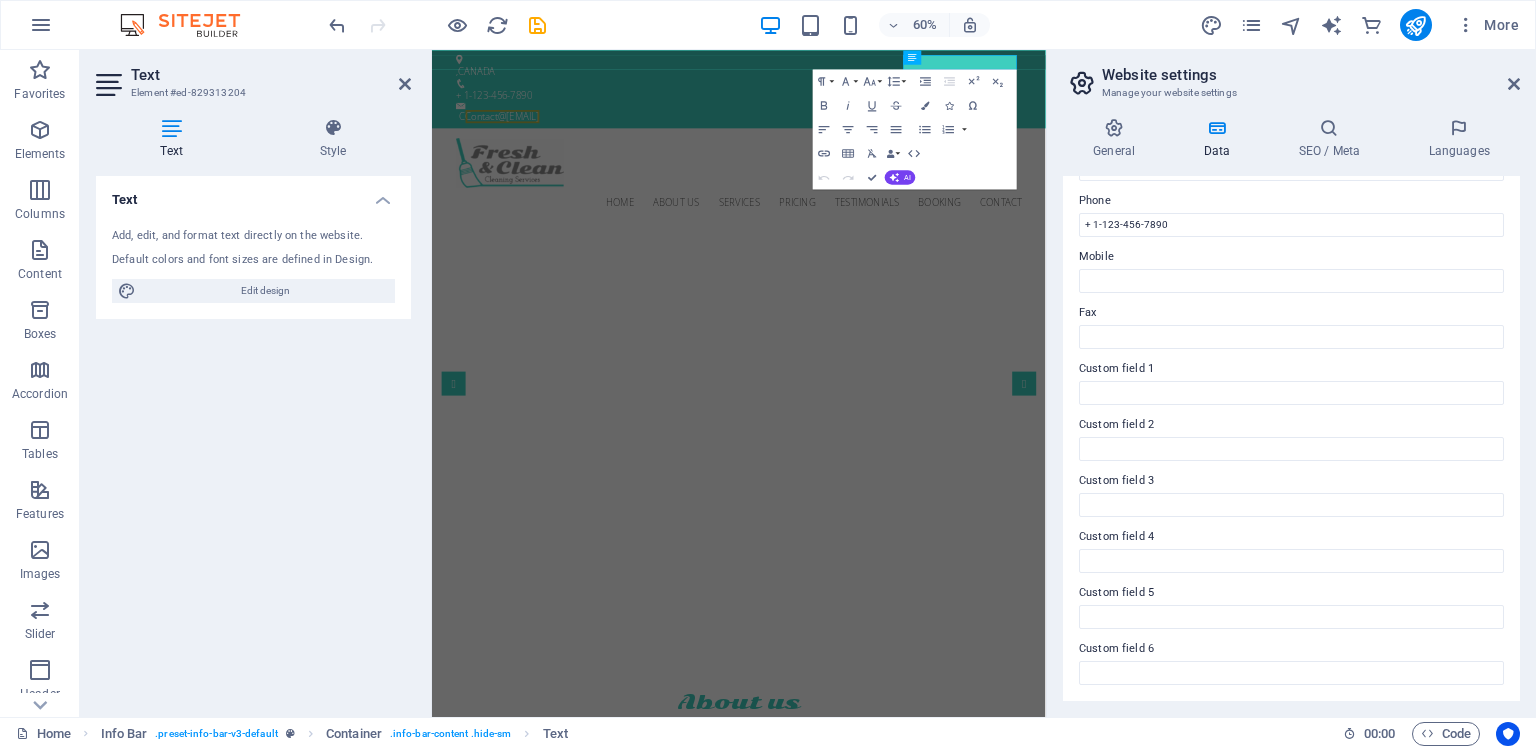 scroll, scrollTop: 0, scrollLeft: 0, axis: both 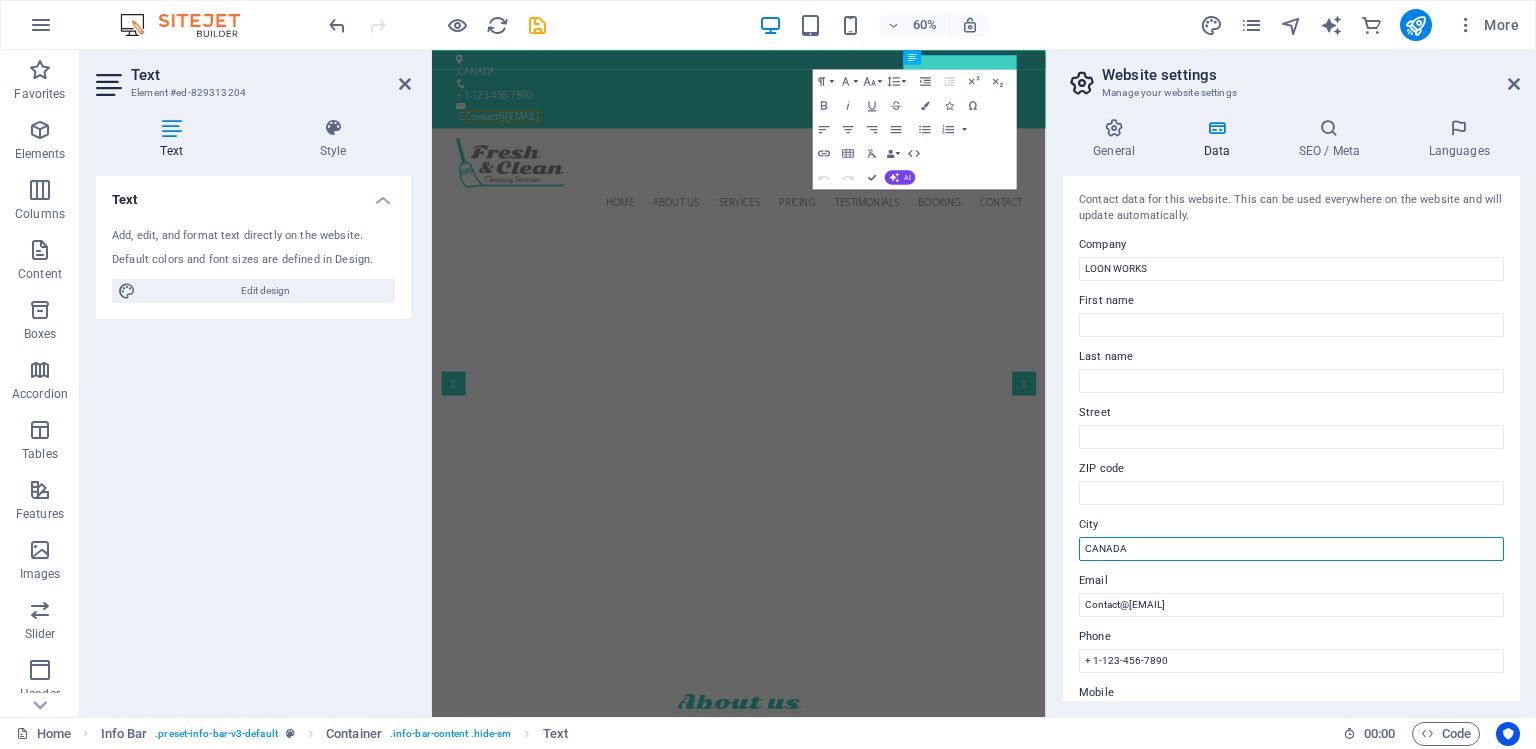 click on "CANADA" at bounding box center (1291, 549) 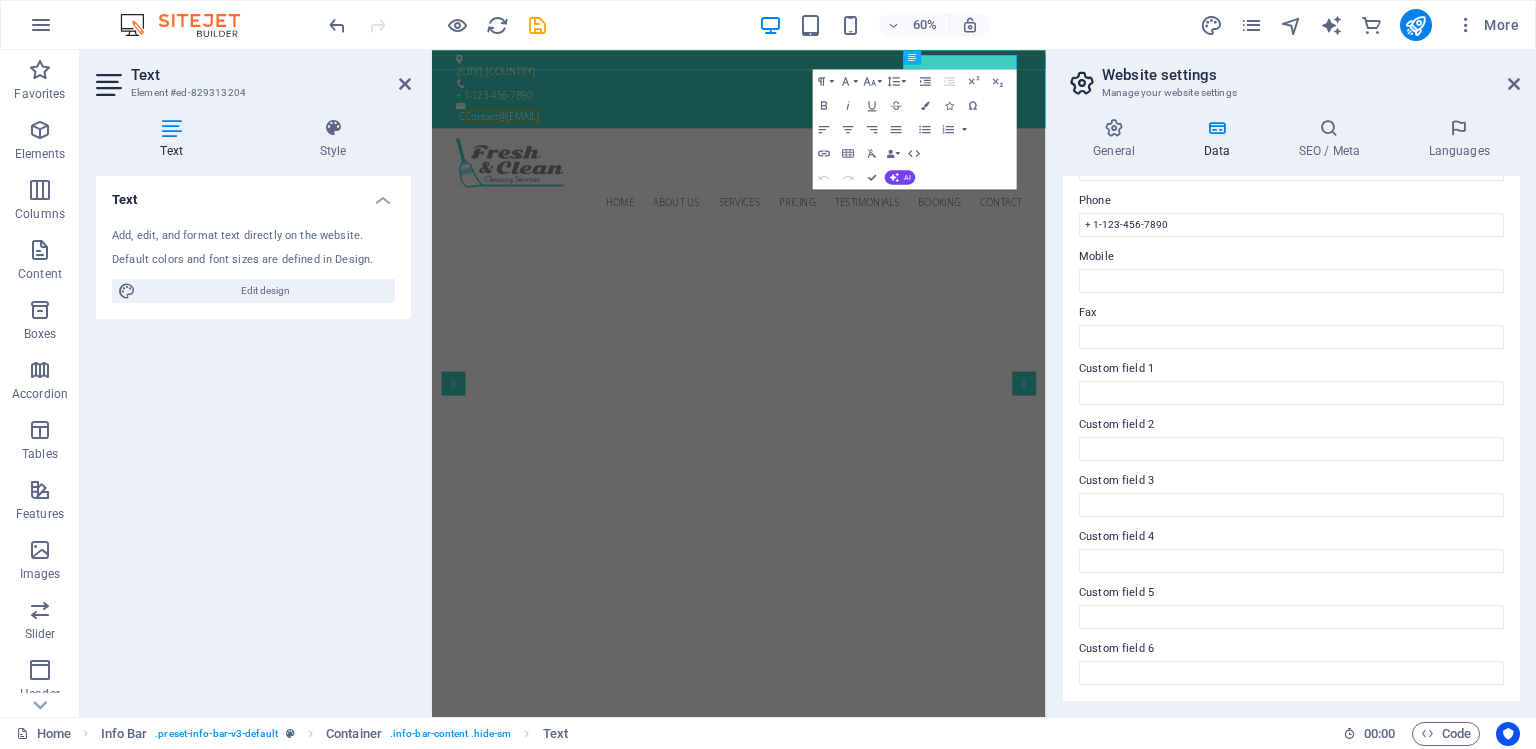 scroll, scrollTop: 0, scrollLeft: 0, axis: both 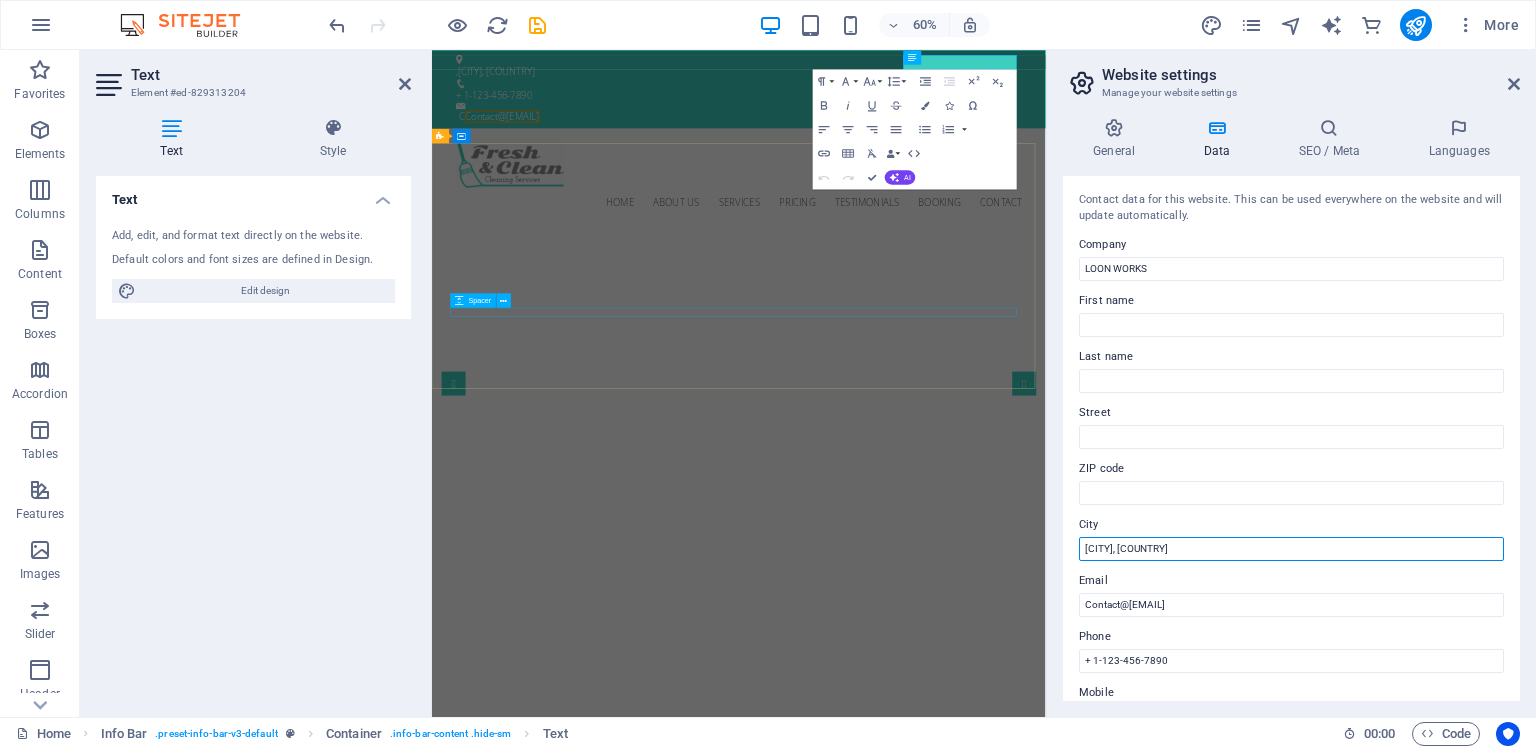 type on "ONTARIO, CANADA" 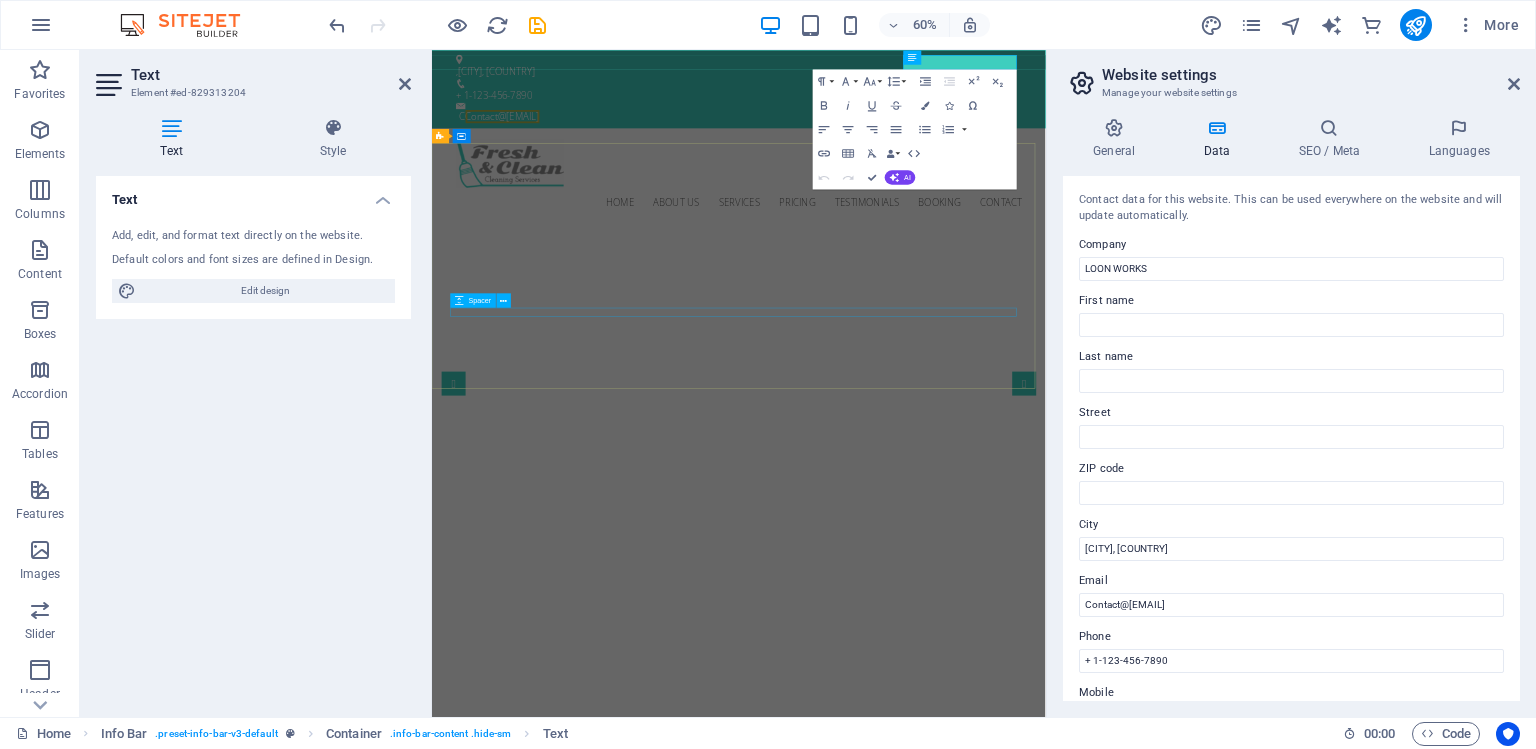 click at bounding box center [944, 994] 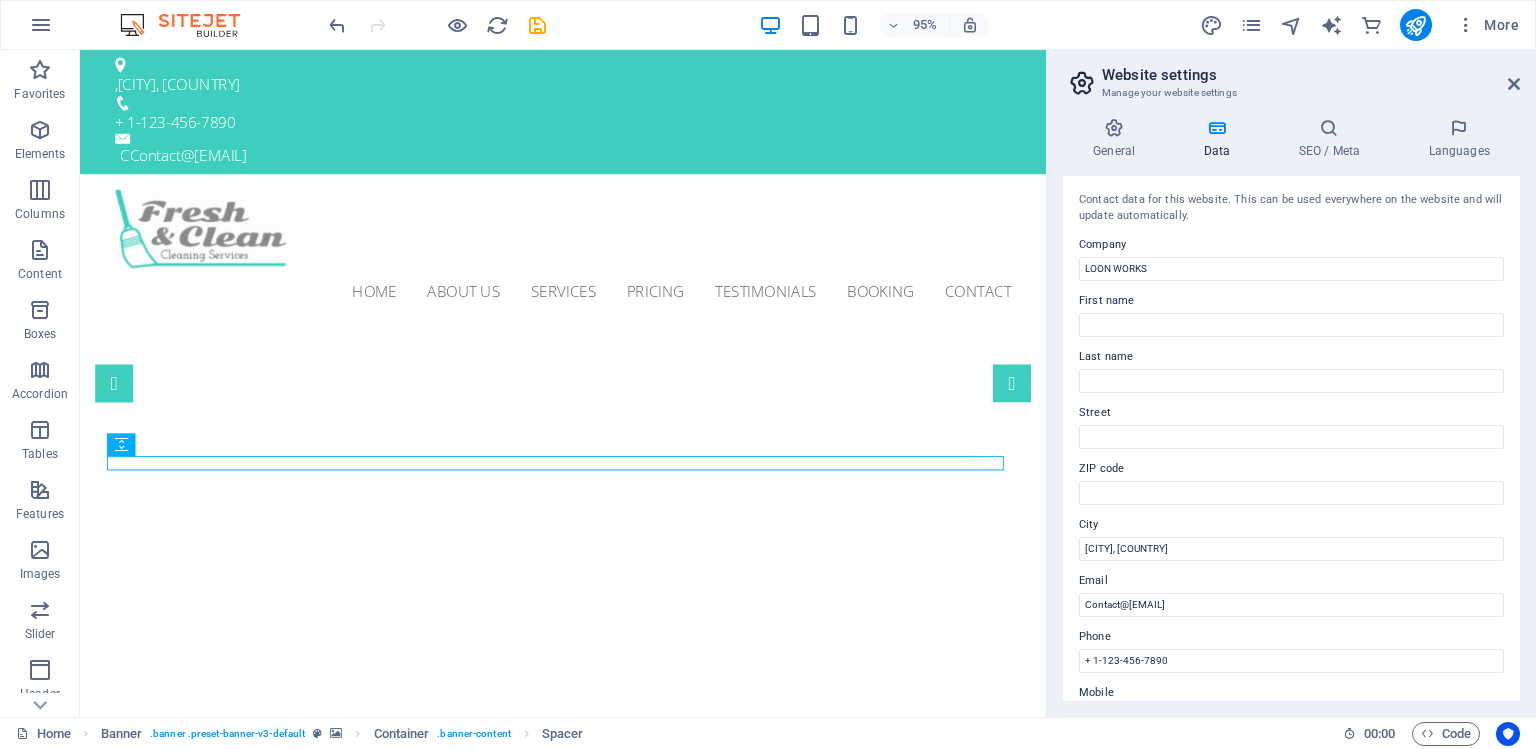 click on "95% More" at bounding box center [926, 25] 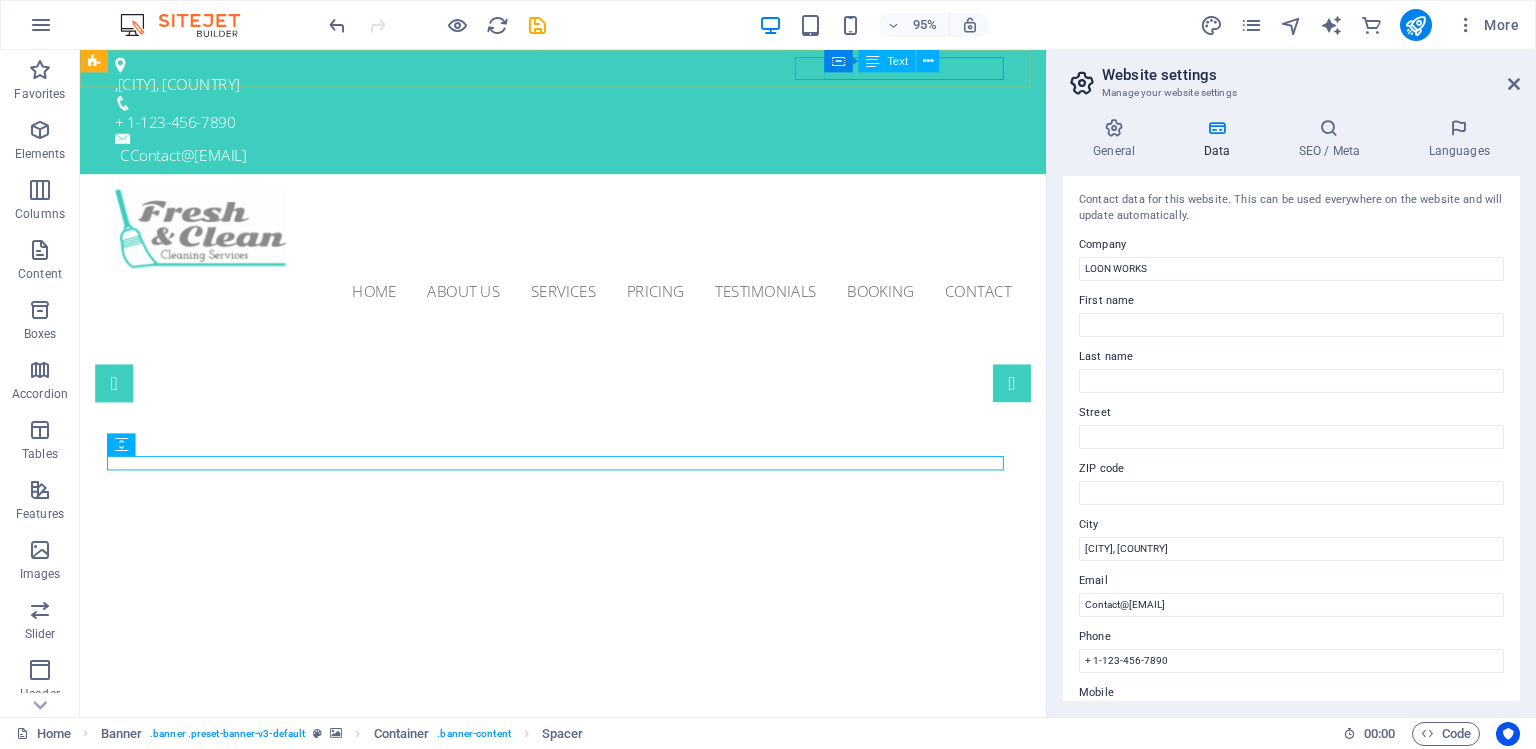click on "Container   Text" at bounding box center [887, 62] 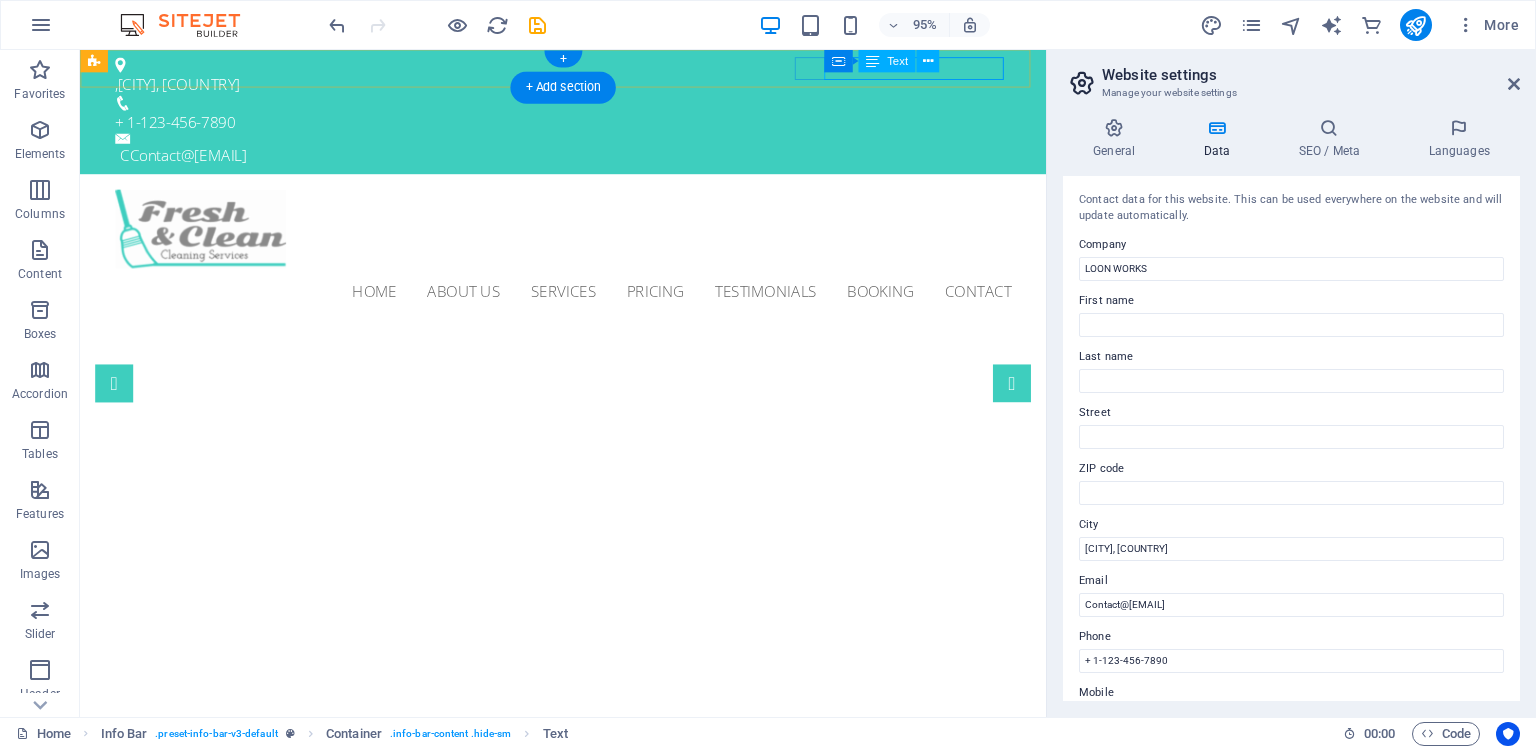 click on "C Contact@loonworks.com" at bounding box center [592, 161] 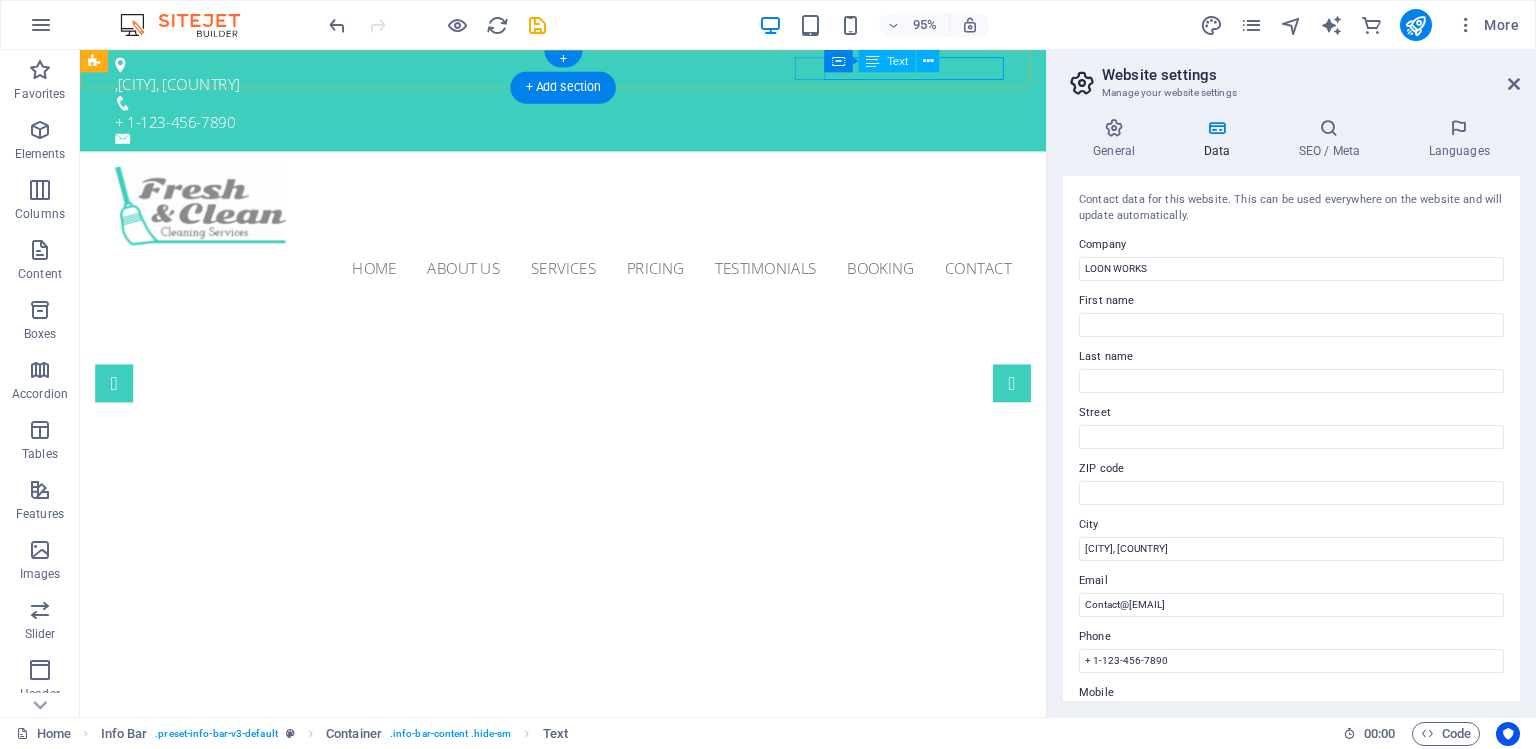 click on ",  ONTARIO, CANADA   + 1-123-456-7890" at bounding box center [588, 103] 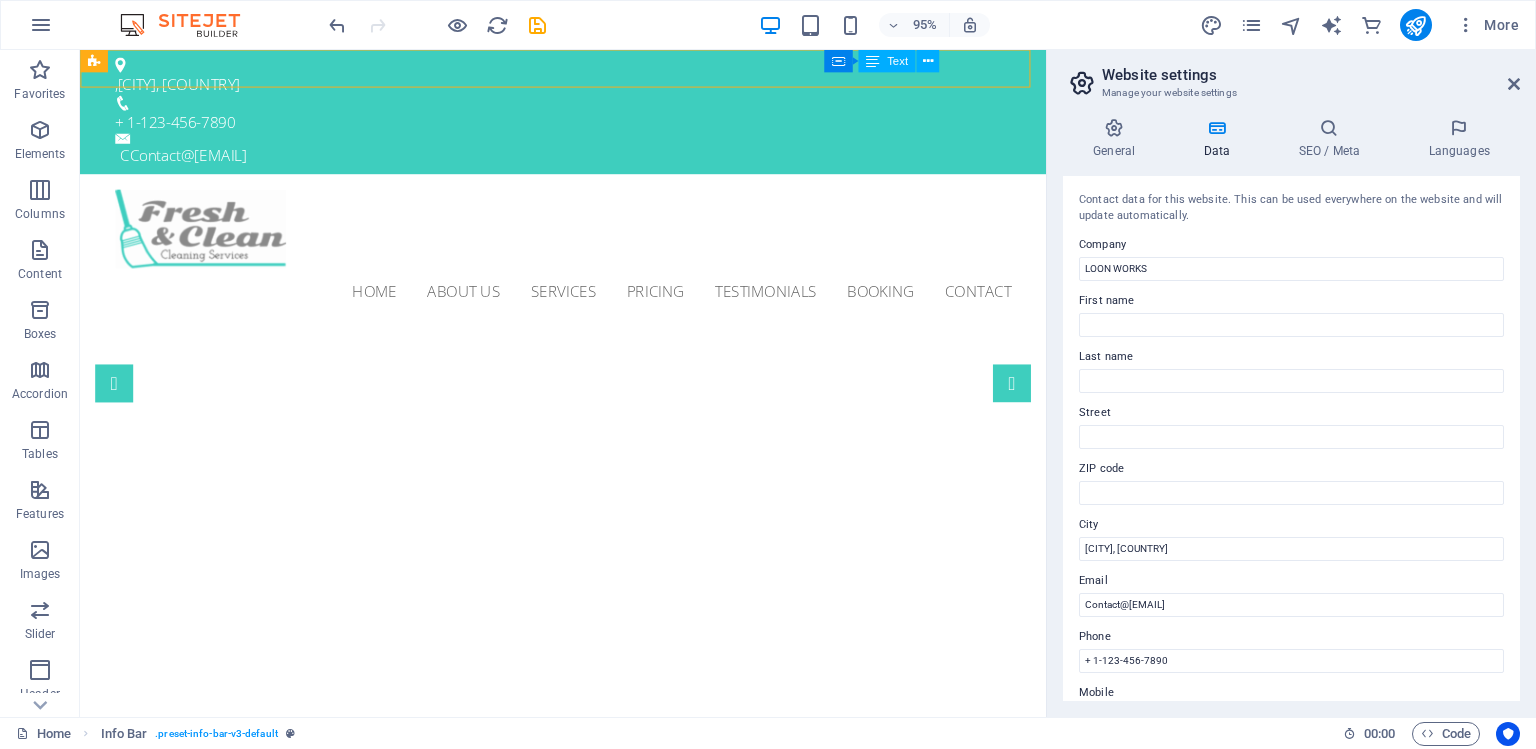 click on "C Contact@loonworks.com" at bounding box center (592, 161) 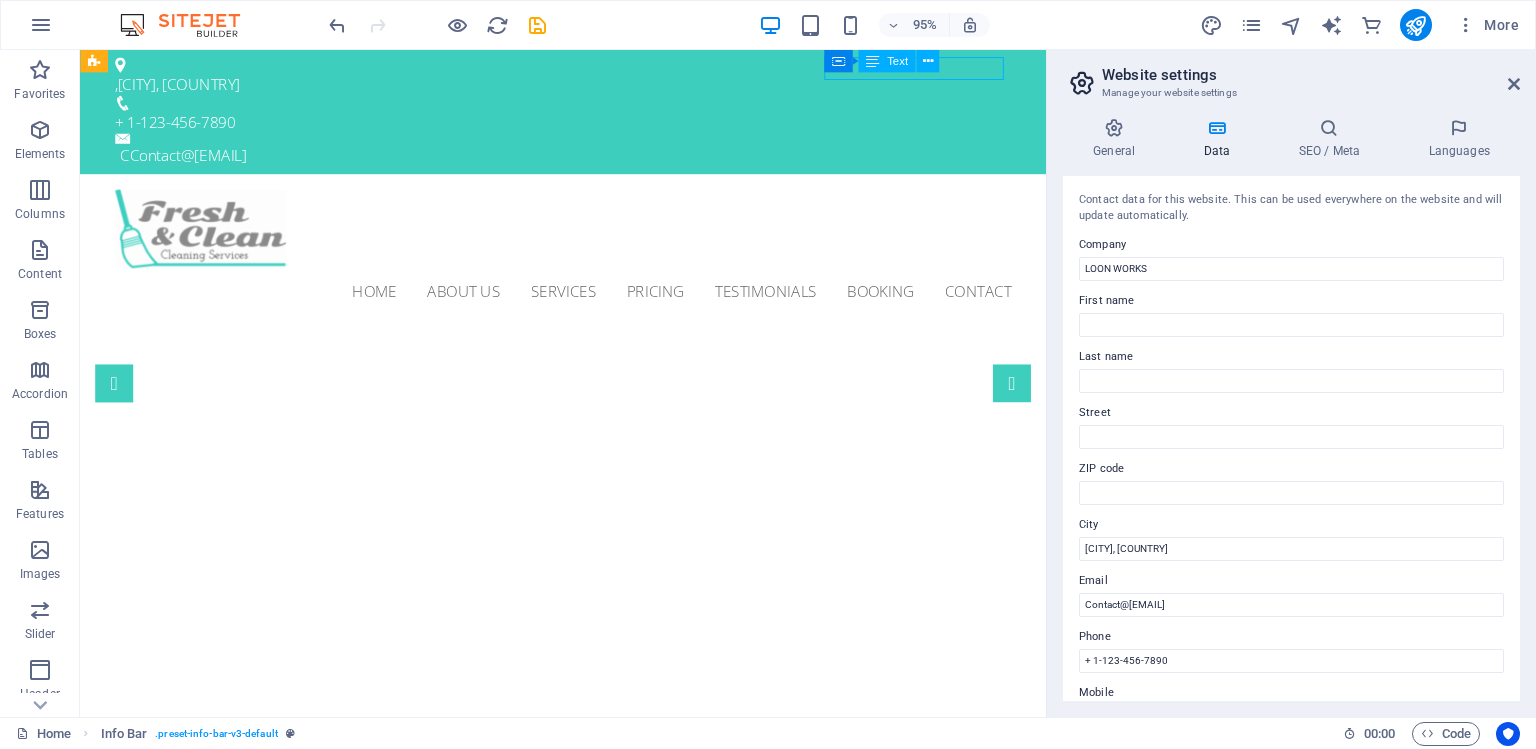 click on "C Contact@loonworks.com" at bounding box center (592, 161) 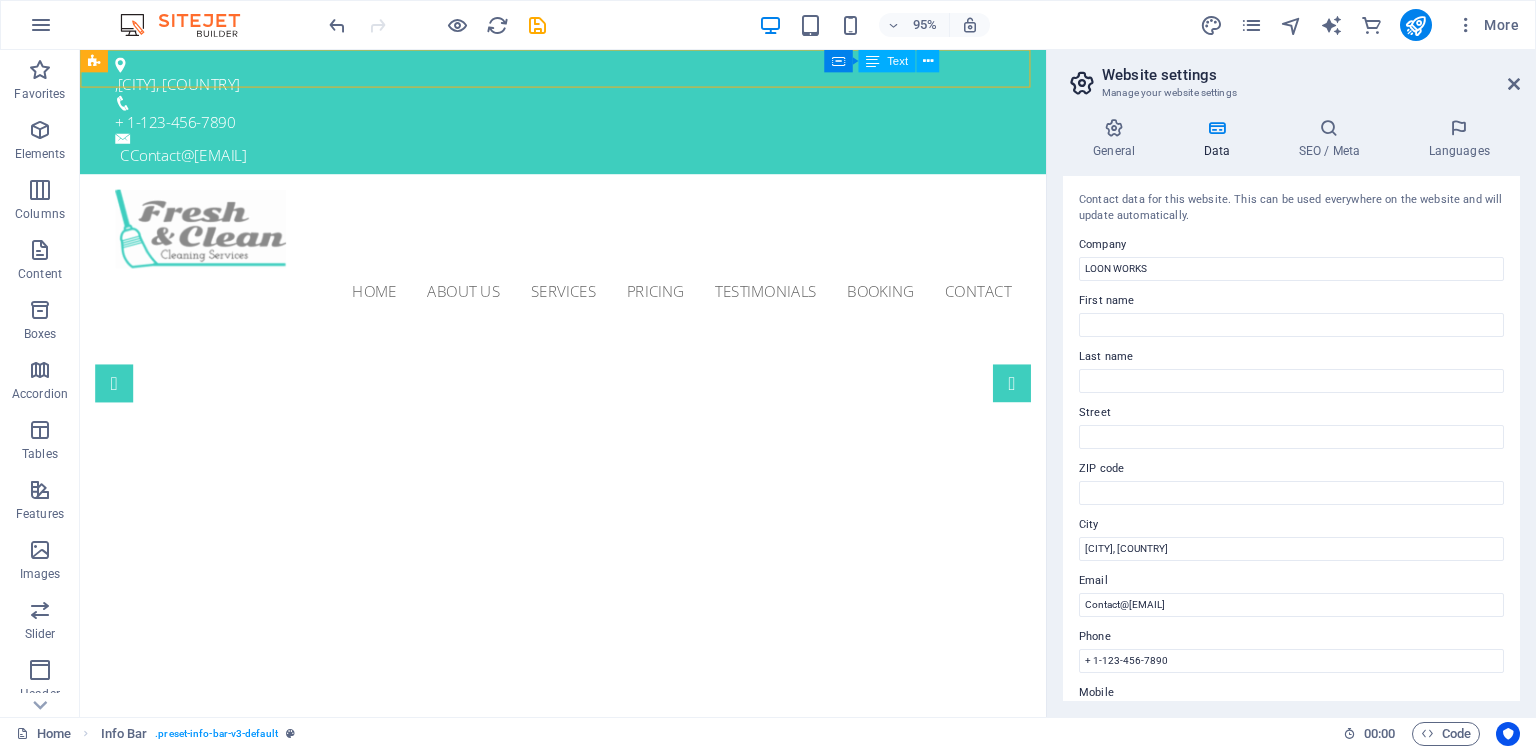 click on "C Contact@loonworks.com" at bounding box center [592, 161] 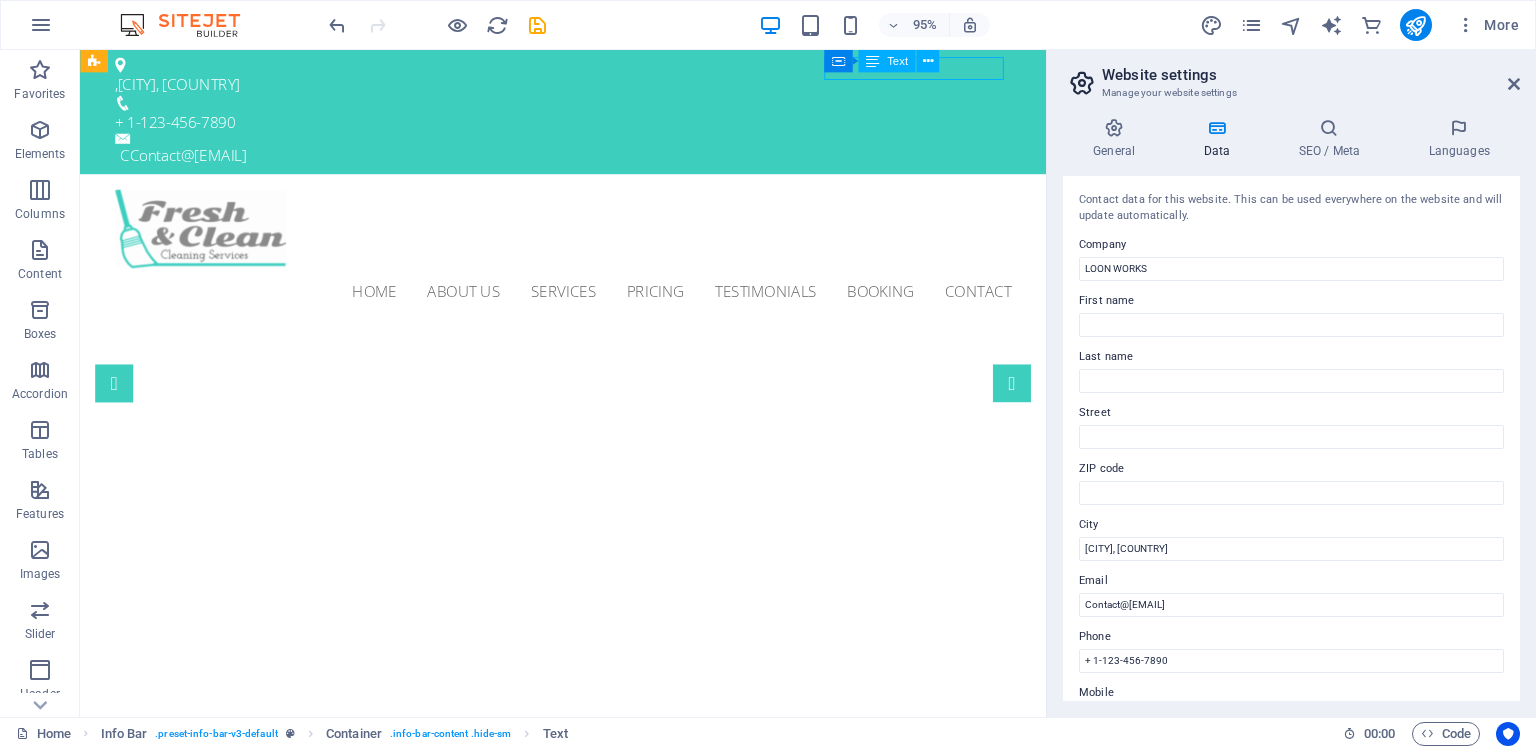 click on "C Contact@loonworks.com" at bounding box center [592, 161] 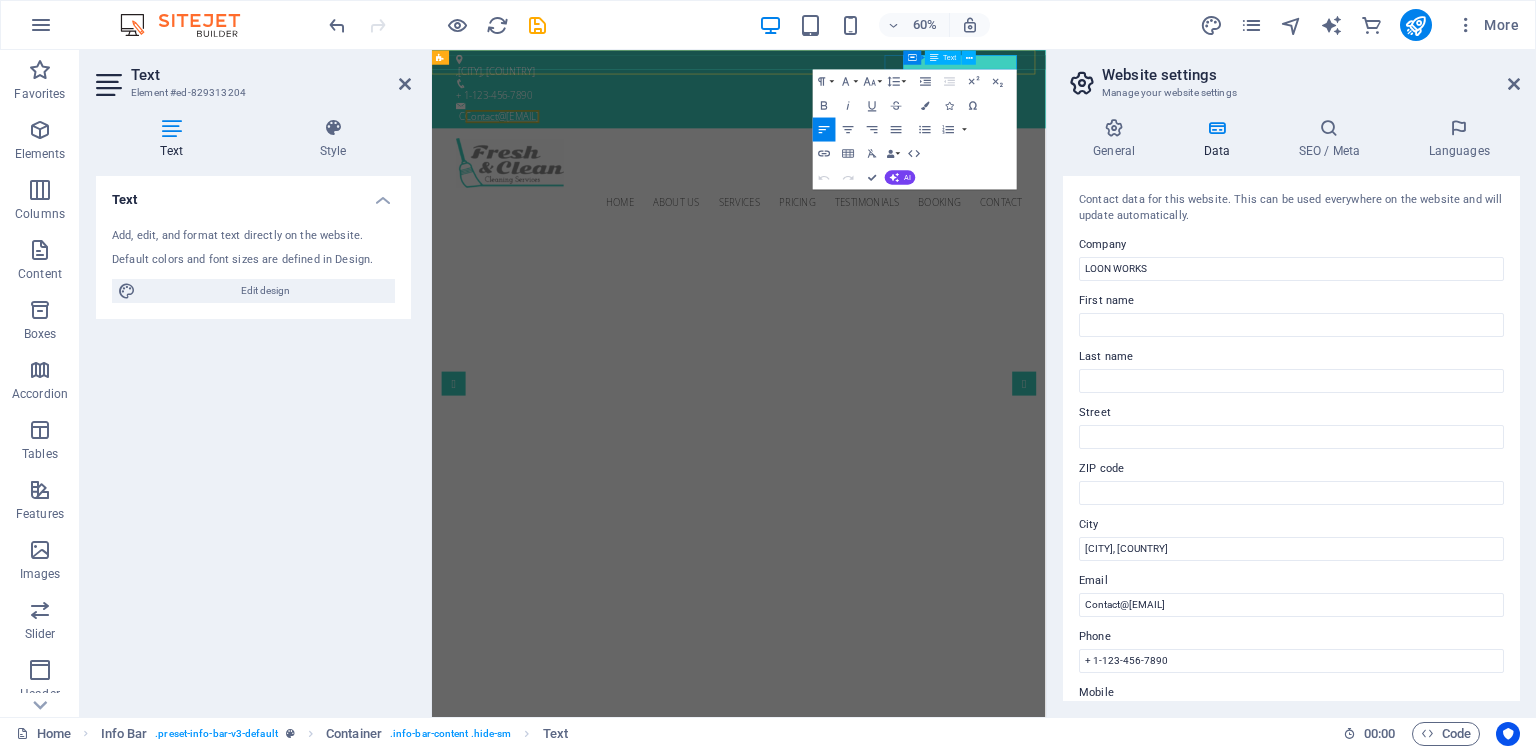 click on "Contact@loonworks.com" 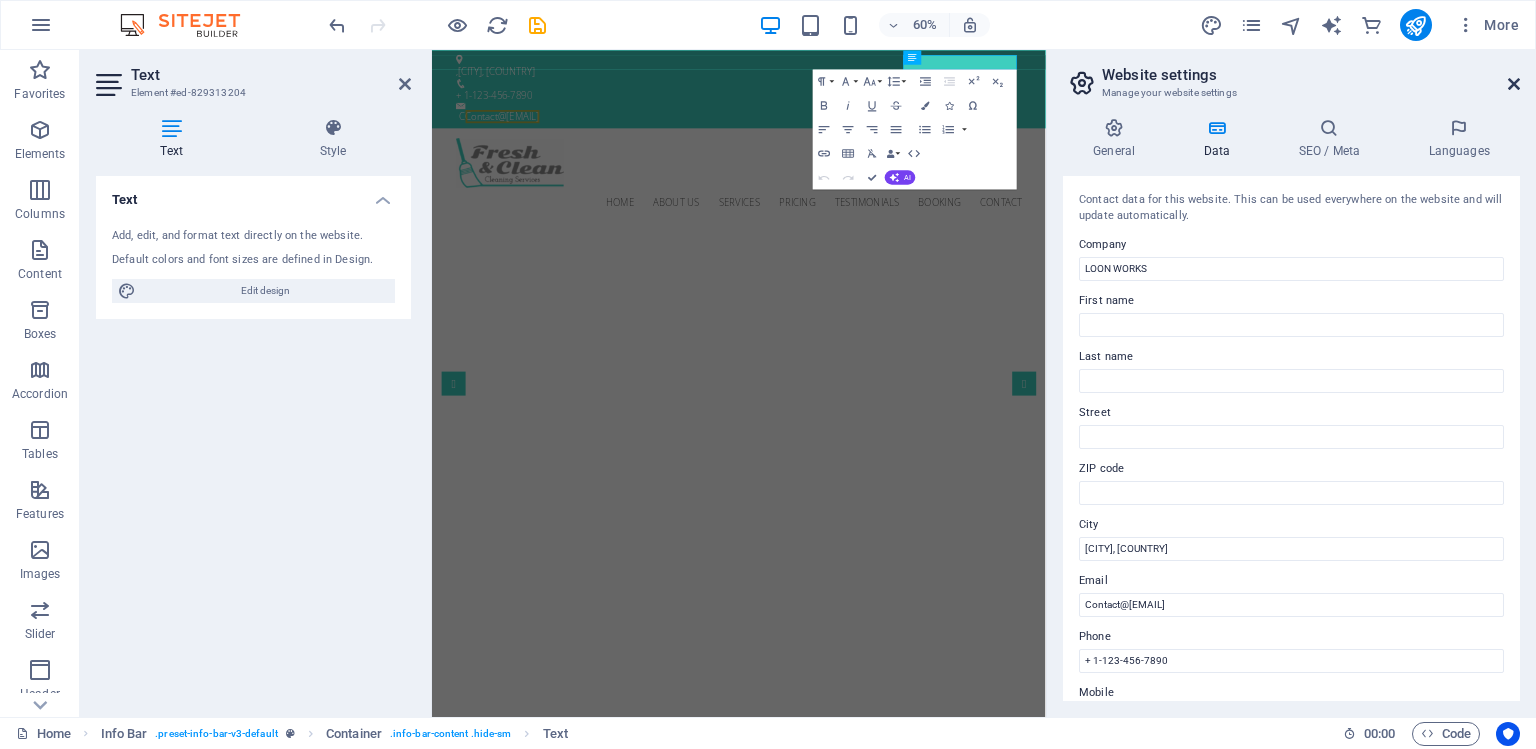 click at bounding box center (1514, 84) 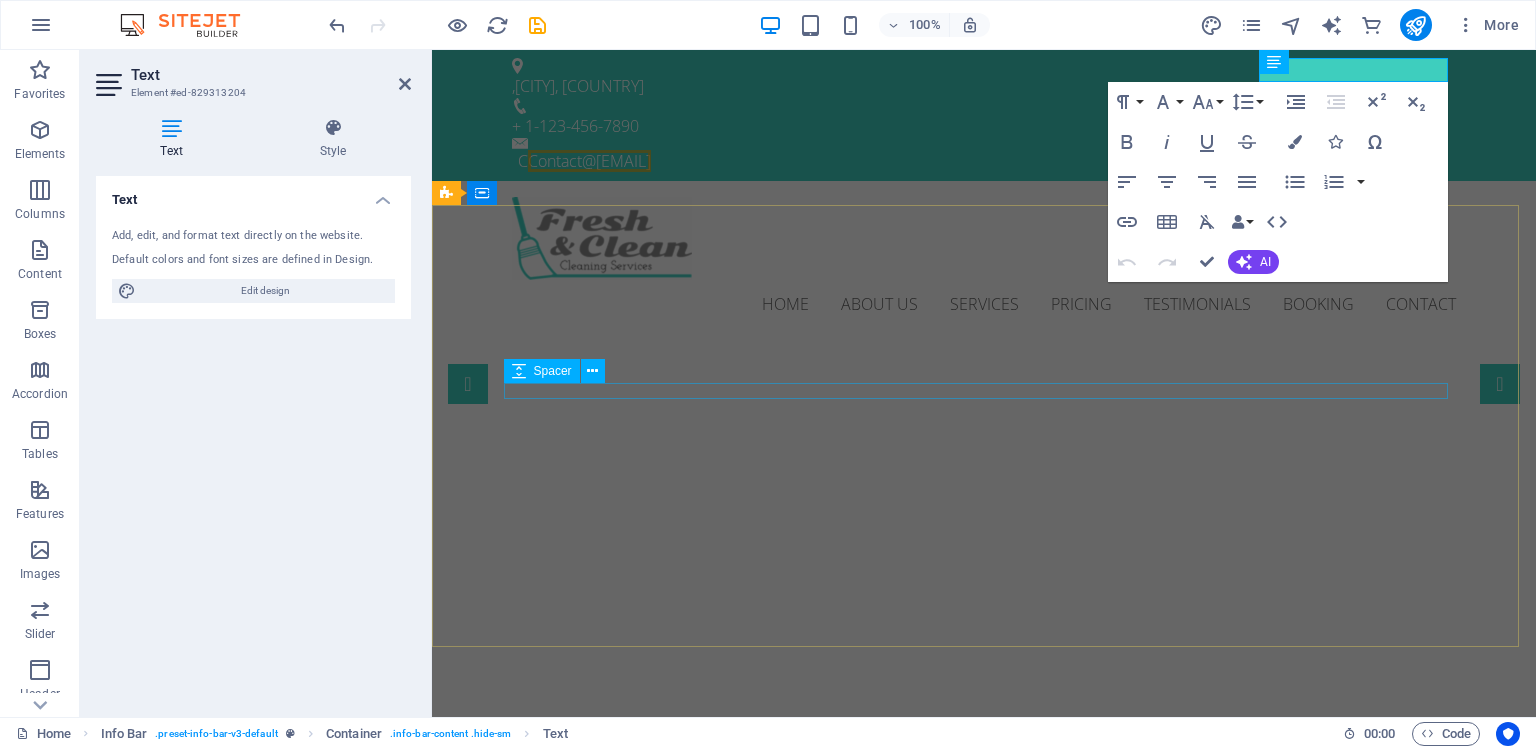 click at bounding box center [984, 883] 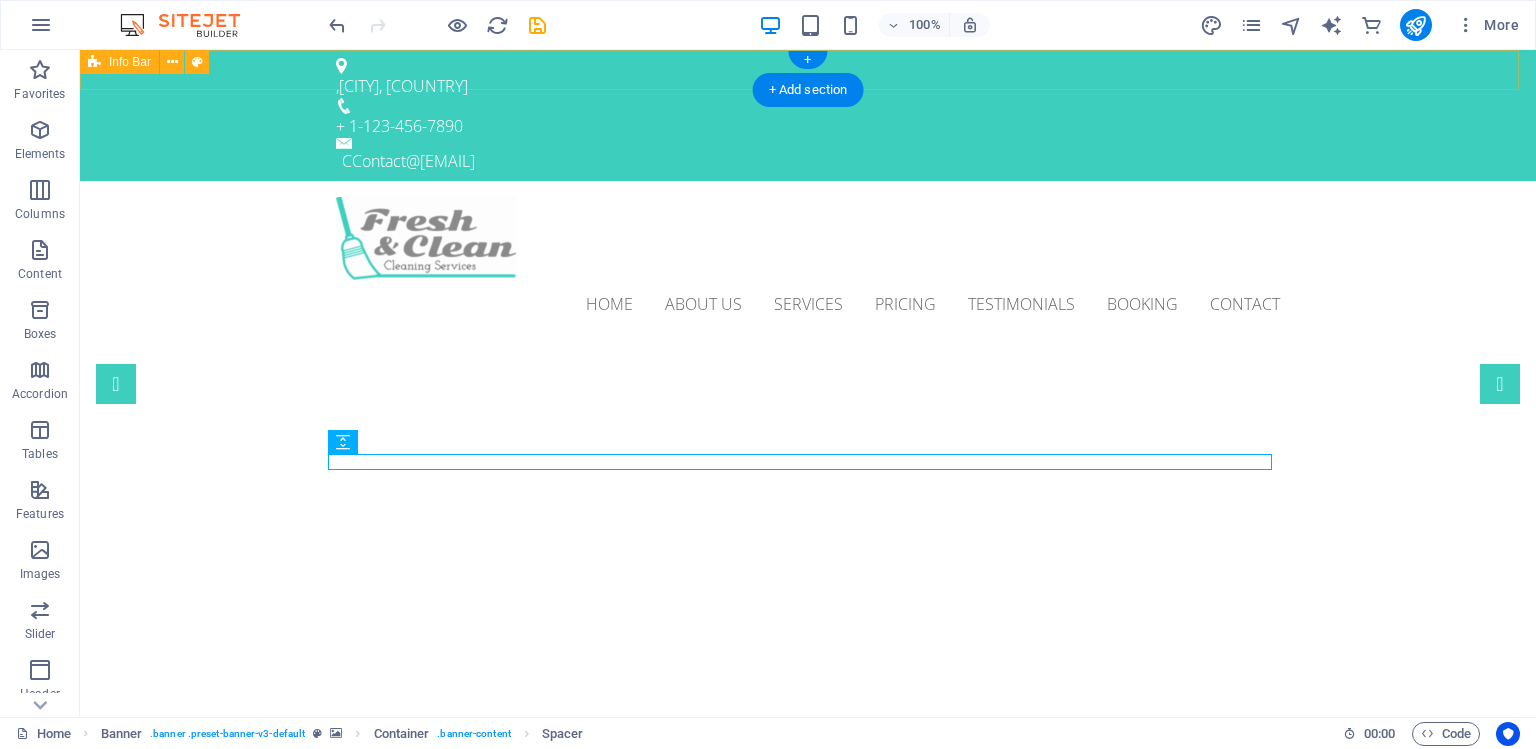 click on ",  ONTARIO, CANADA   + 1-123-456-7890 C Contact@loonworks.com" at bounding box center (808, 115) 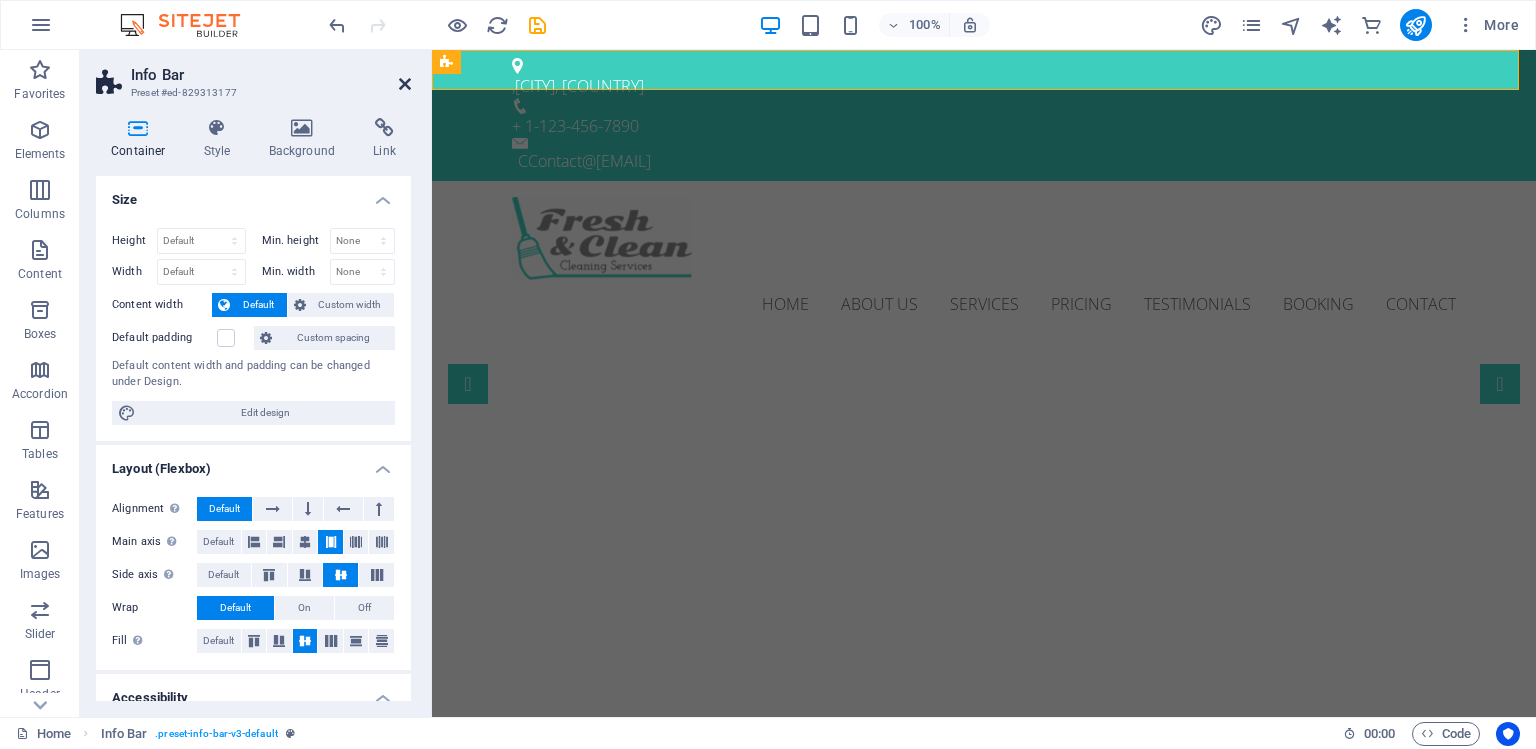 click at bounding box center [405, 84] 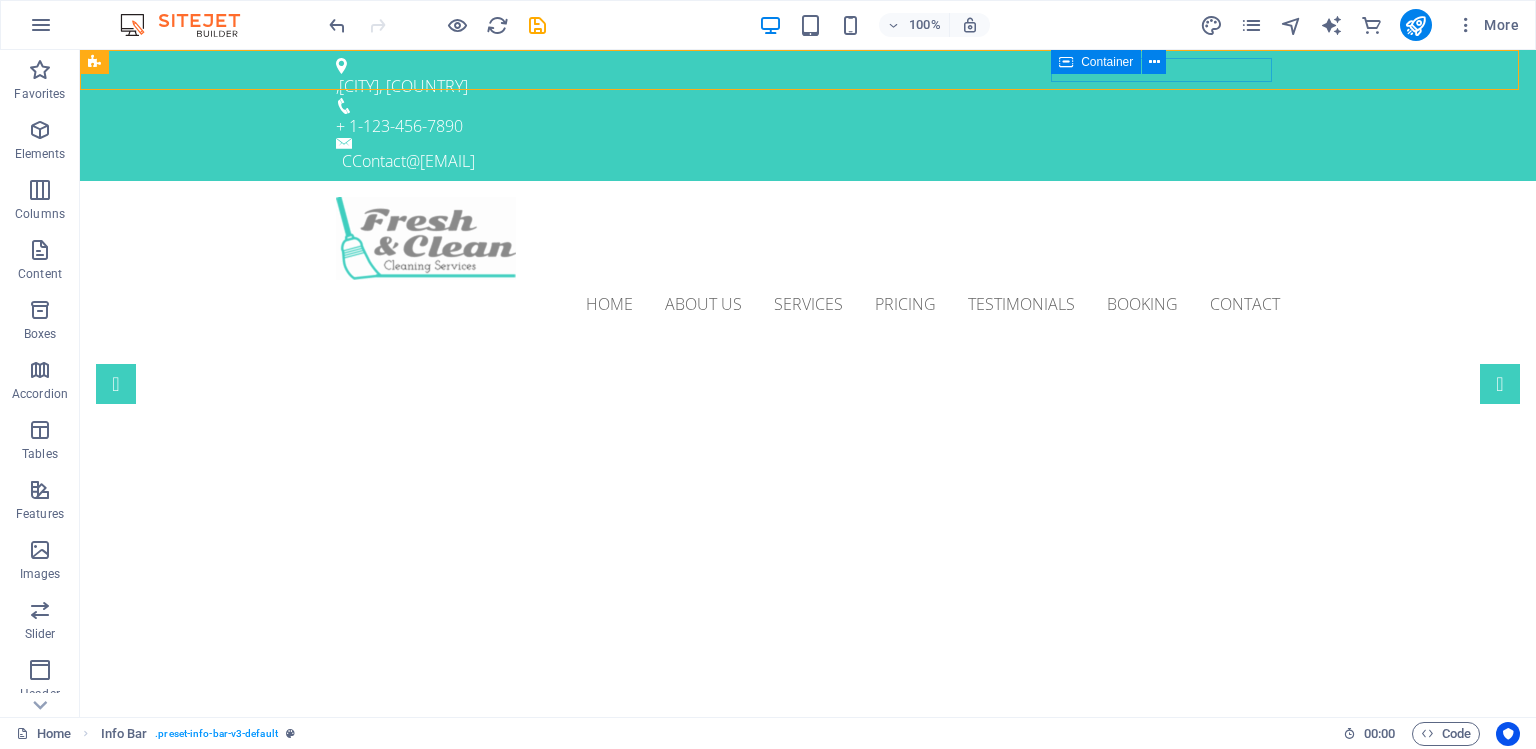 click on "Container" at bounding box center (1096, 62) 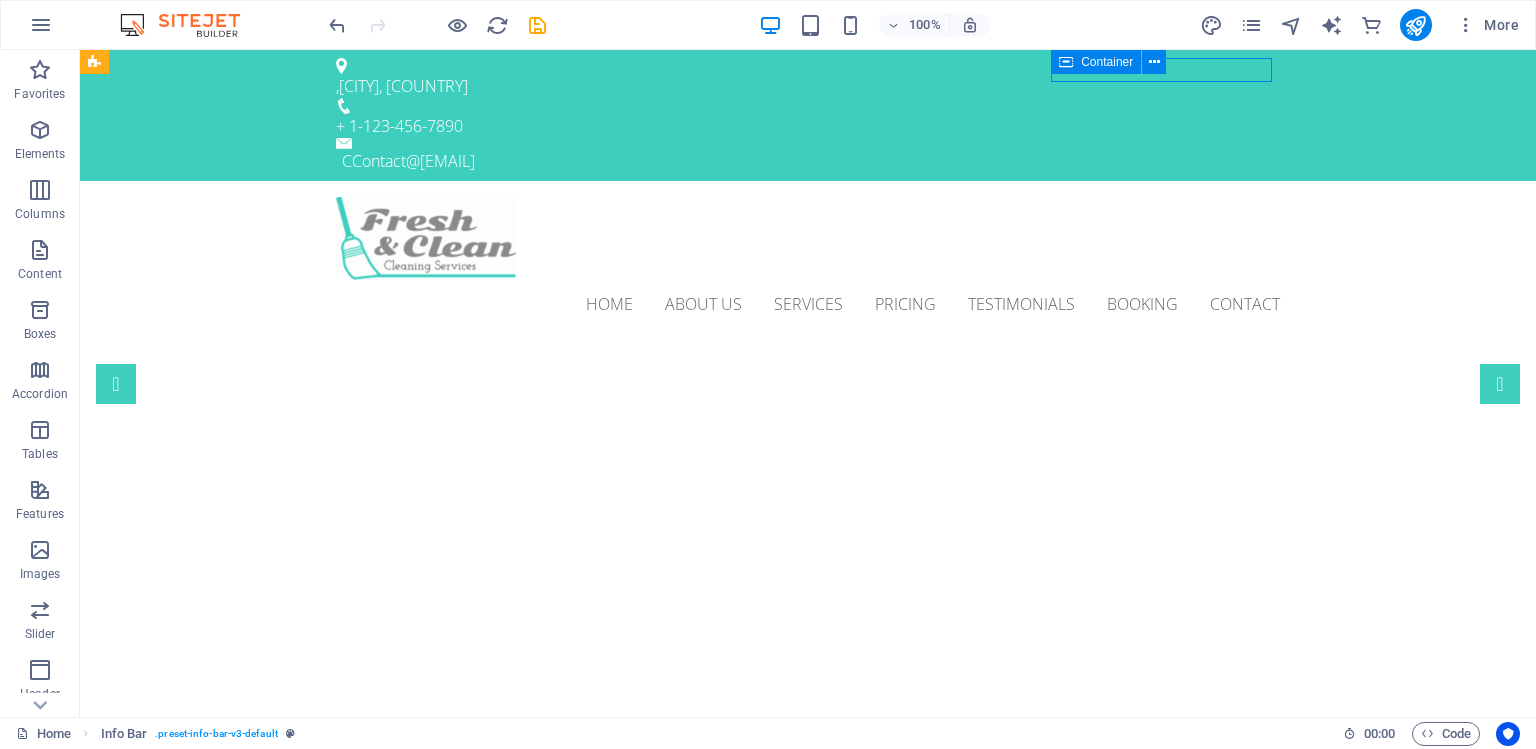 click on "Container" at bounding box center (1096, 62) 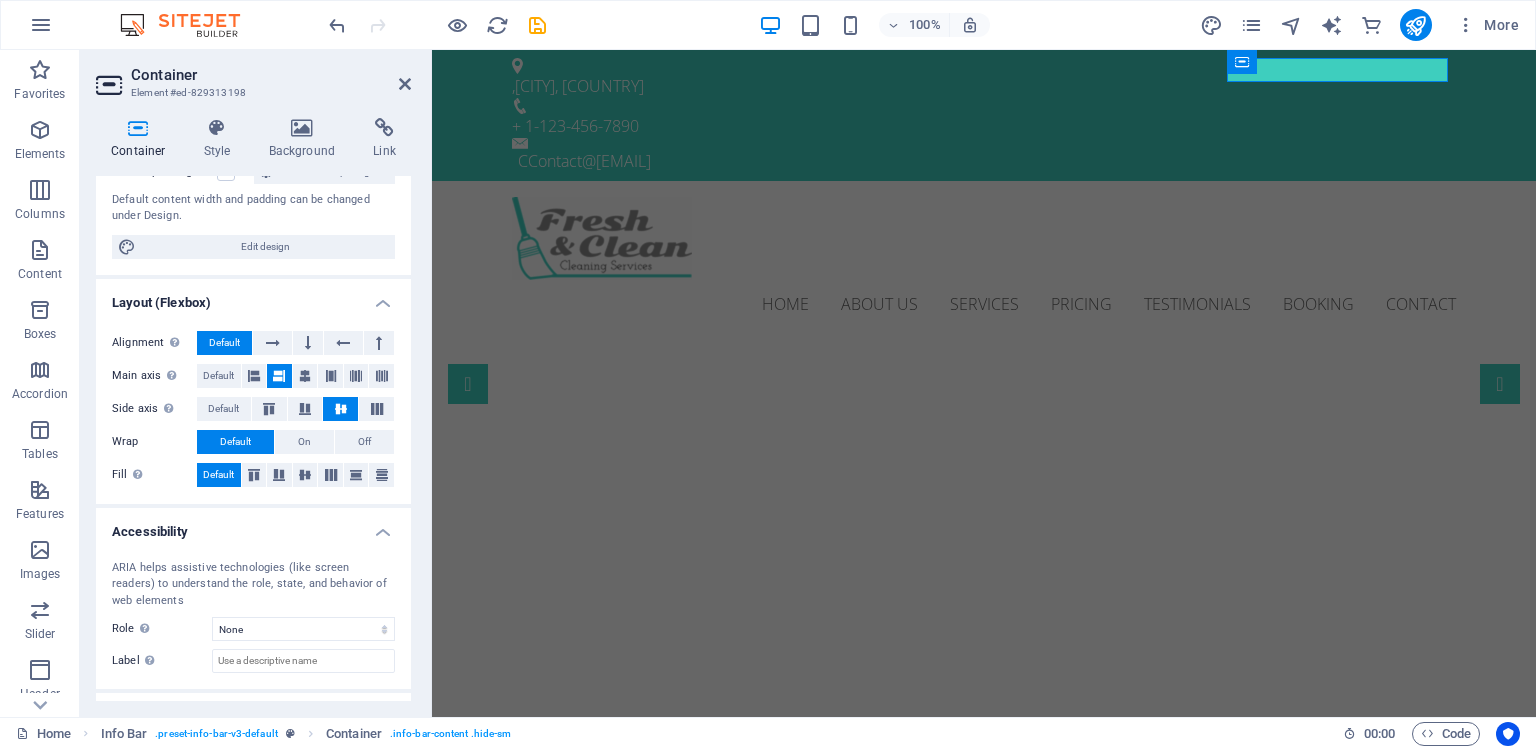 scroll, scrollTop: 283, scrollLeft: 0, axis: vertical 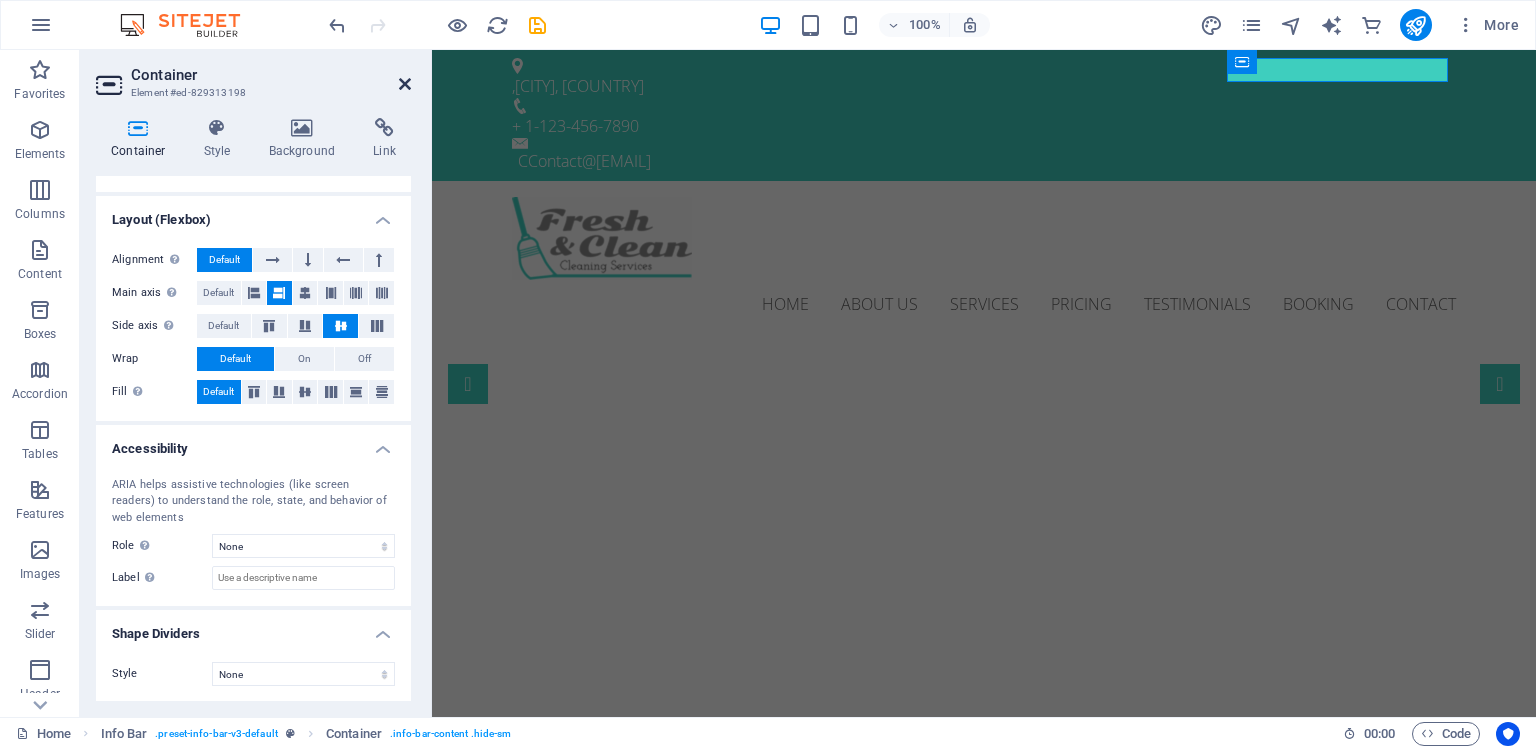 click at bounding box center [405, 84] 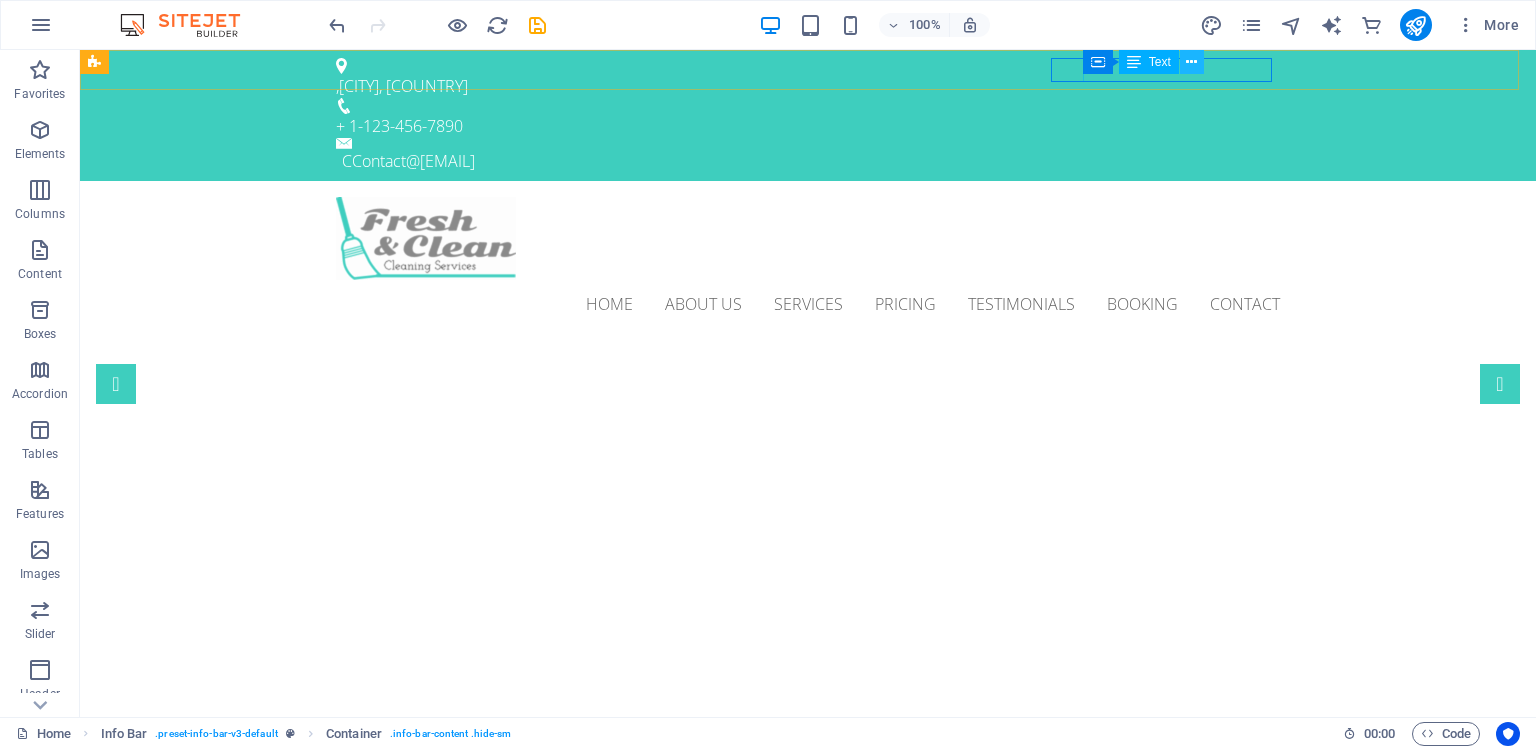 click at bounding box center (1192, 62) 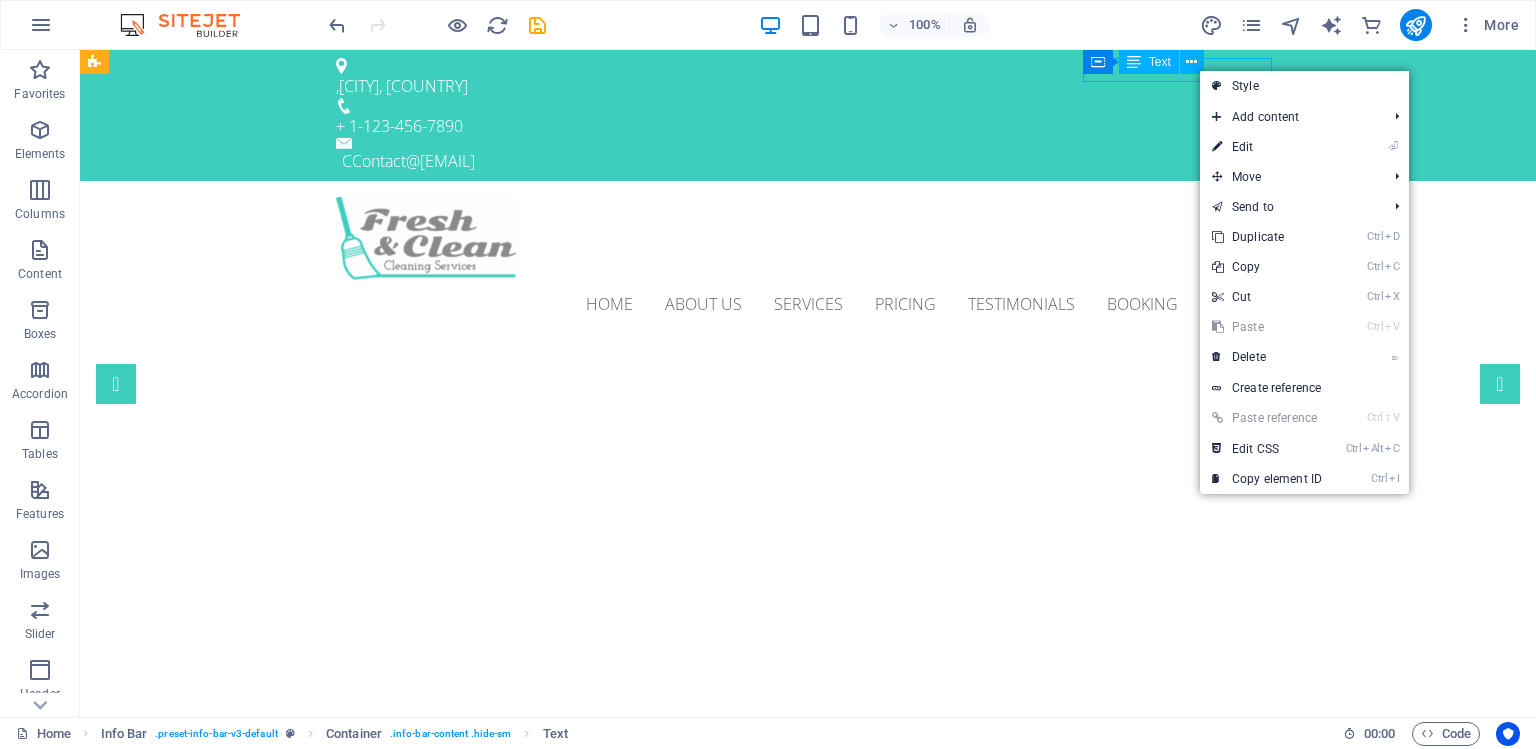 click on "Text" at bounding box center [1160, 62] 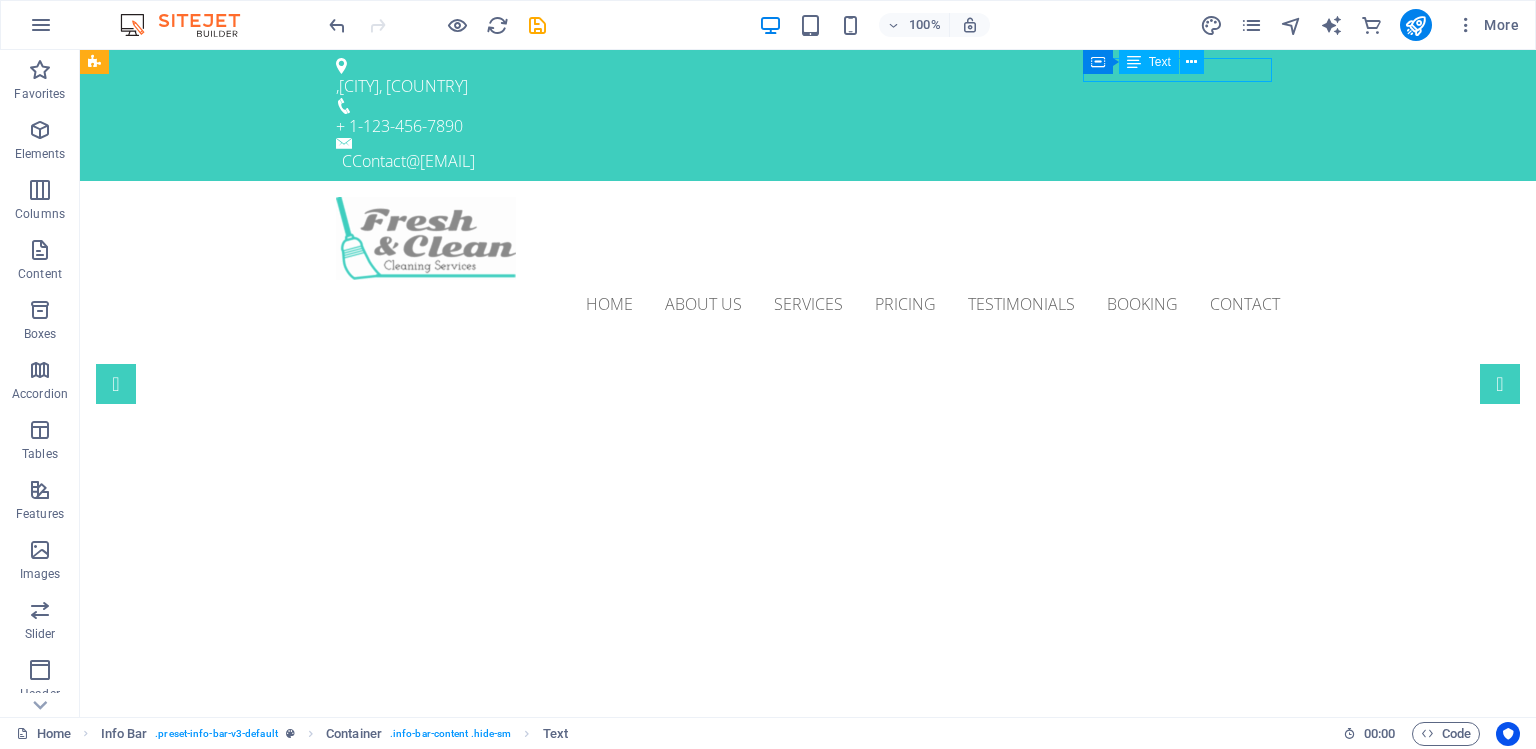 click on "Text" at bounding box center (1160, 62) 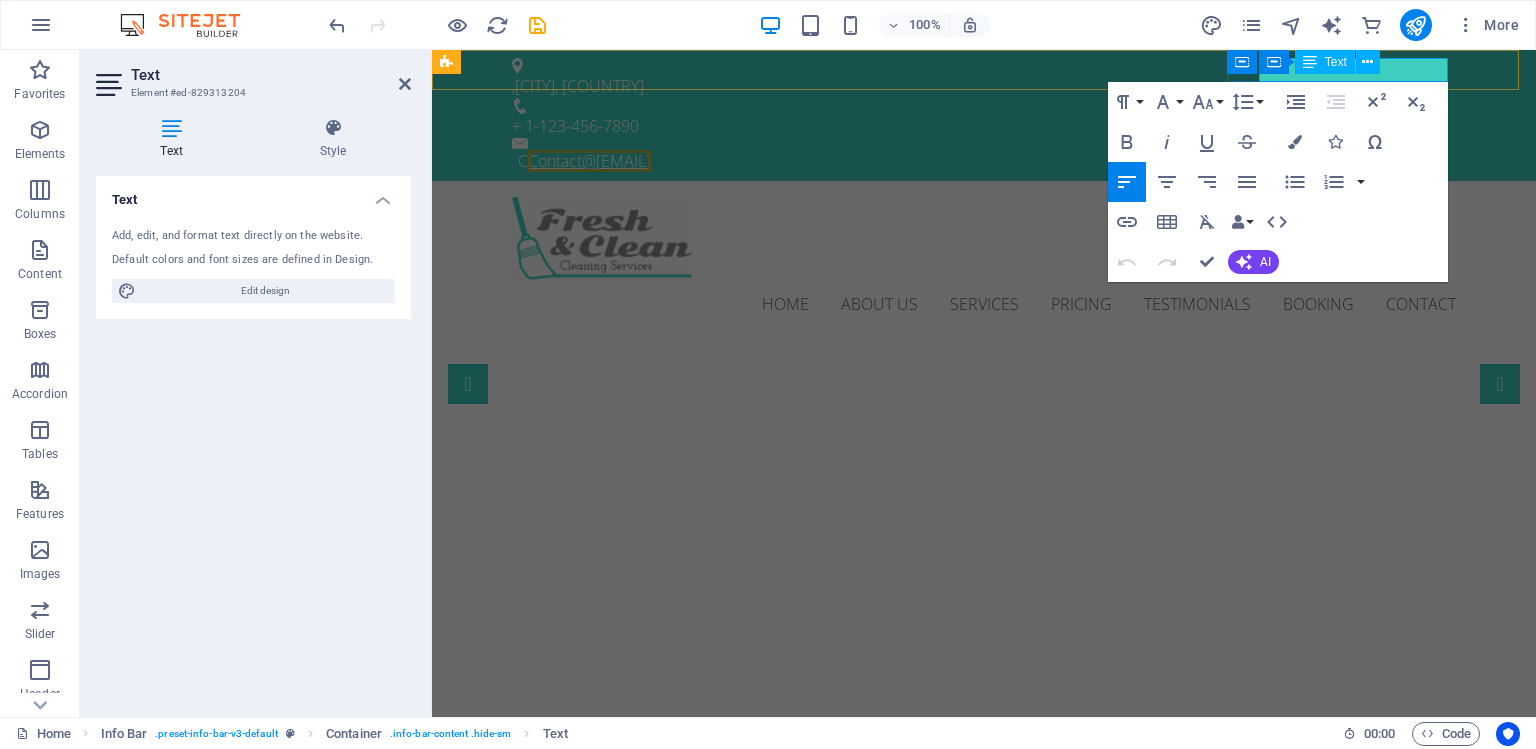 click on "Contact@loonworks.com" 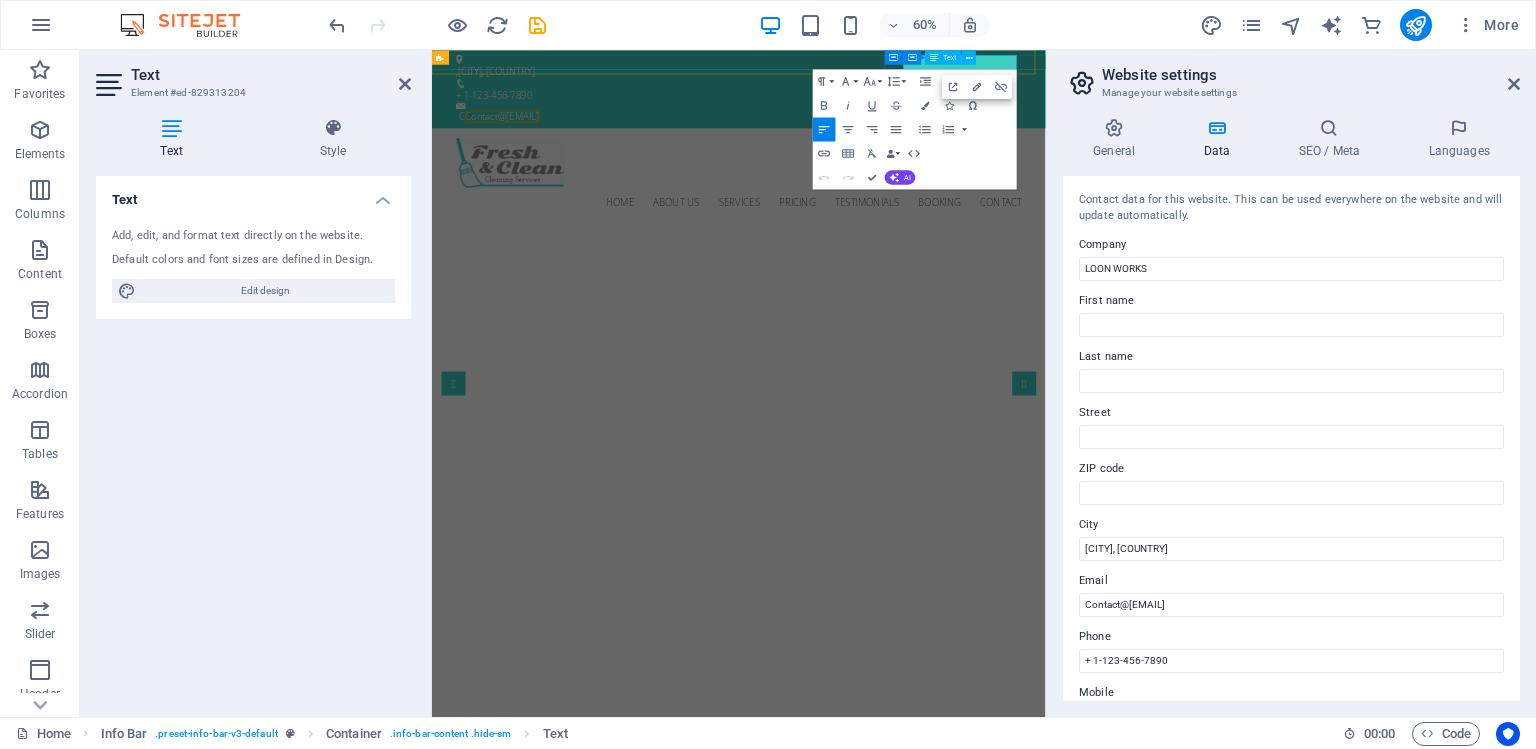 click on "Text" at bounding box center (943, 57) 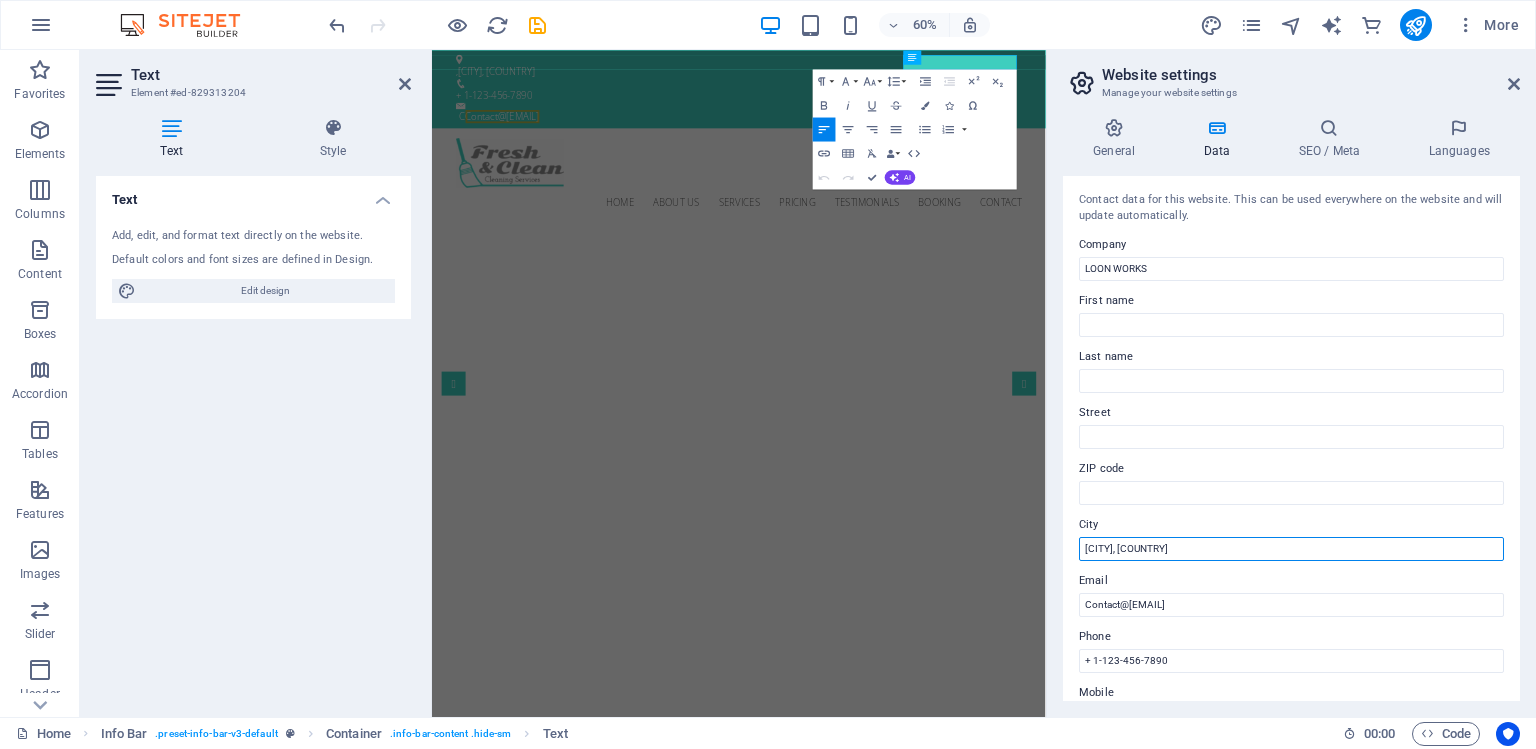 click on "ONTARIO, CANADA" at bounding box center [1291, 549] 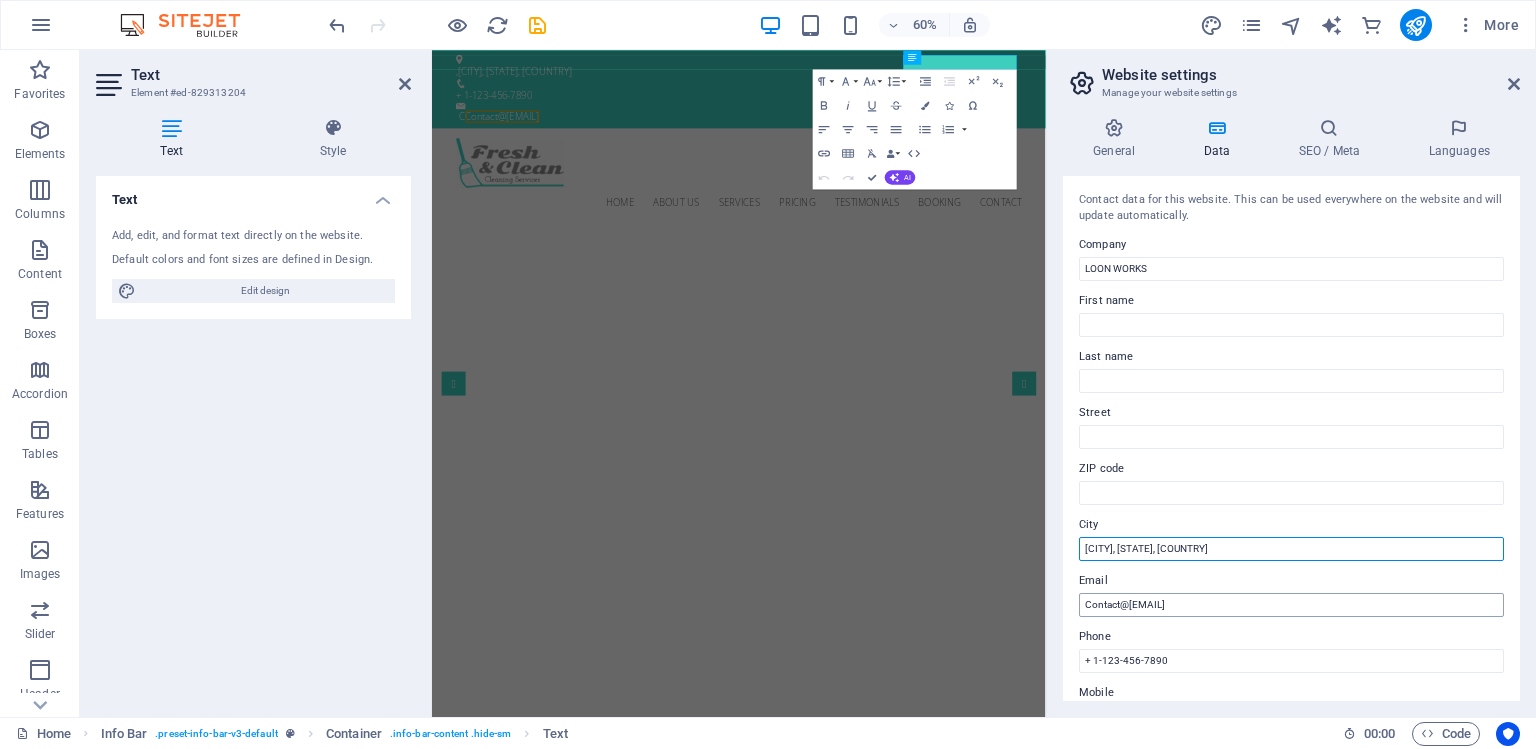 type on "[CITY], [STATE], [COUNTRY]" 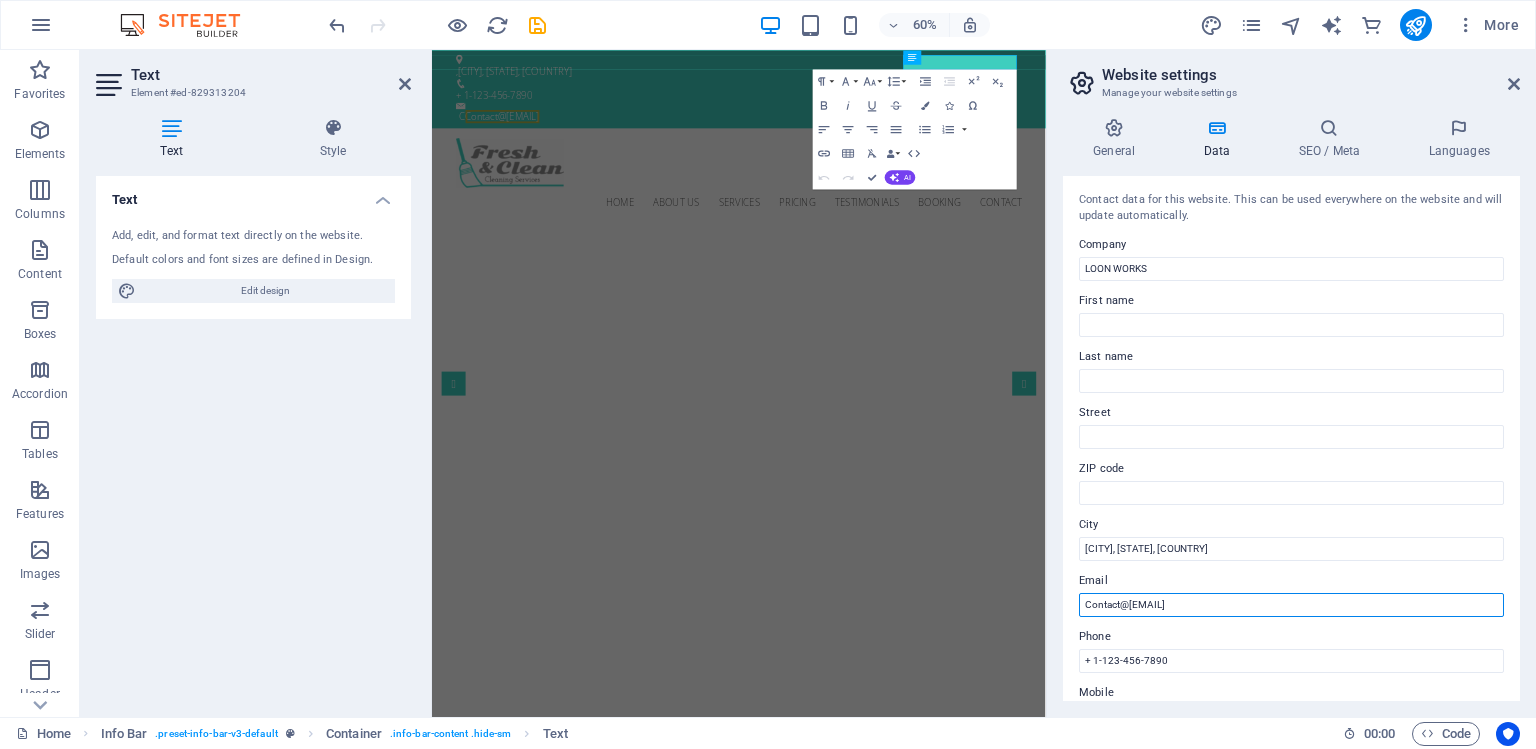 click on "Contact@loonworks.com" at bounding box center (1291, 605) 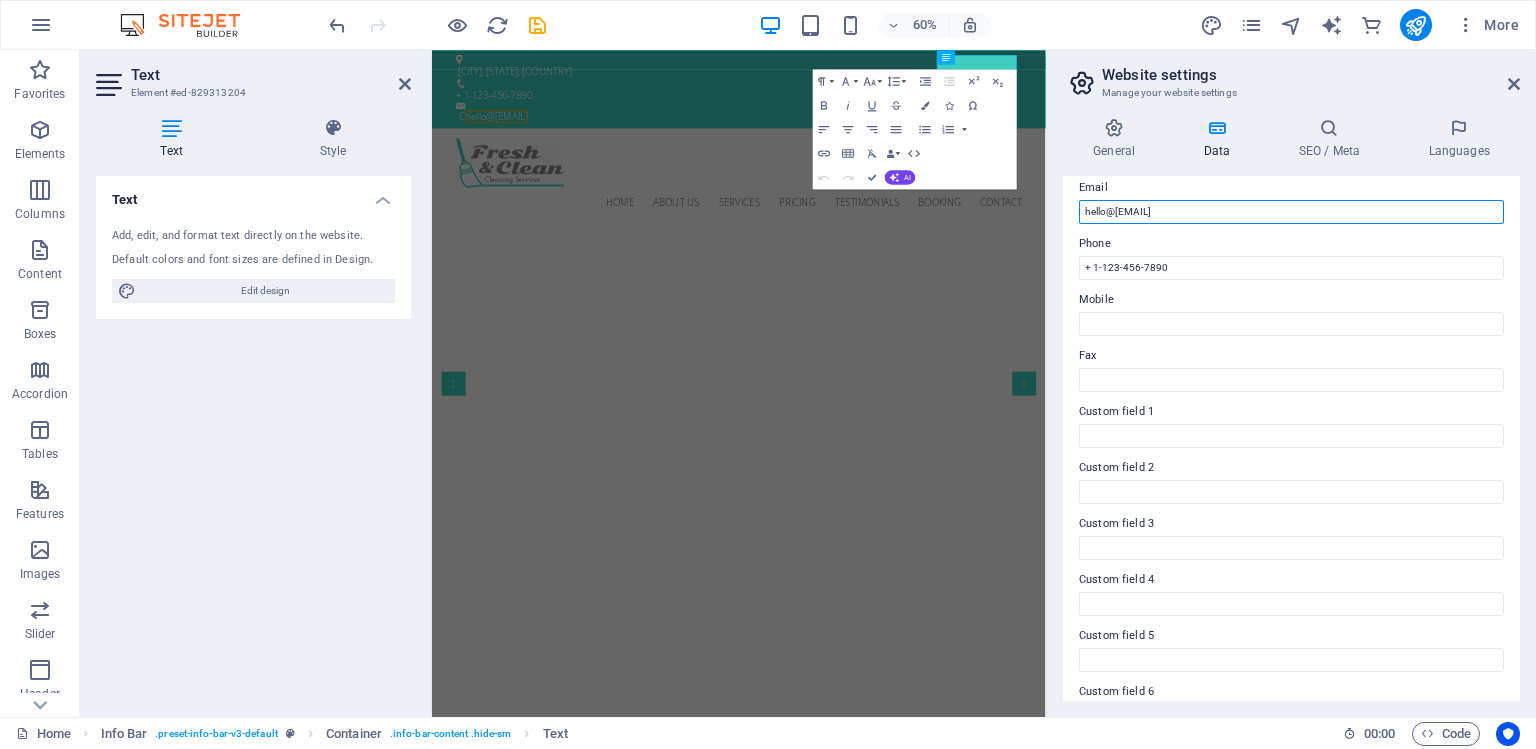 scroll, scrollTop: 436, scrollLeft: 0, axis: vertical 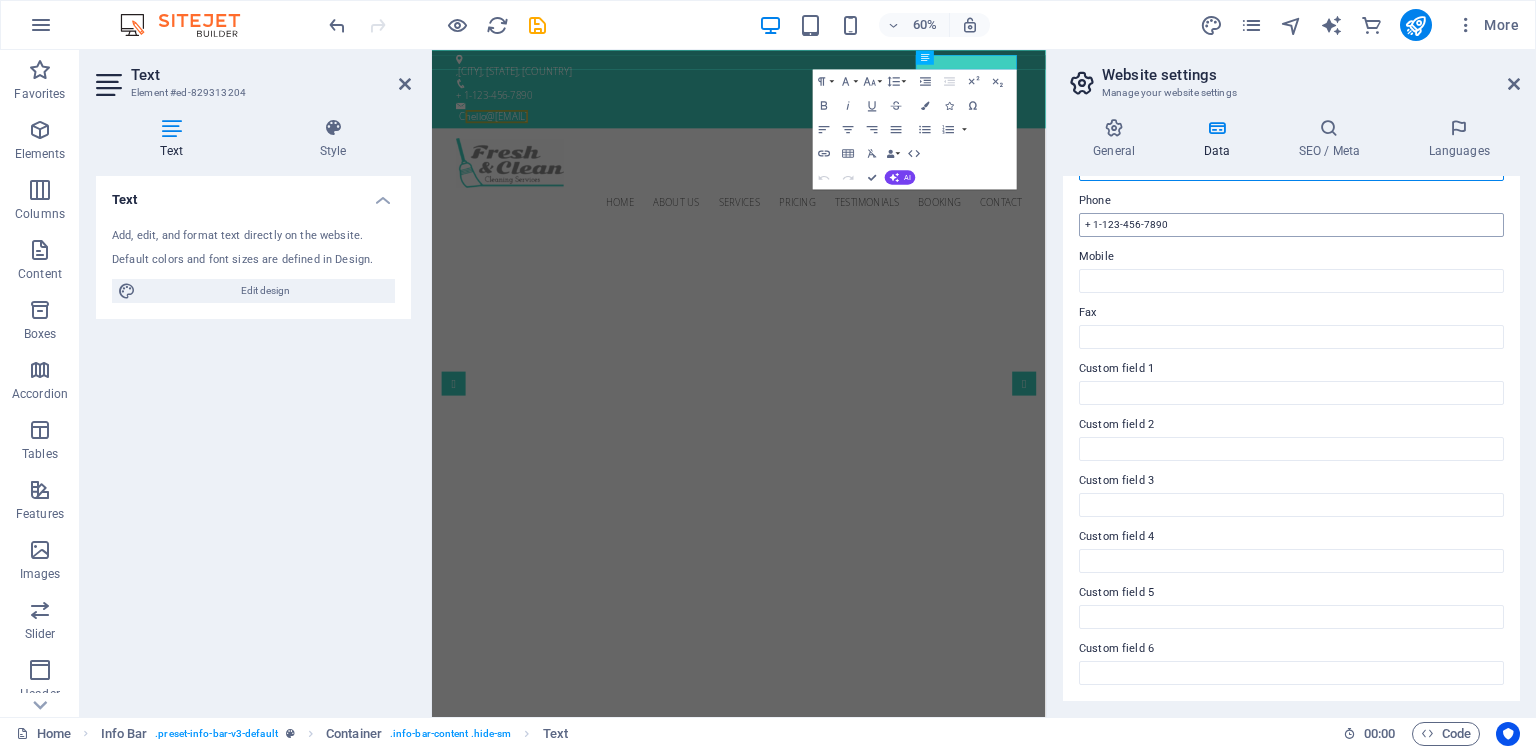type on "[EMAIL]" 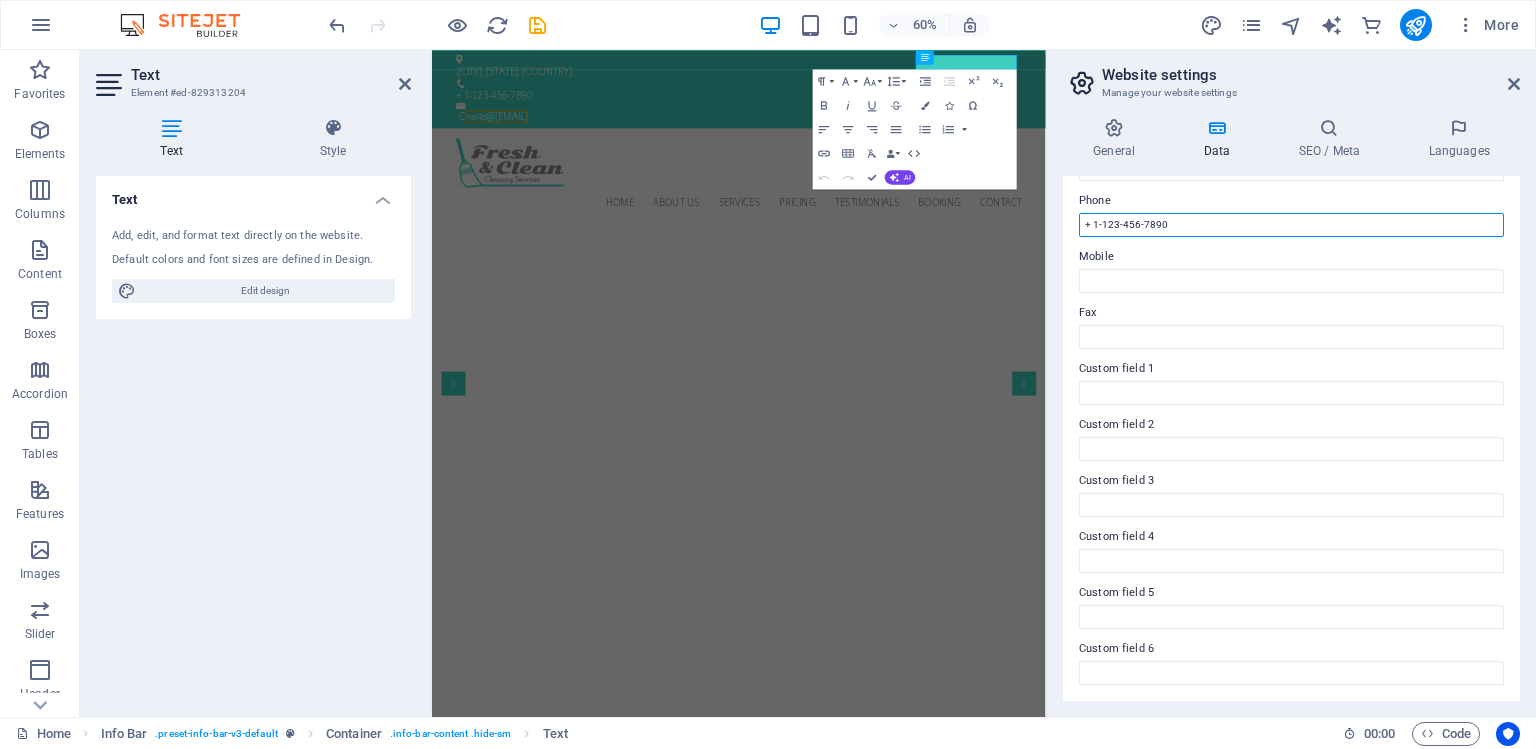 click on "+ 1-123-456-7890" at bounding box center [1291, 225] 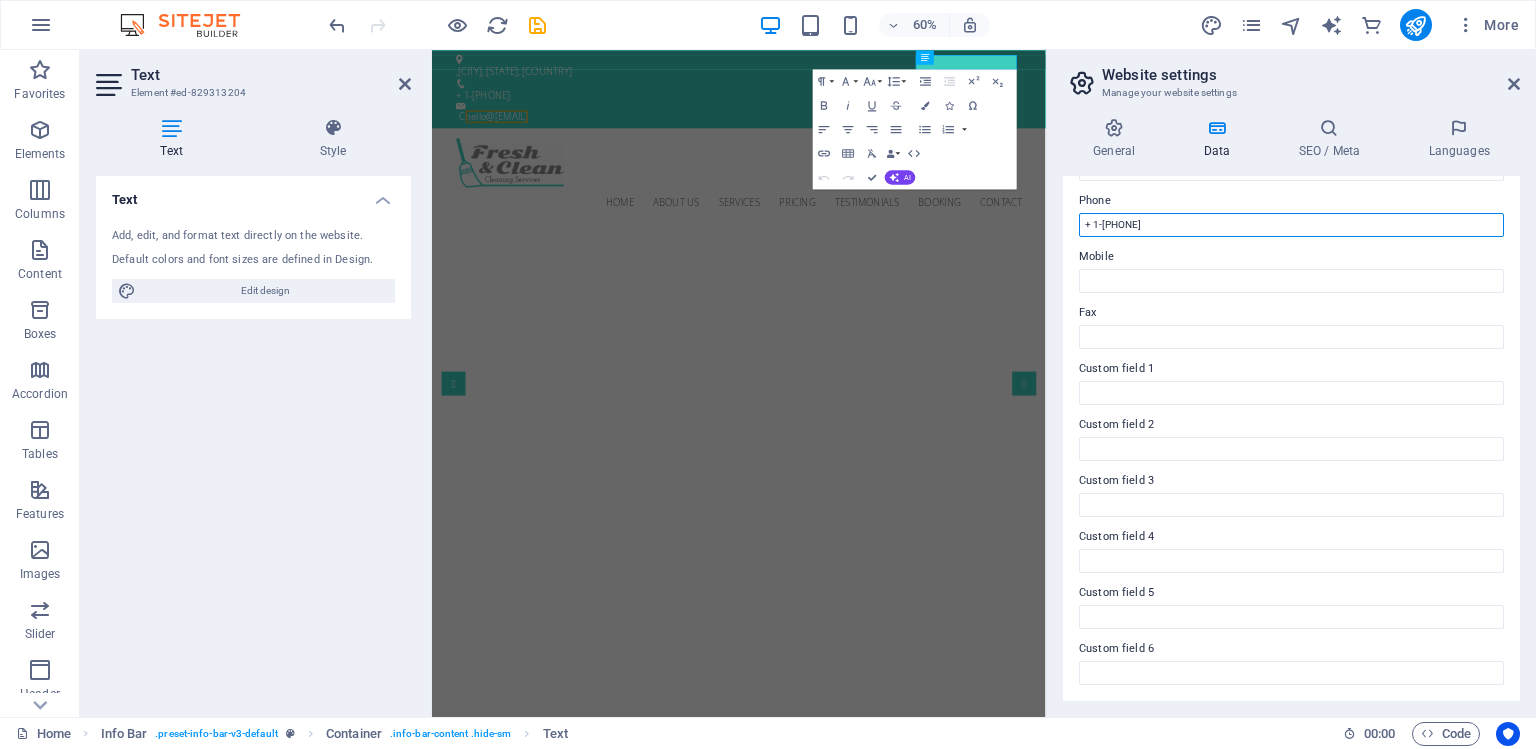 click on "+ 1-123-456-LOON" at bounding box center [1291, 225] 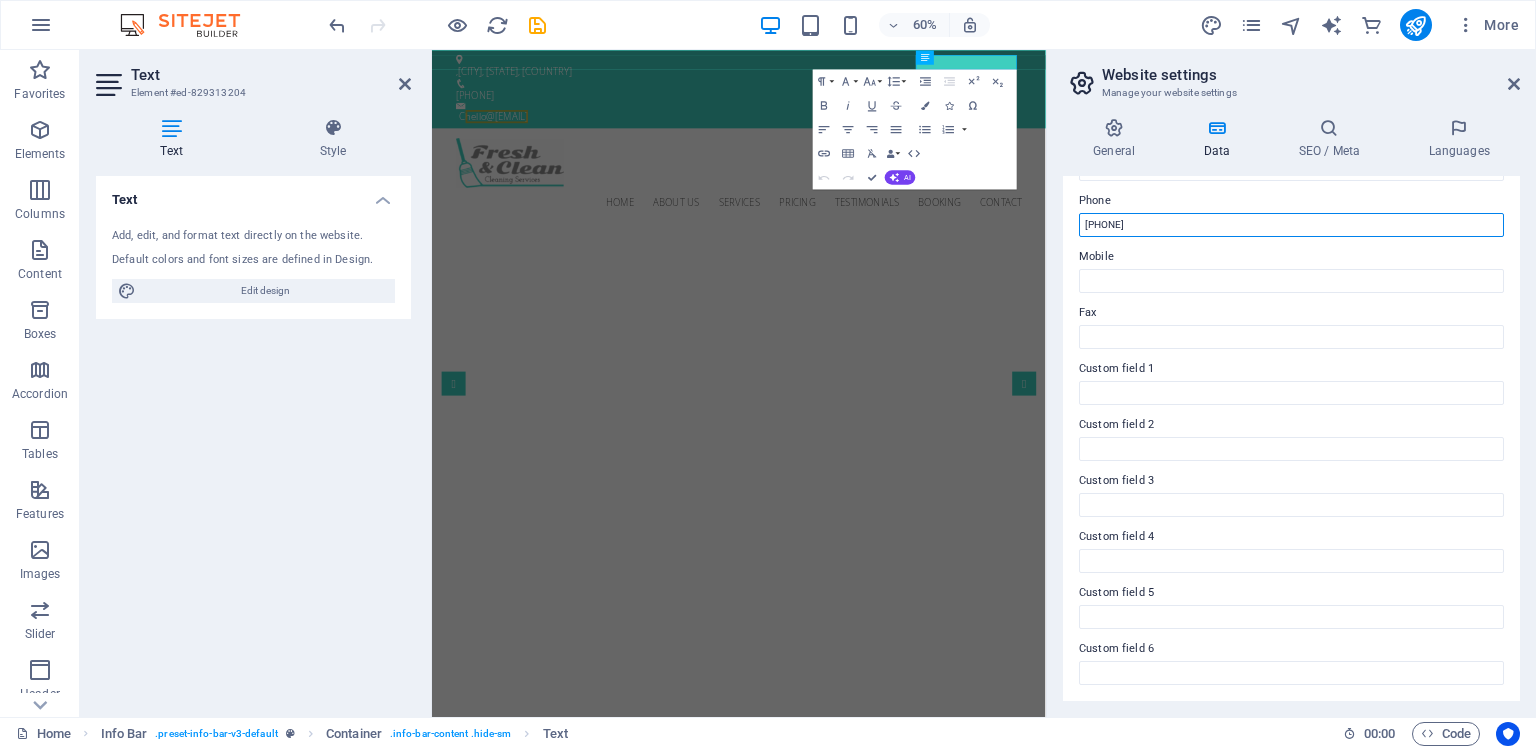 click on "416-456-LOON" at bounding box center [1291, 225] 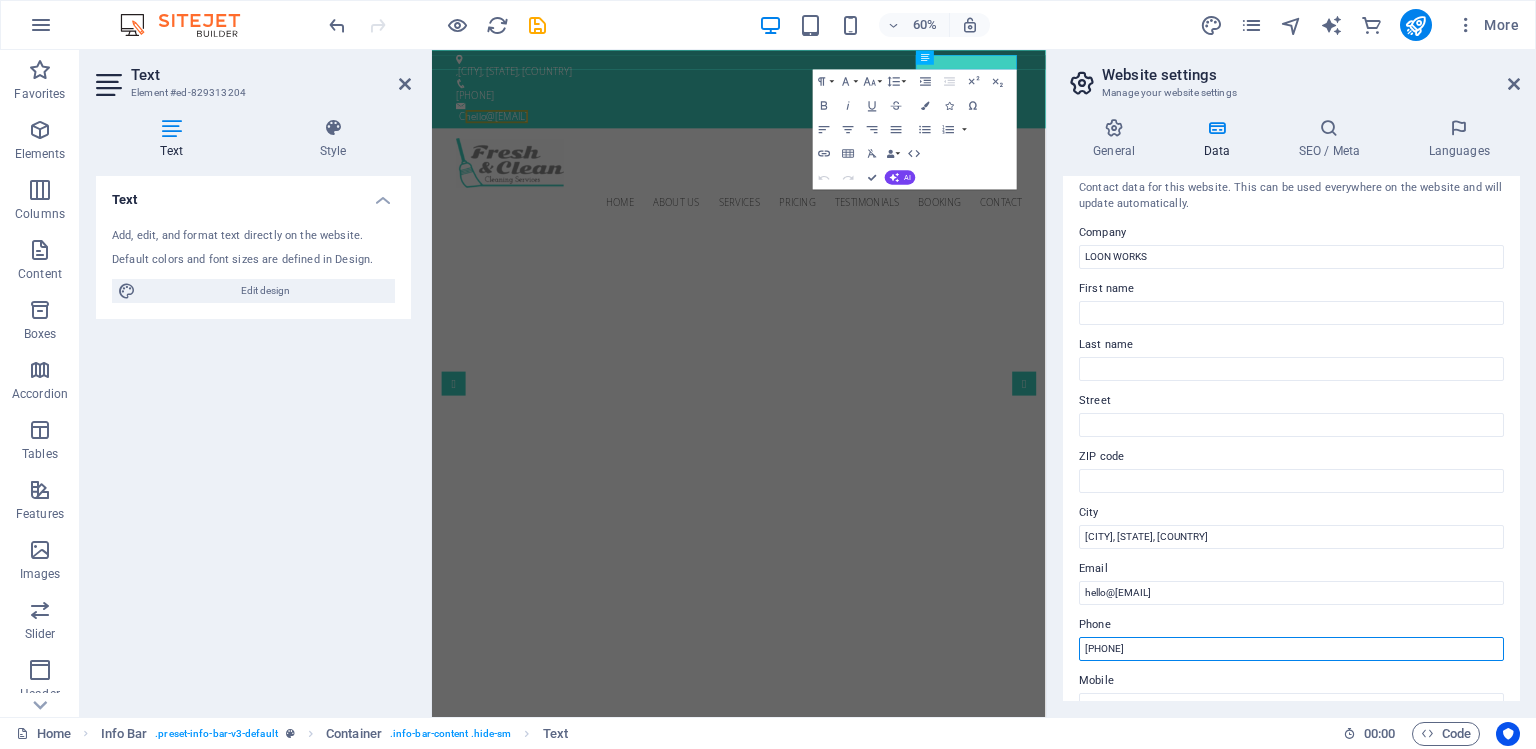 scroll, scrollTop: 0, scrollLeft: 0, axis: both 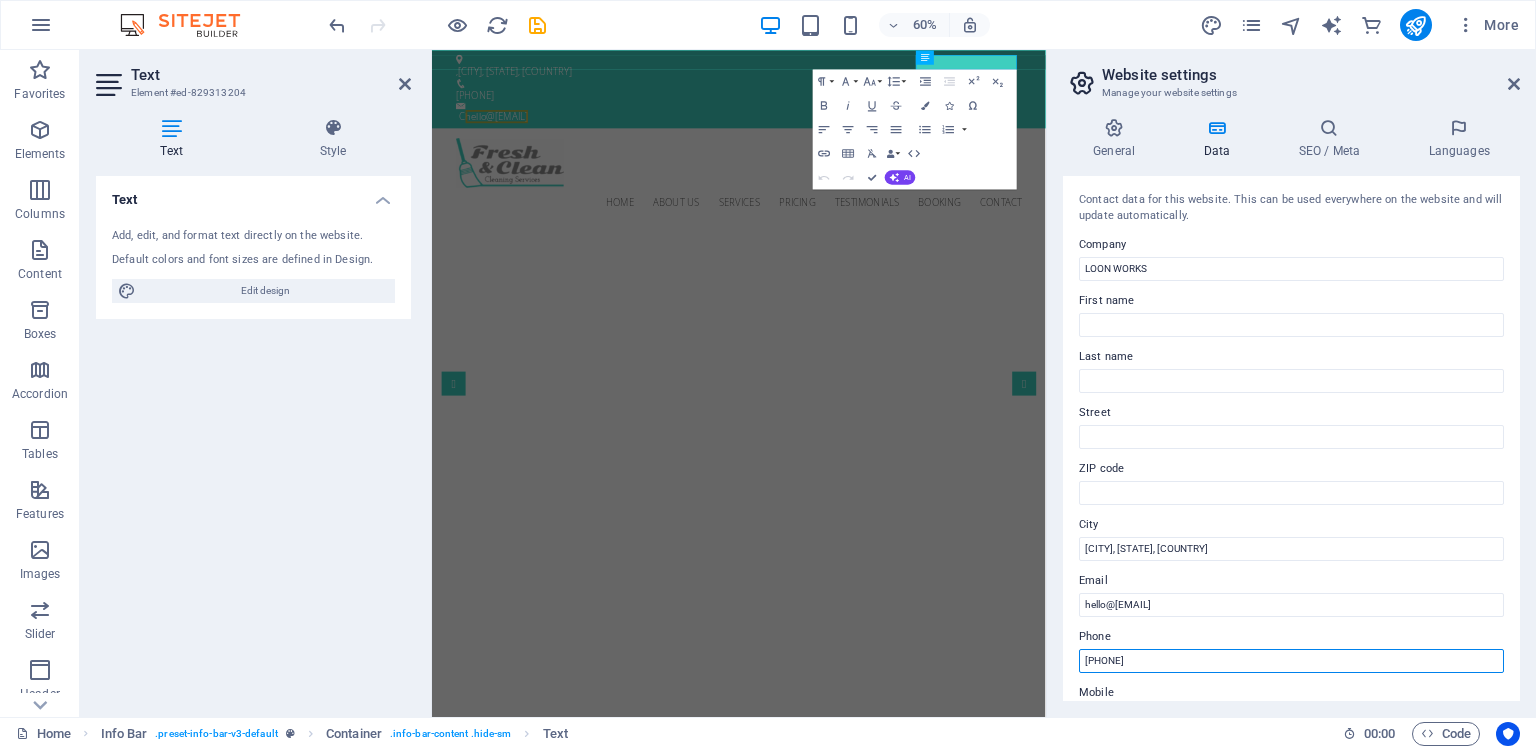 type on "[PHONE]" 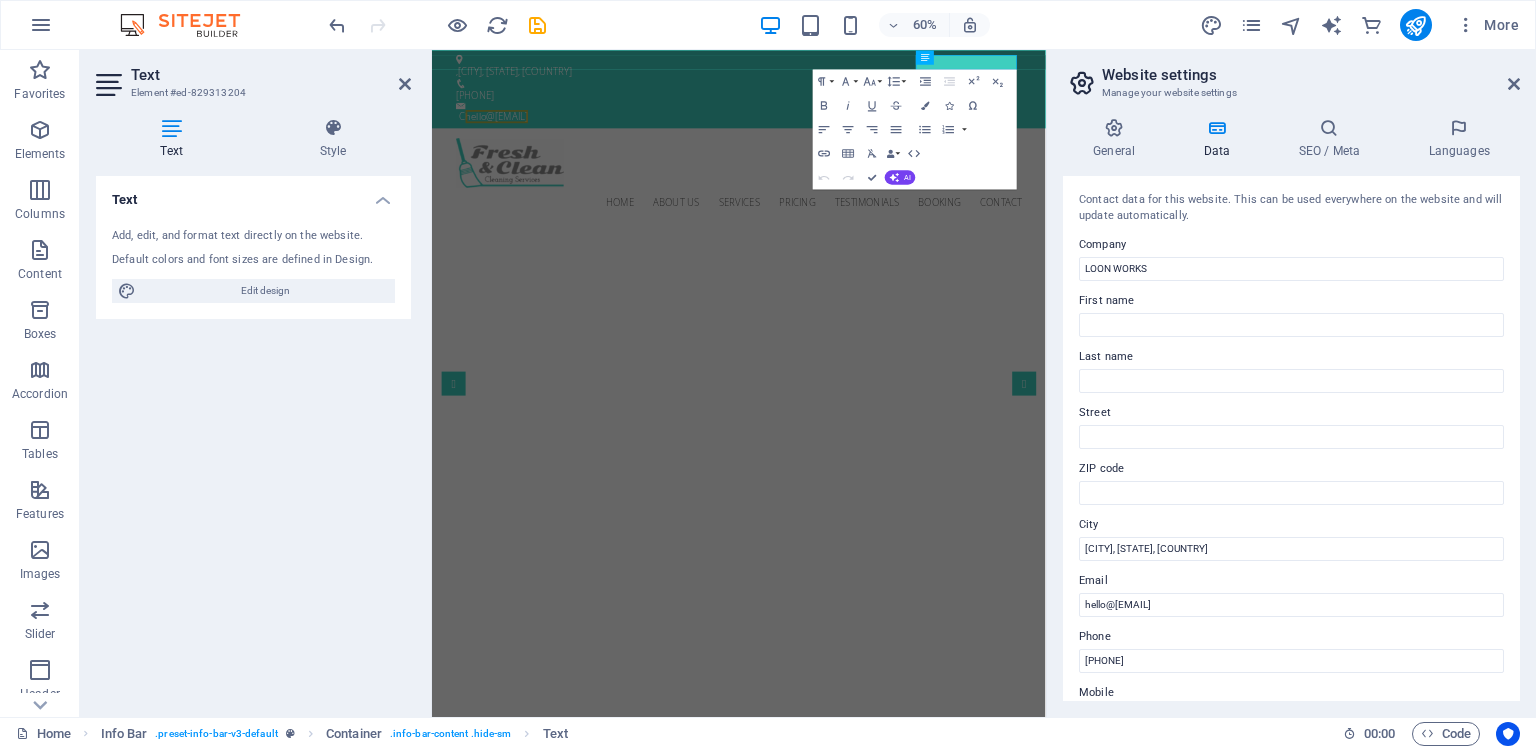 click on "Text Add, edit, and format text directly on the website. Default colors and font sizes are defined in Design. Edit design Alignment Left aligned Centered Right aligned" at bounding box center [253, 438] 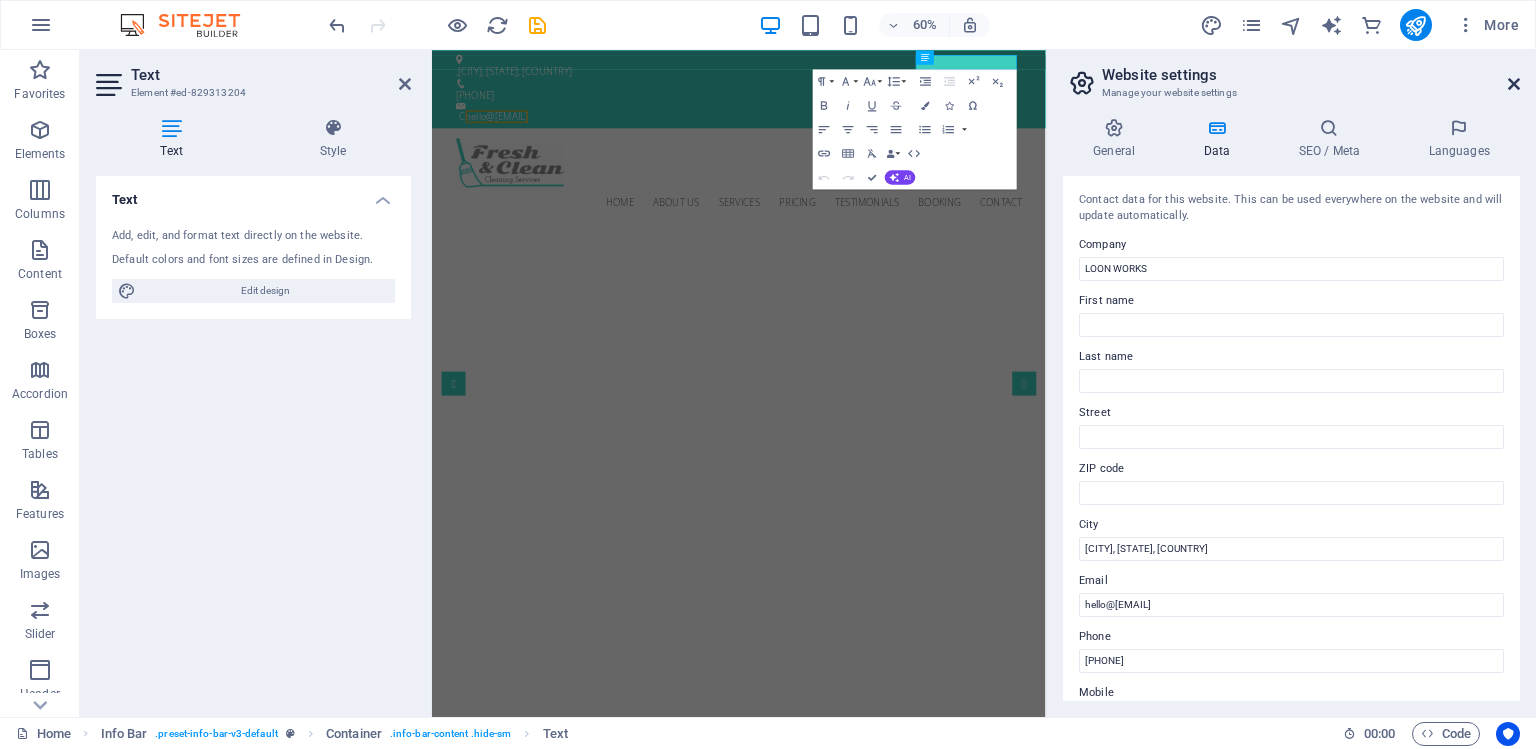 click at bounding box center [1514, 84] 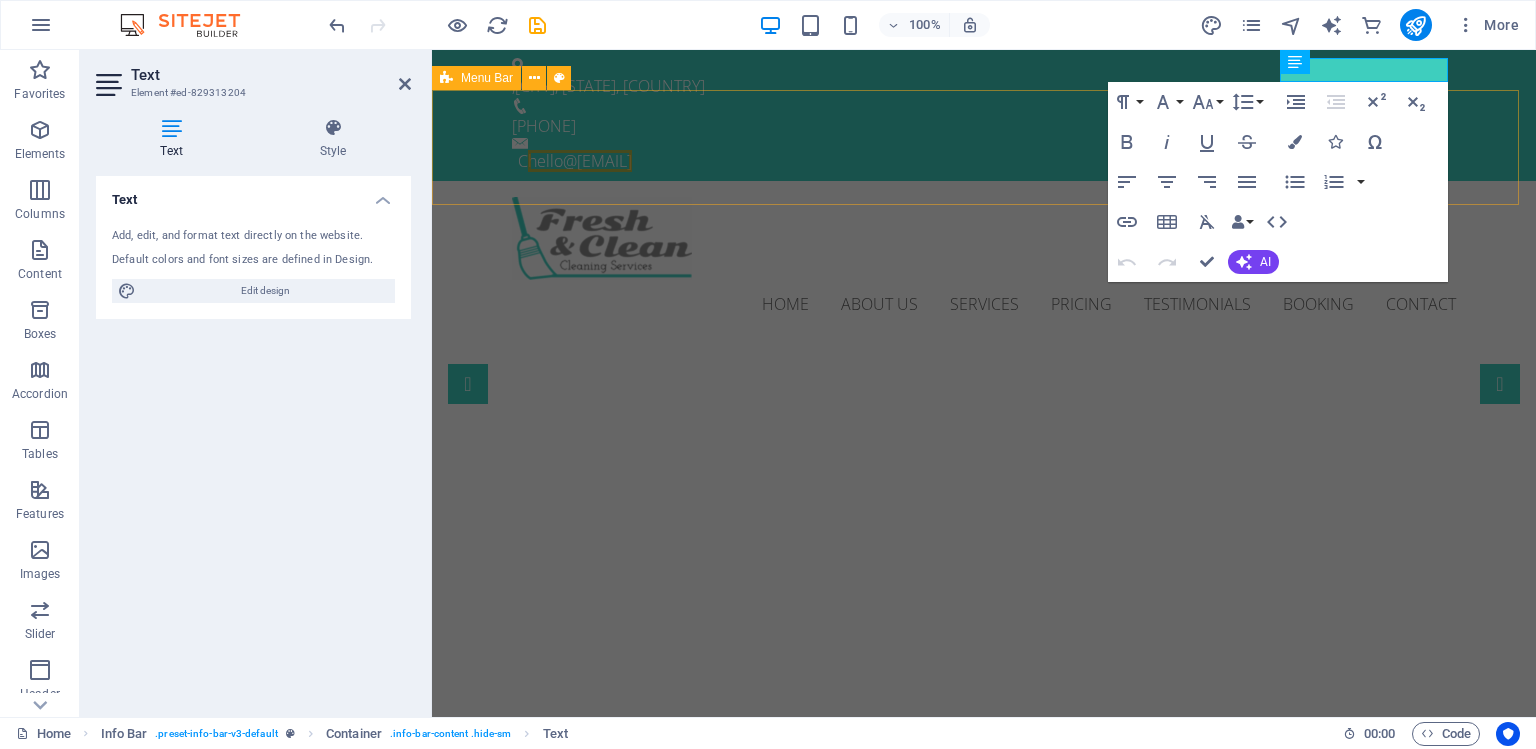 click on "Professional. Affordable. Reliable.  Cleaning Service Provider in  TORONTO, ON, CANADA" at bounding box center (984, 917) 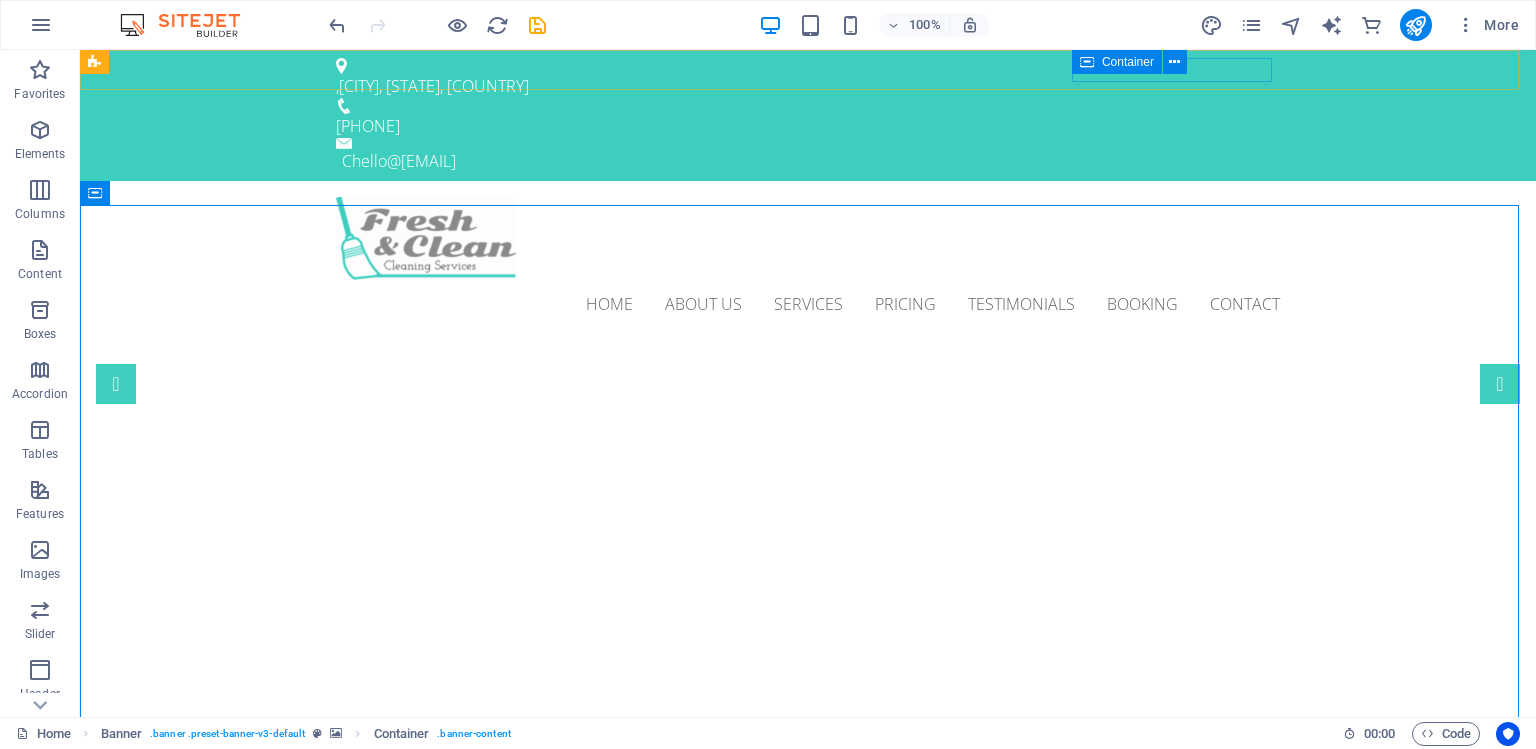 click at bounding box center [1087, 62] 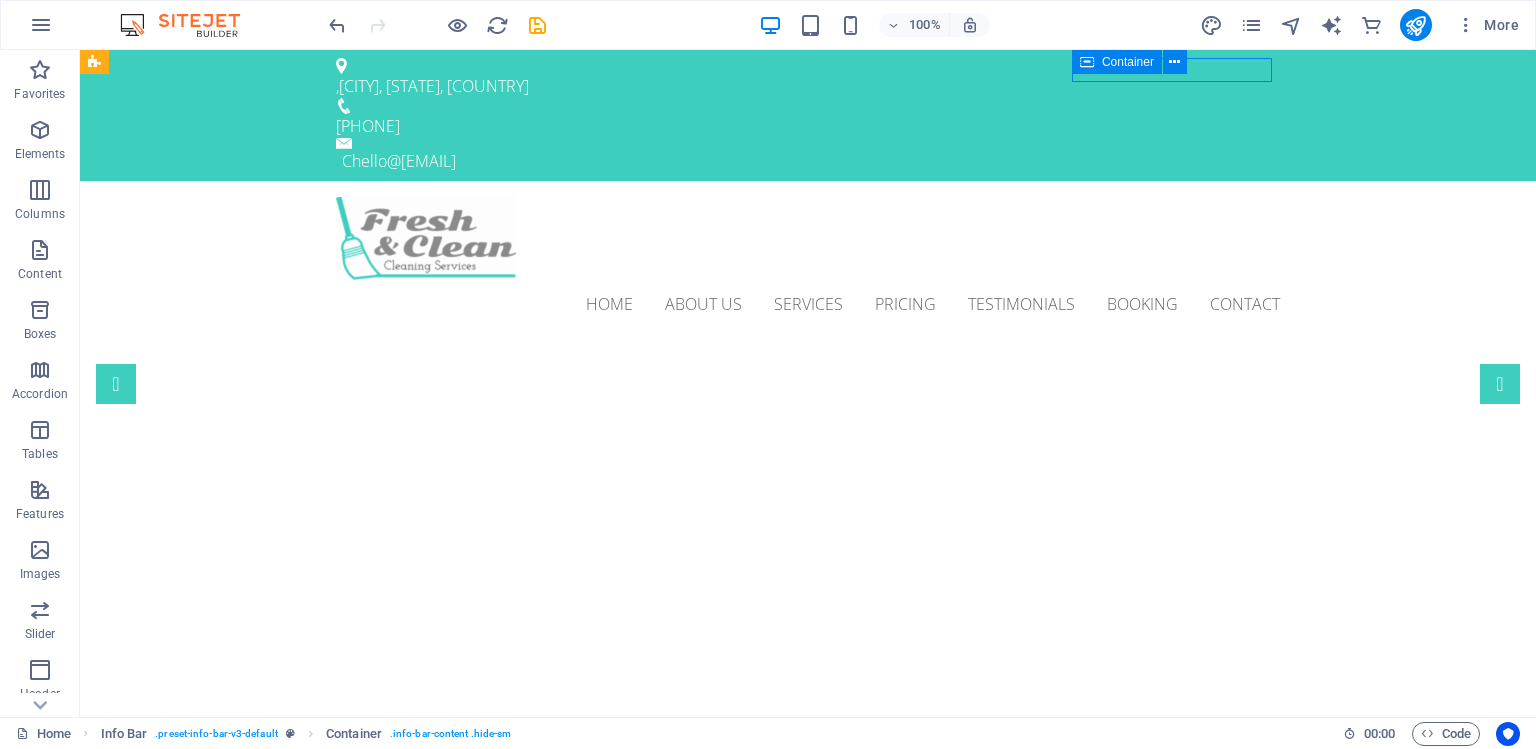 click at bounding box center (1087, 62) 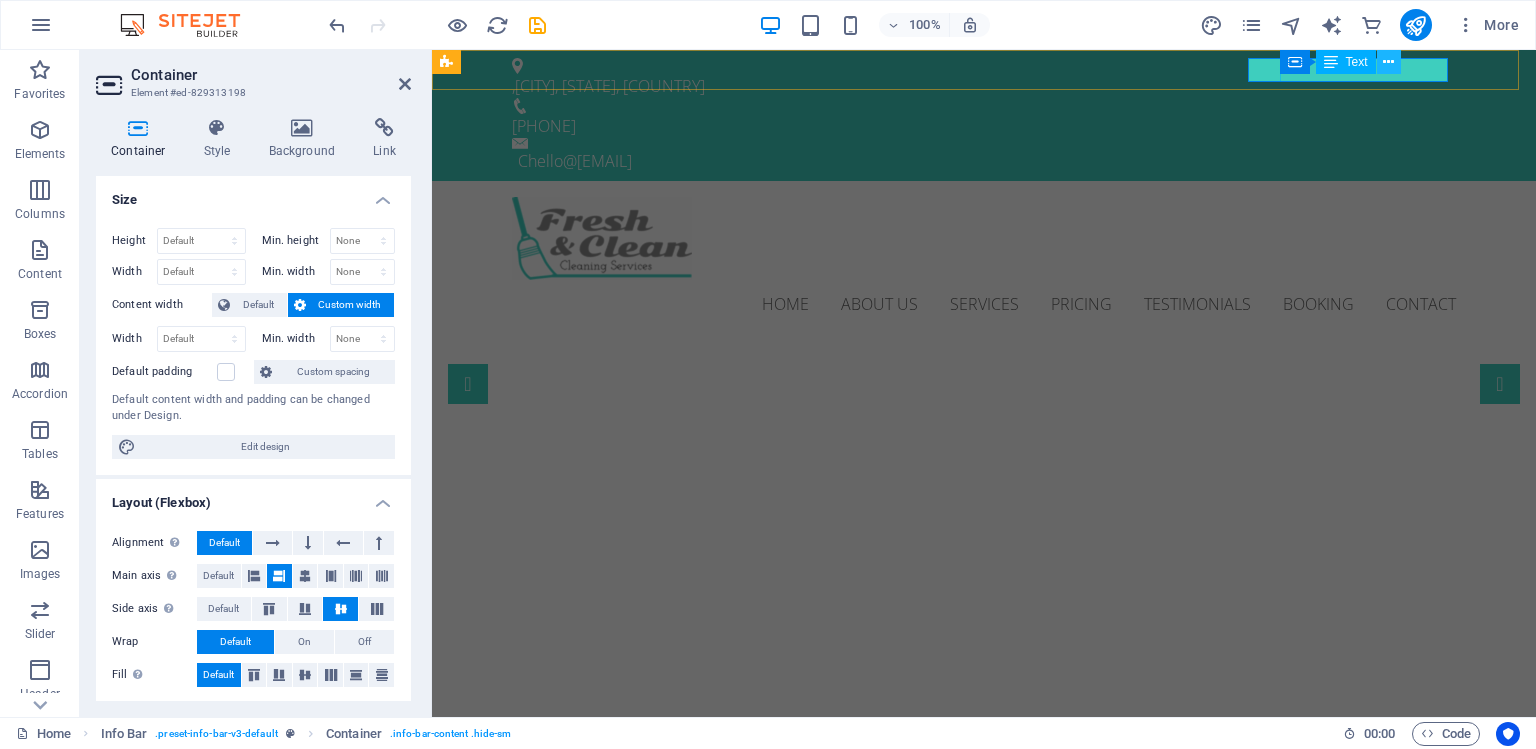 click at bounding box center (1388, 62) 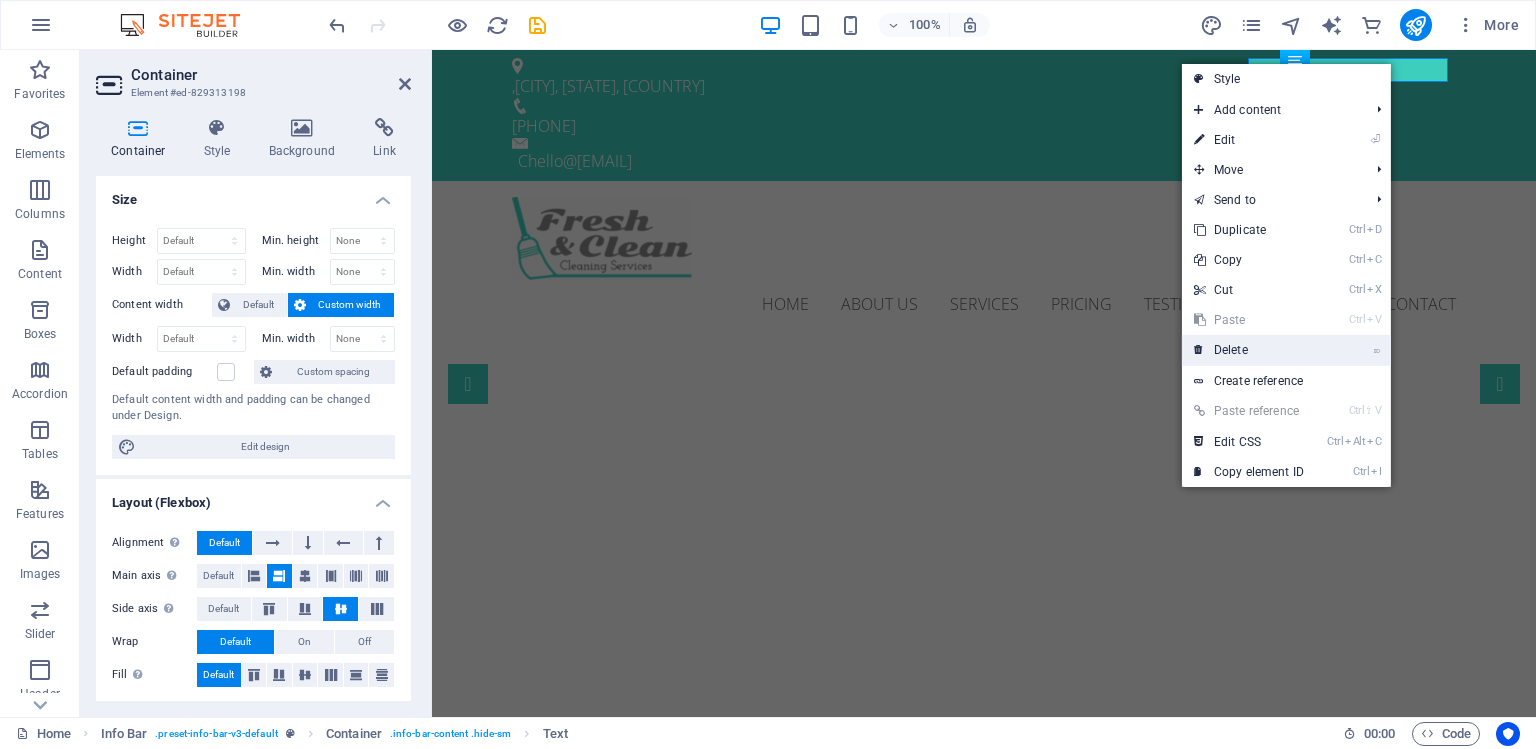 click on "⌦  Delete" at bounding box center (1249, 350) 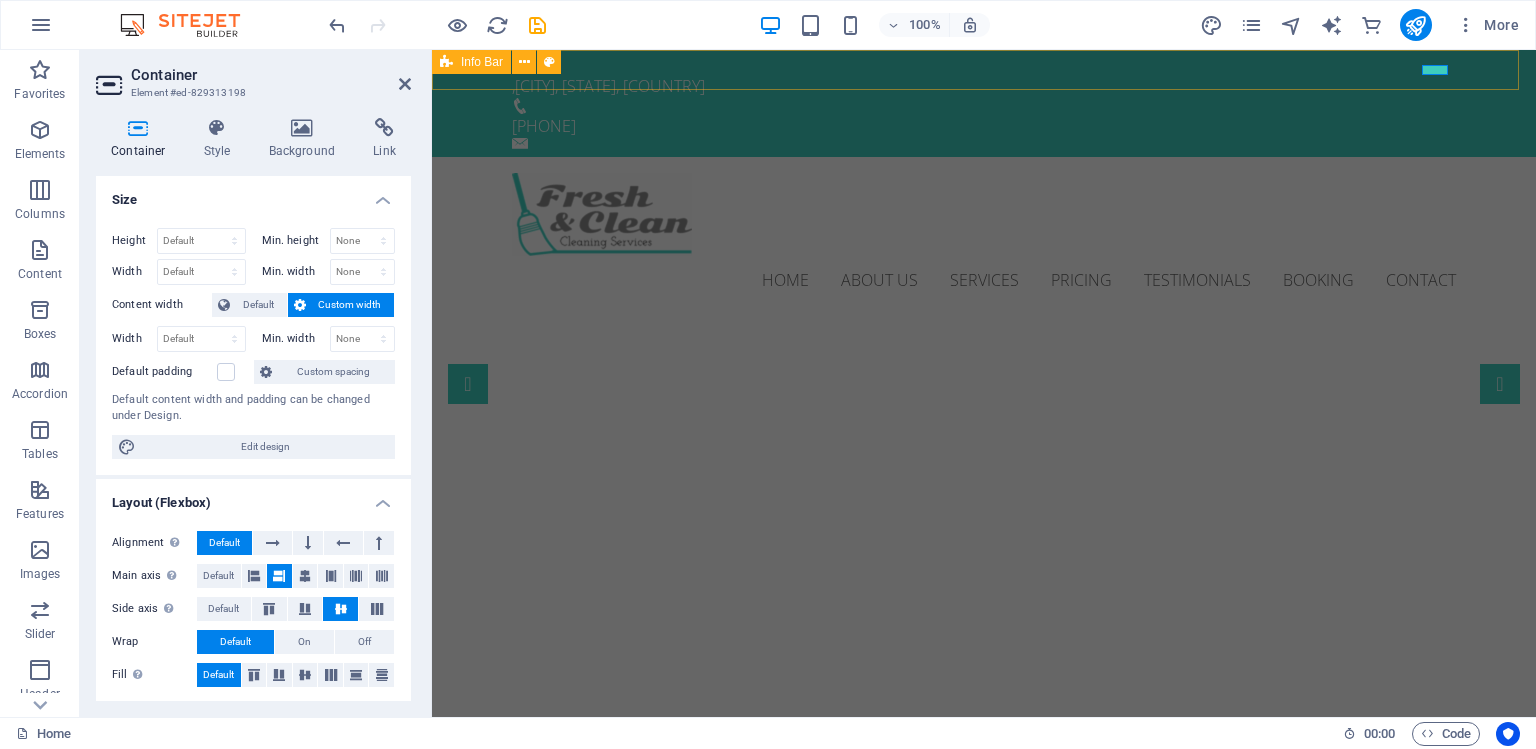 click on ",  TORONTO, ON, CANADA   416-773-LOON" at bounding box center (984, 103) 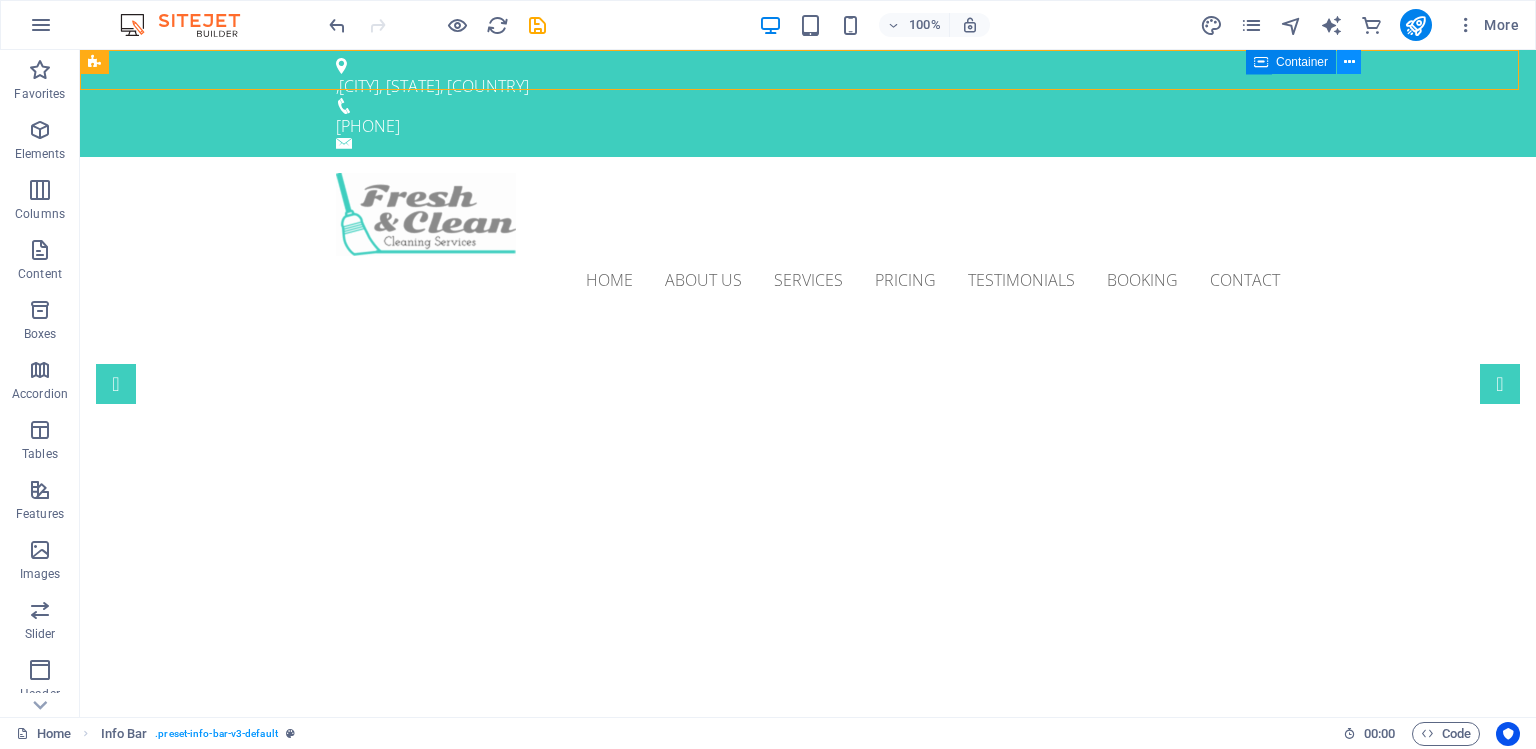click at bounding box center [1349, 62] 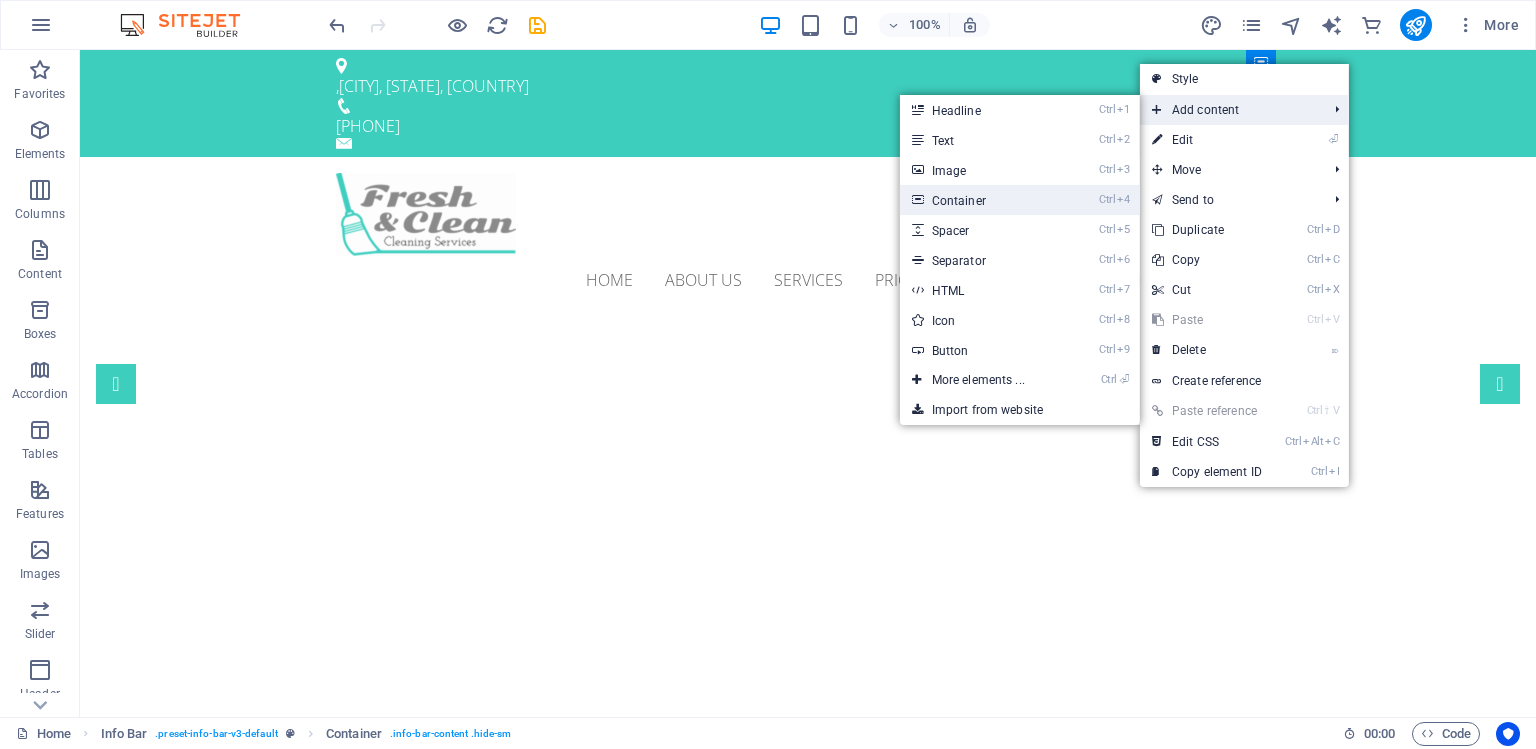 click on "Ctrl 4  Container" at bounding box center (982, 200) 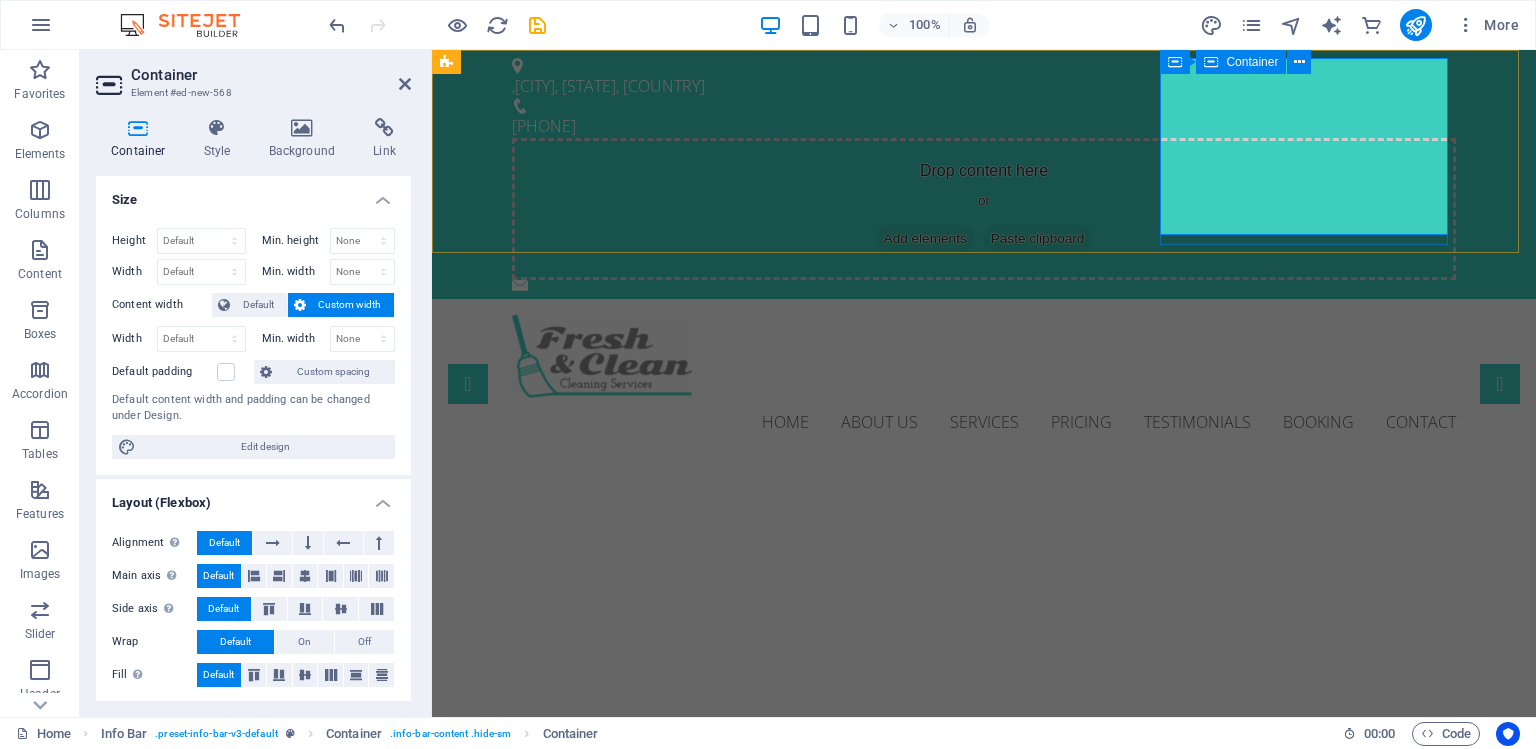 click on "Add elements" at bounding box center [925, 239] 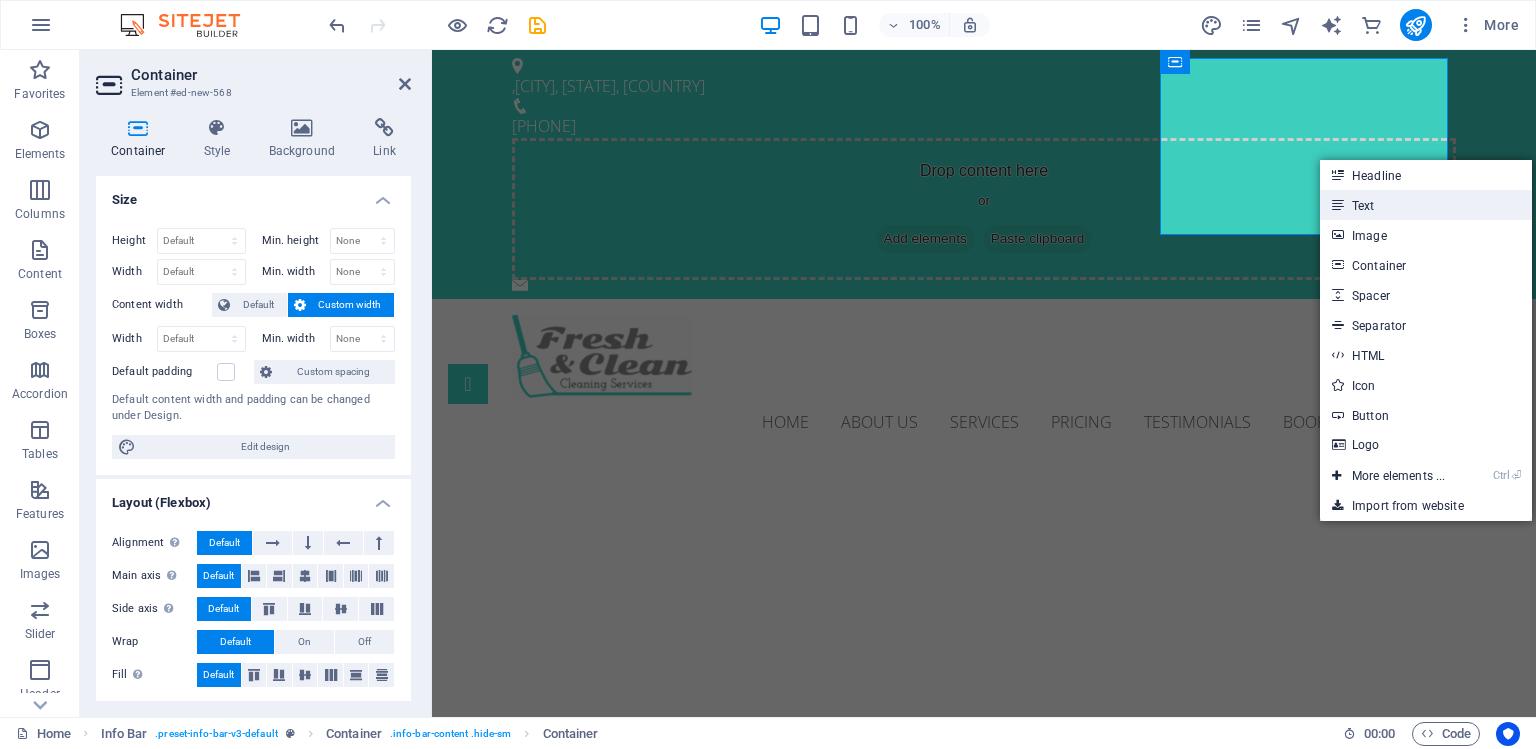 click on "Text" at bounding box center (1426, 205) 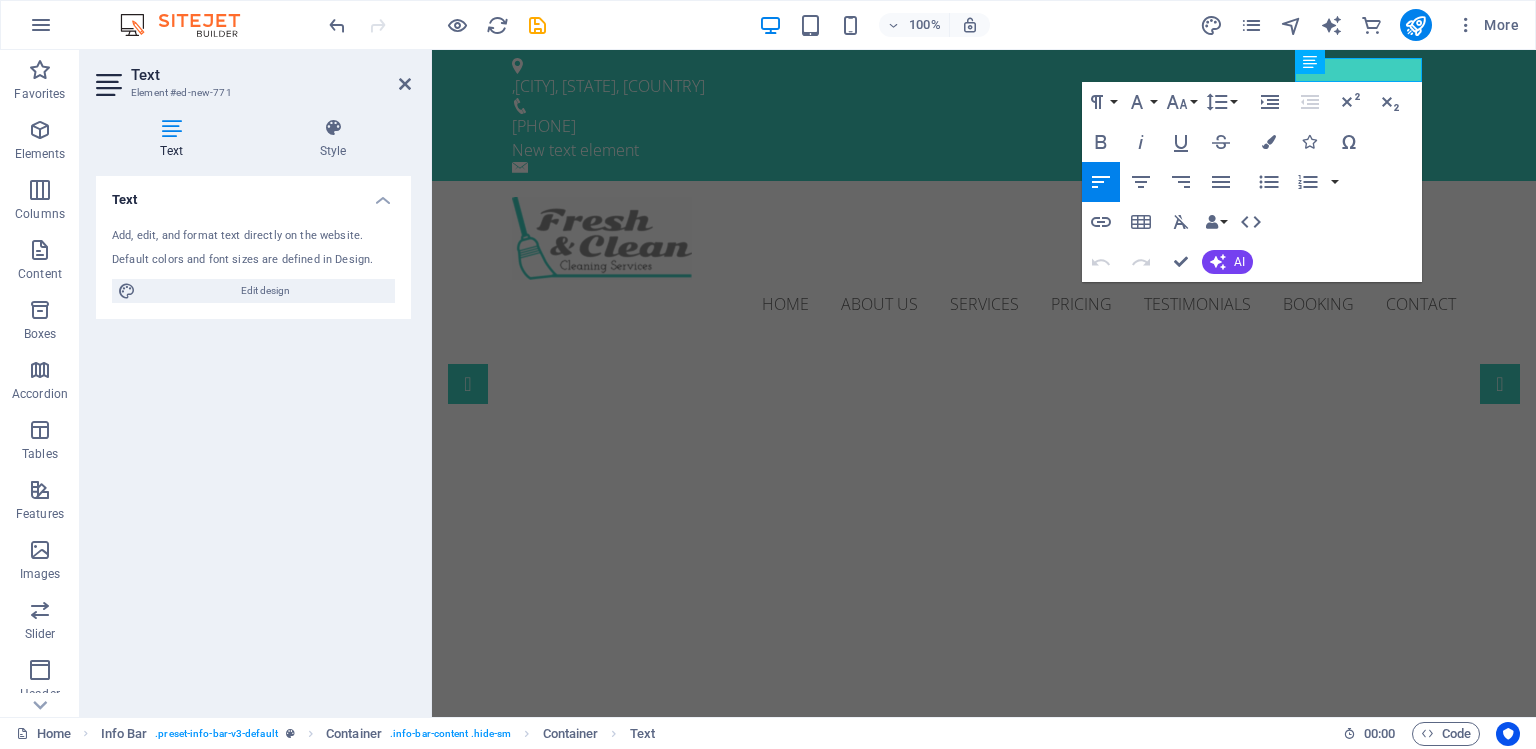 type 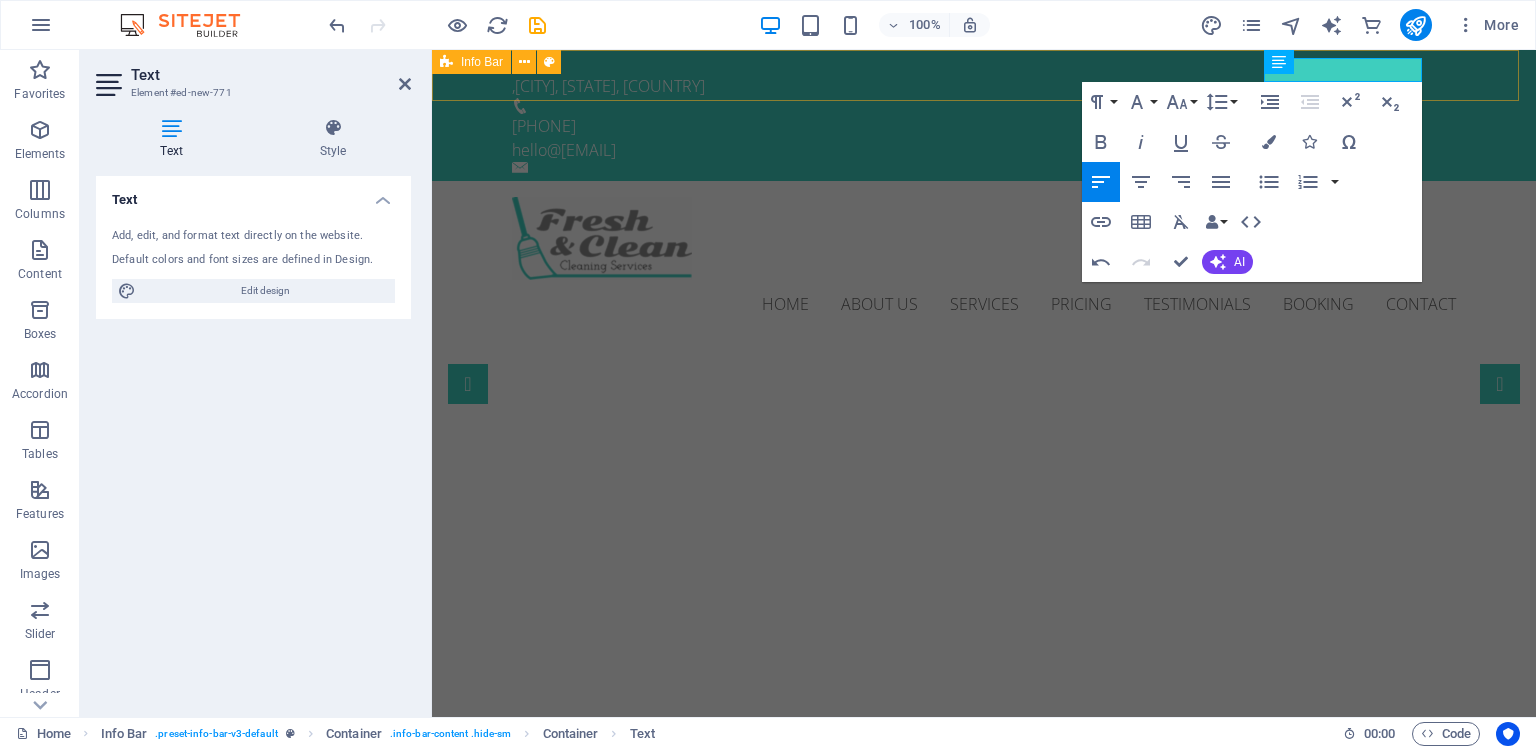 click on ",  TORONTO, ON, CANADA   416-773-LOON hello@loonworks.com" at bounding box center [984, 115] 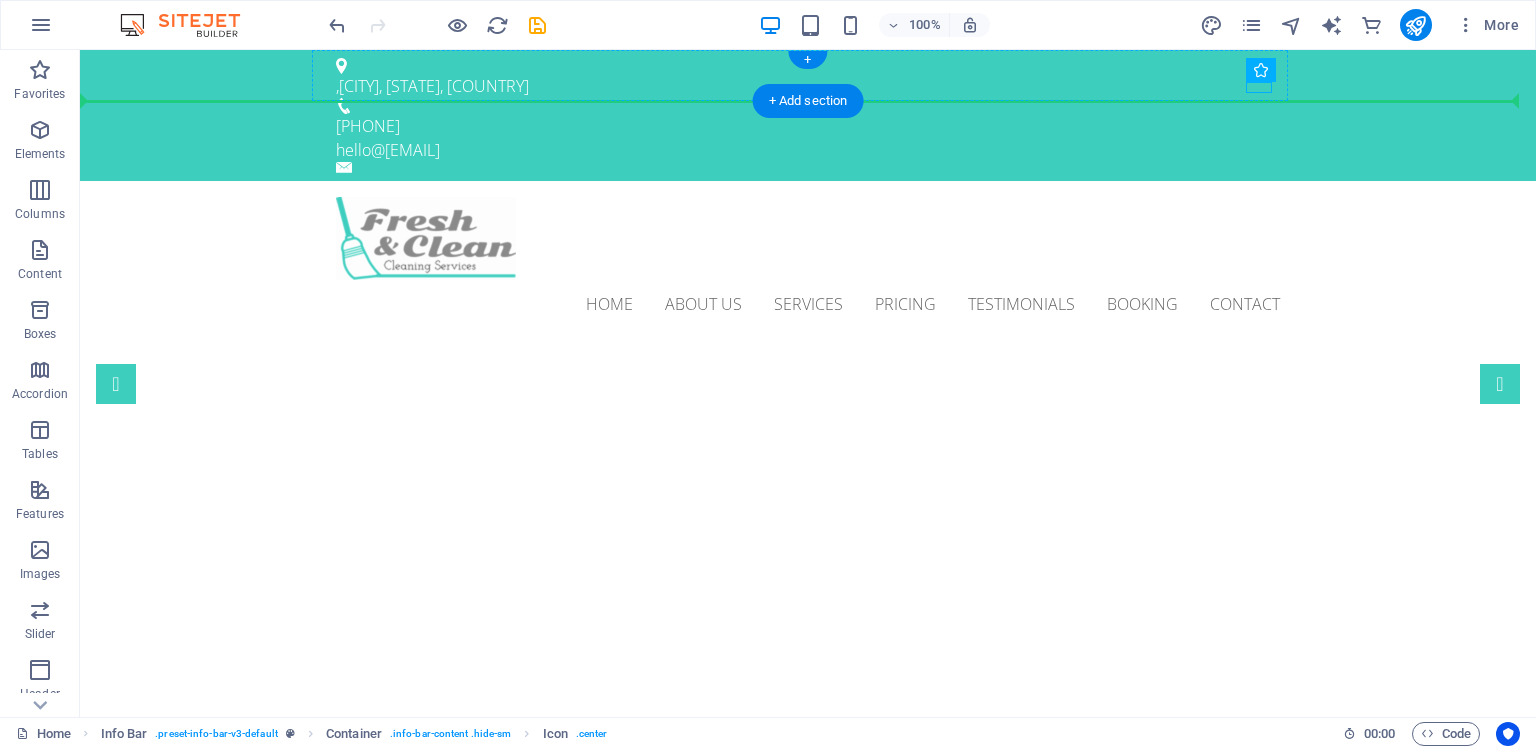 drag, startPoint x: 1256, startPoint y: 83, endPoint x: 1231, endPoint y: 86, distance: 25.179358 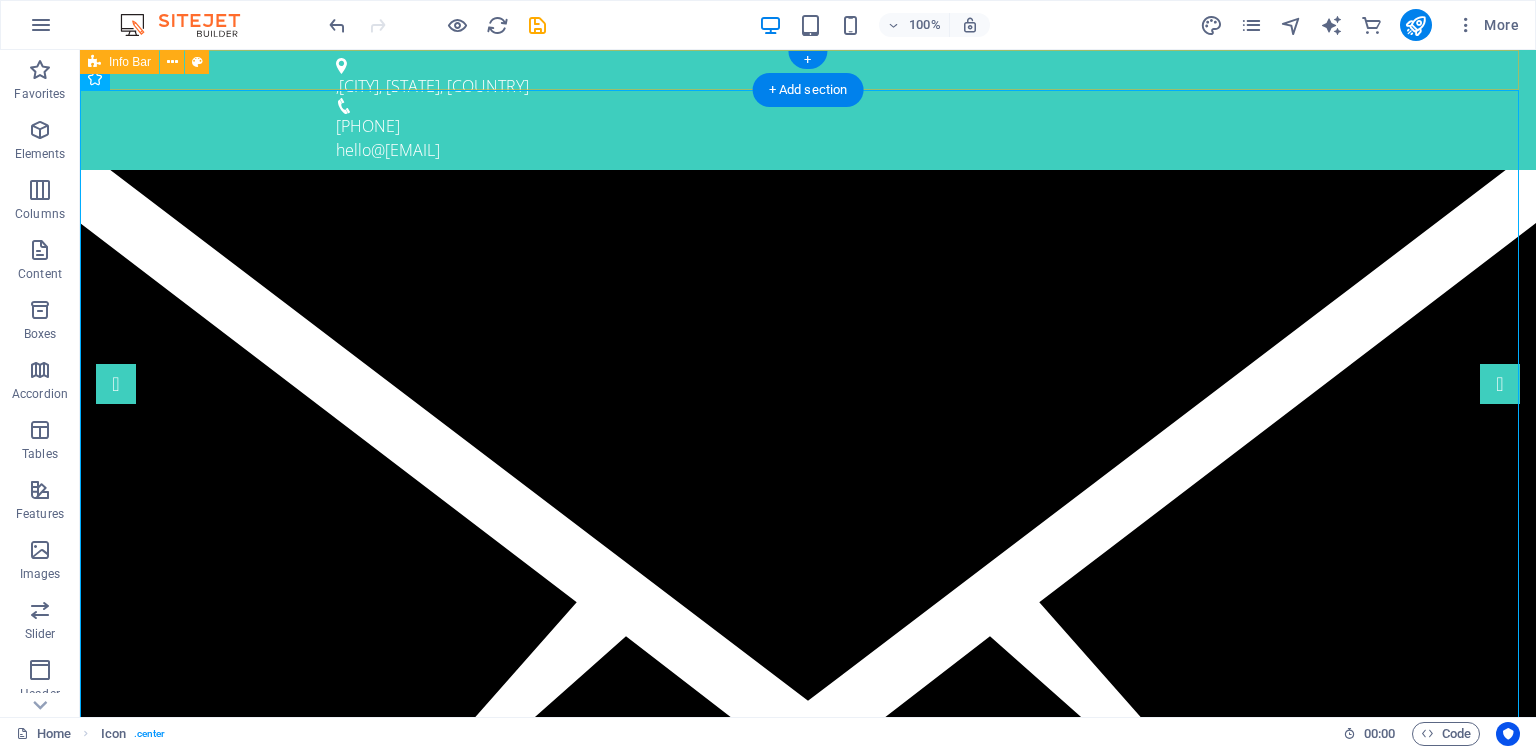 click on ",  TORONTO, ON, CANADA   416-773-LOON hello@loonworks.com" at bounding box center [808, 110] 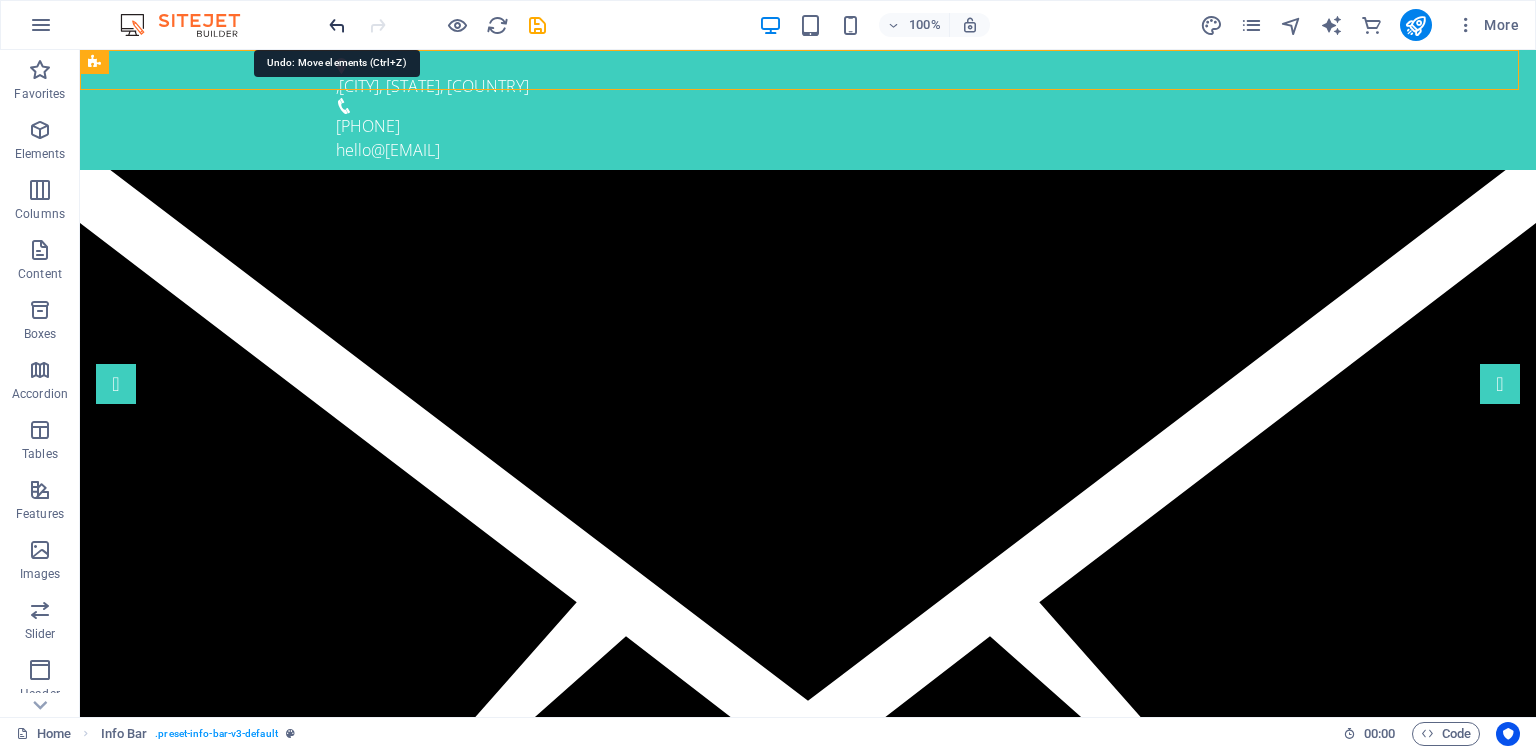 click at bounding box center [337, 25] 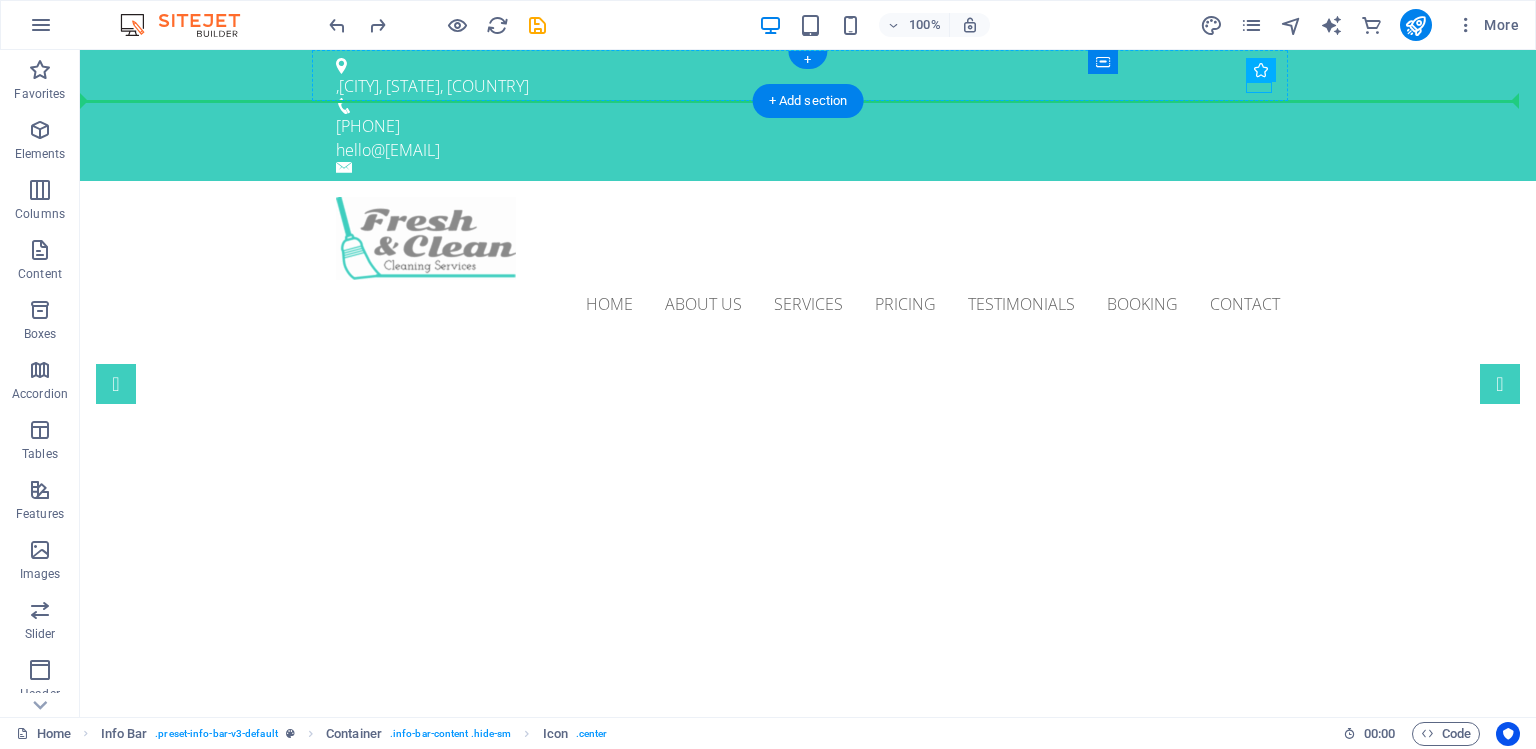 drag, startPoint x: 1252, startPoint y: 85, endPoint x: 1210, endPoint y: 89, distance: 42.190044 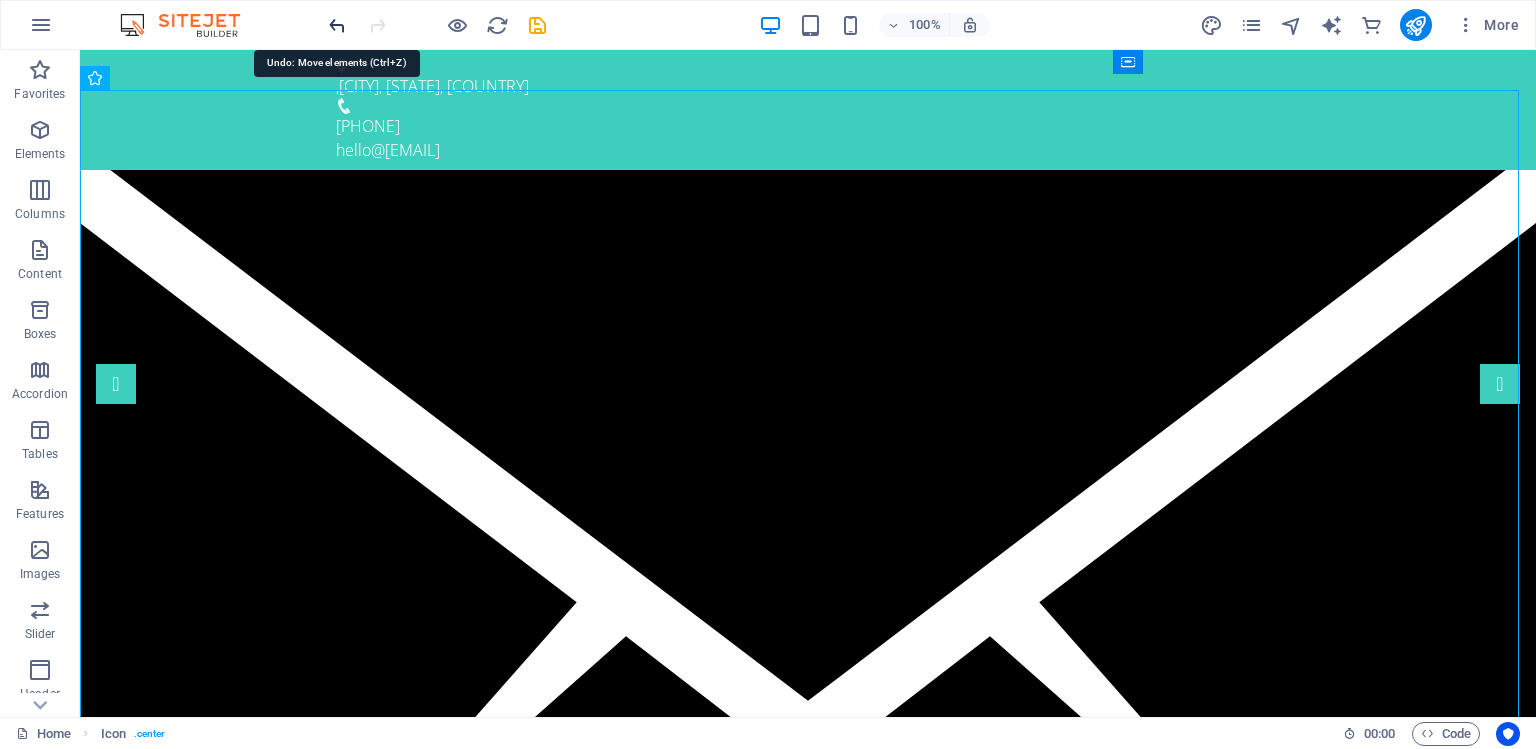 click at bounding box center [337, 25] 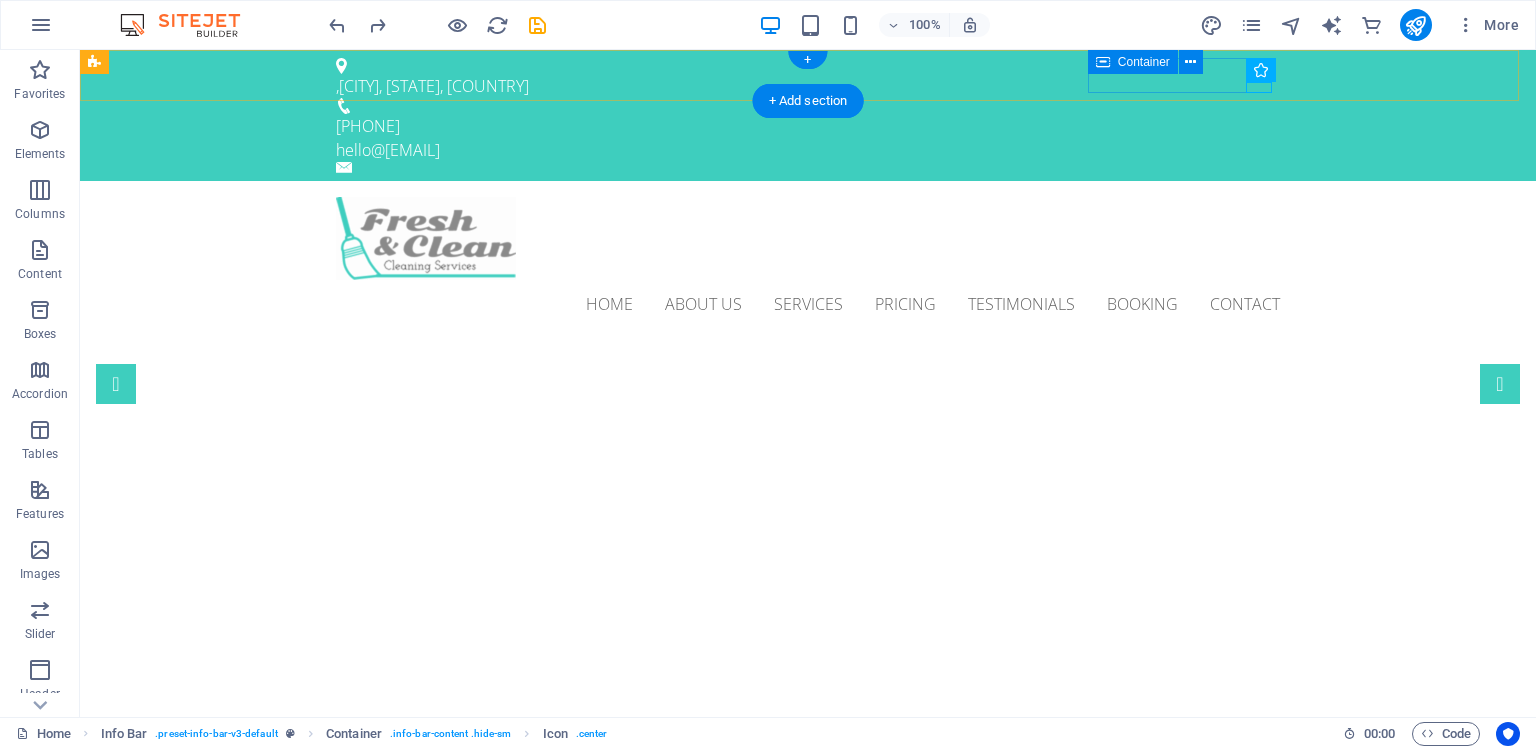 click on "[EMAIL]" at bounding box center [808, 155] 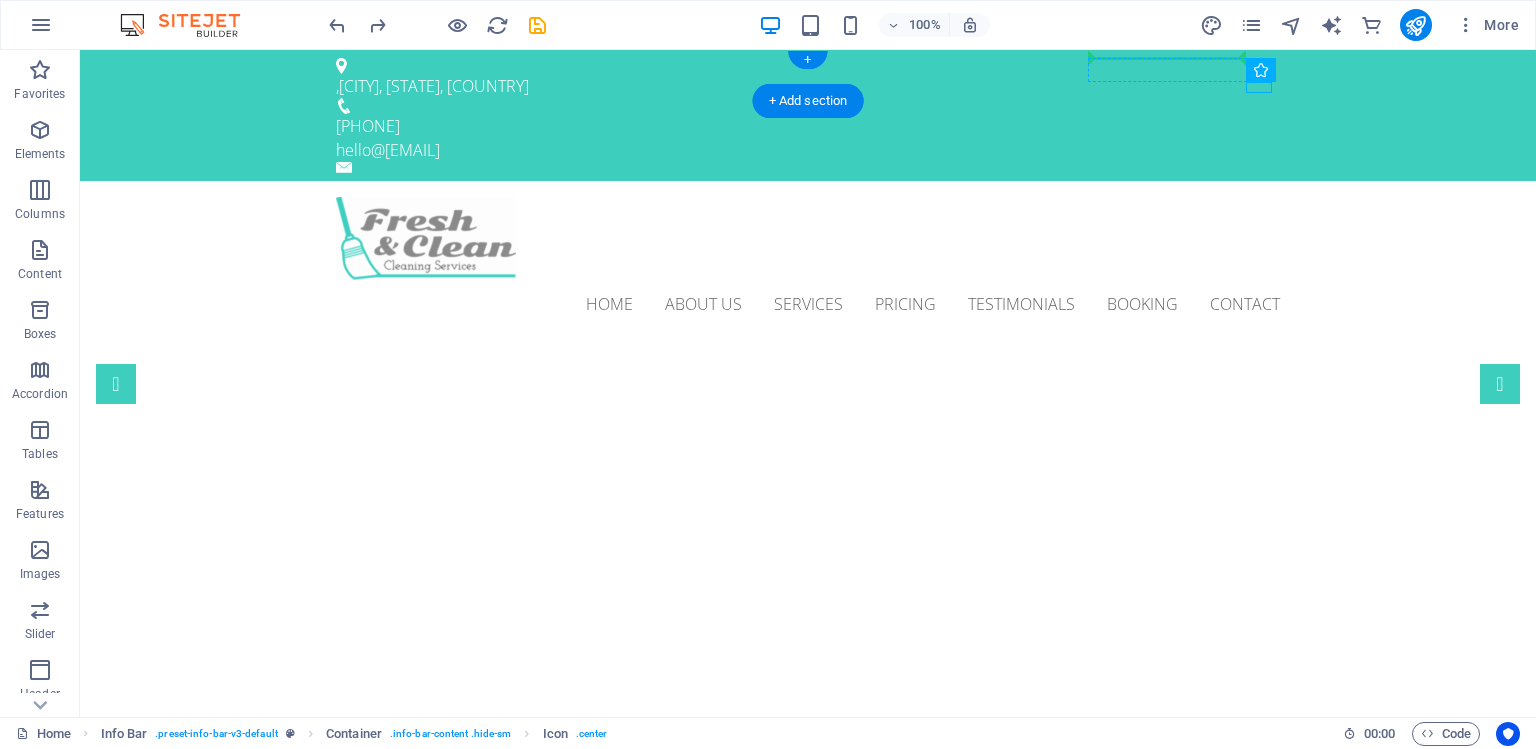 drag, startPoint x: 1078, startPoint y: 86, endPoint x: 1134, endPoint y: 70, distance: 58.24088 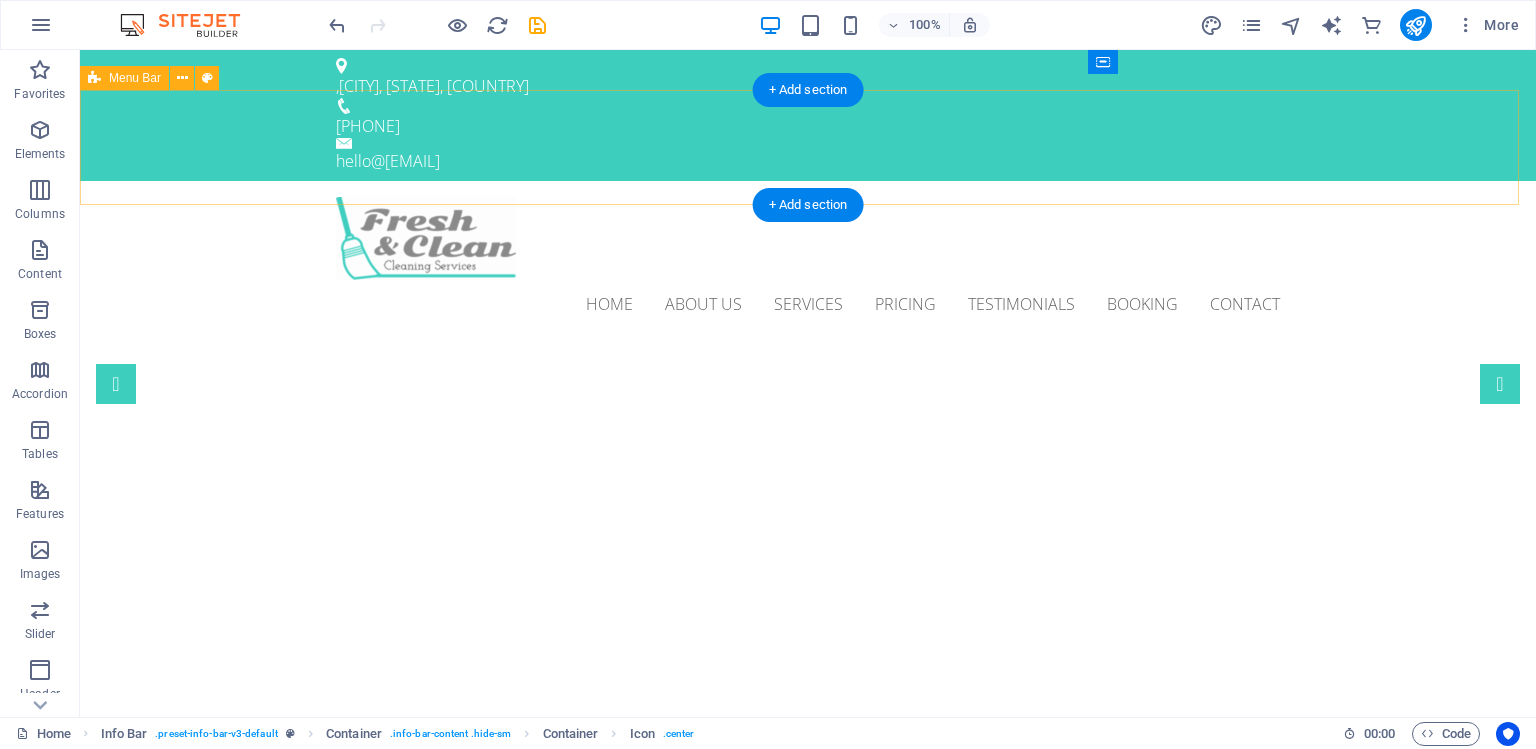 drag, startPoint x: 1206, startPoint y: 123, endPoint x: 1265, endPoint y: 119, distance: 59.135437 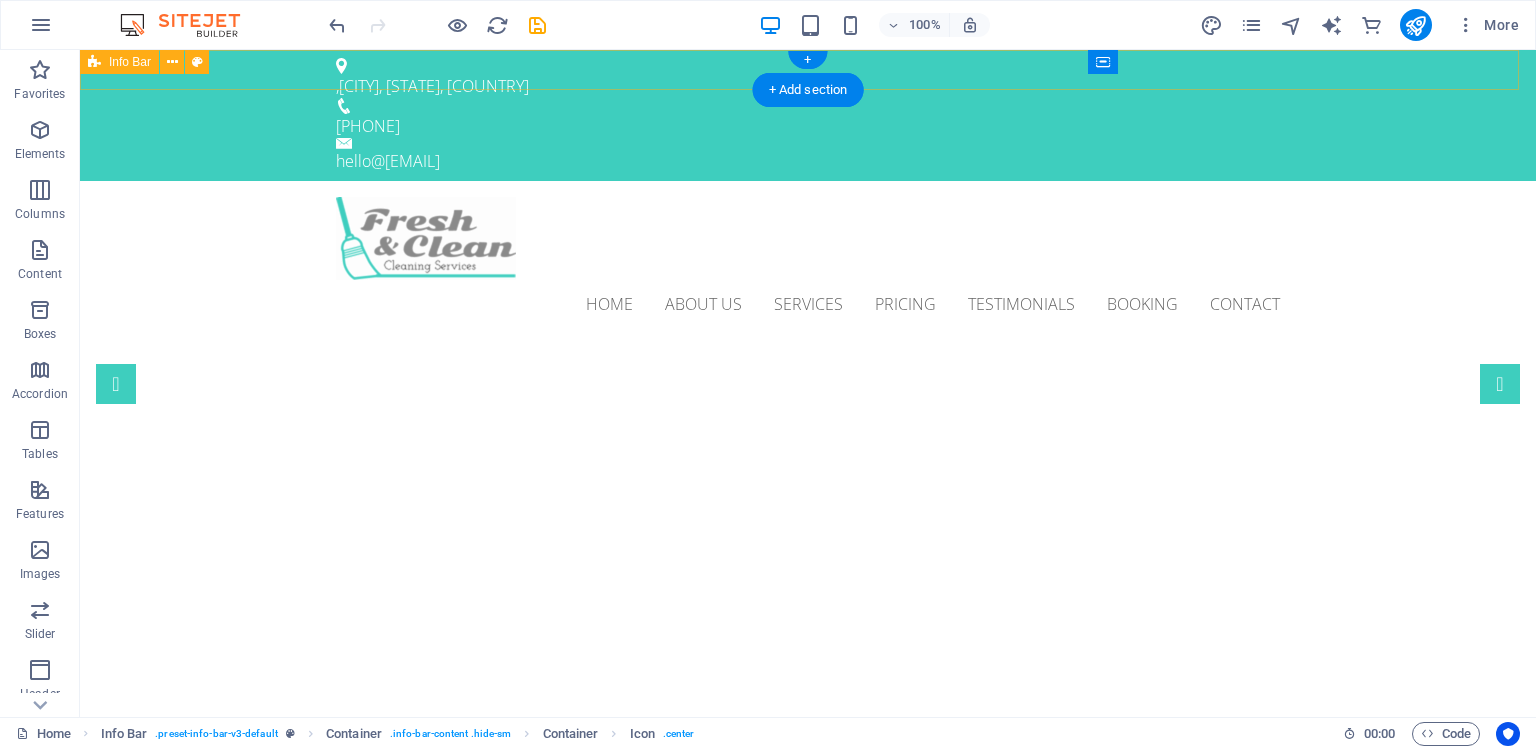 click on ",  TORONTO, ON, CANADA   416-773-LOON hello@loonworks.com" at bounding box center [808, 115] 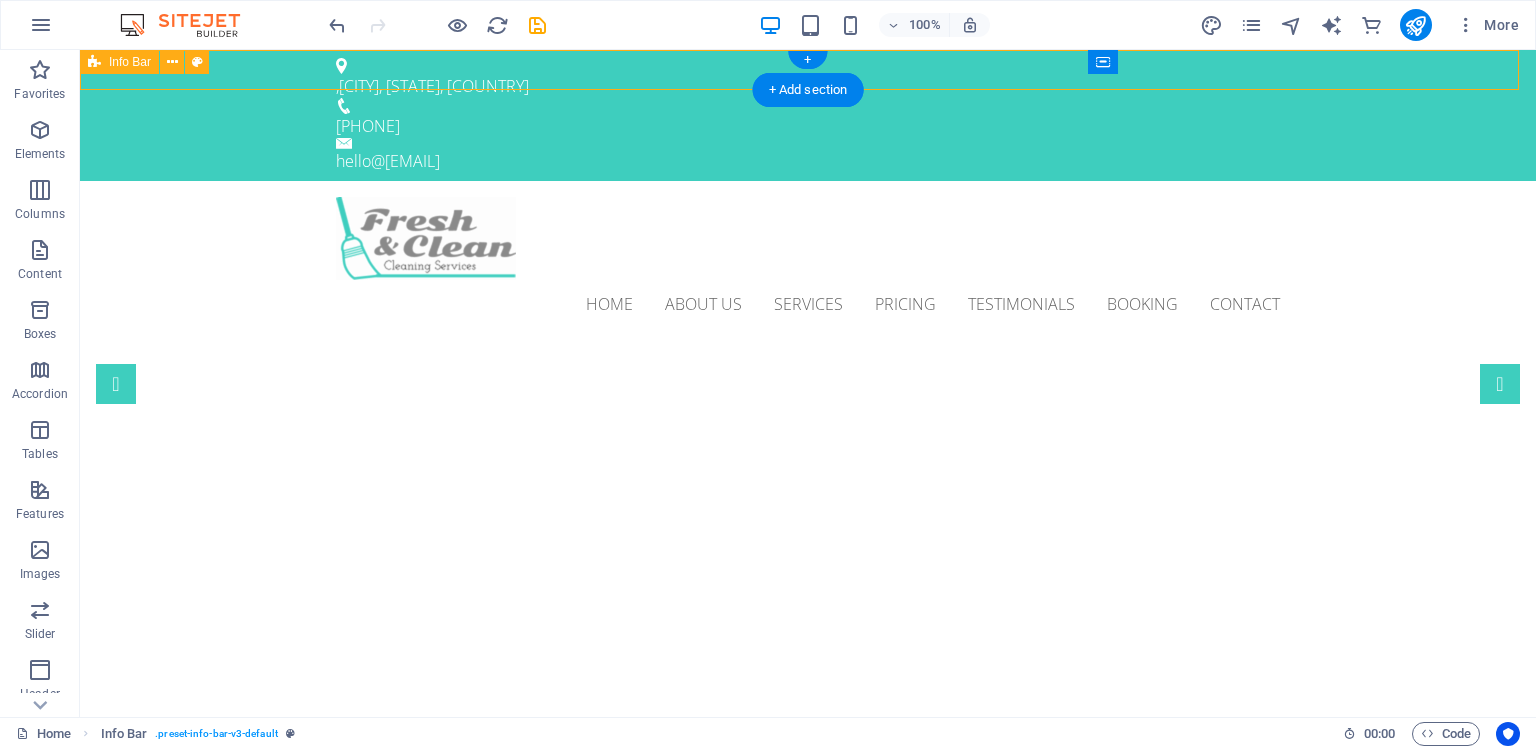 click on ",  TORONTO, ON, CANADA   416-773-LOON hello@loonworks.com" at bounding box center [808, 115] 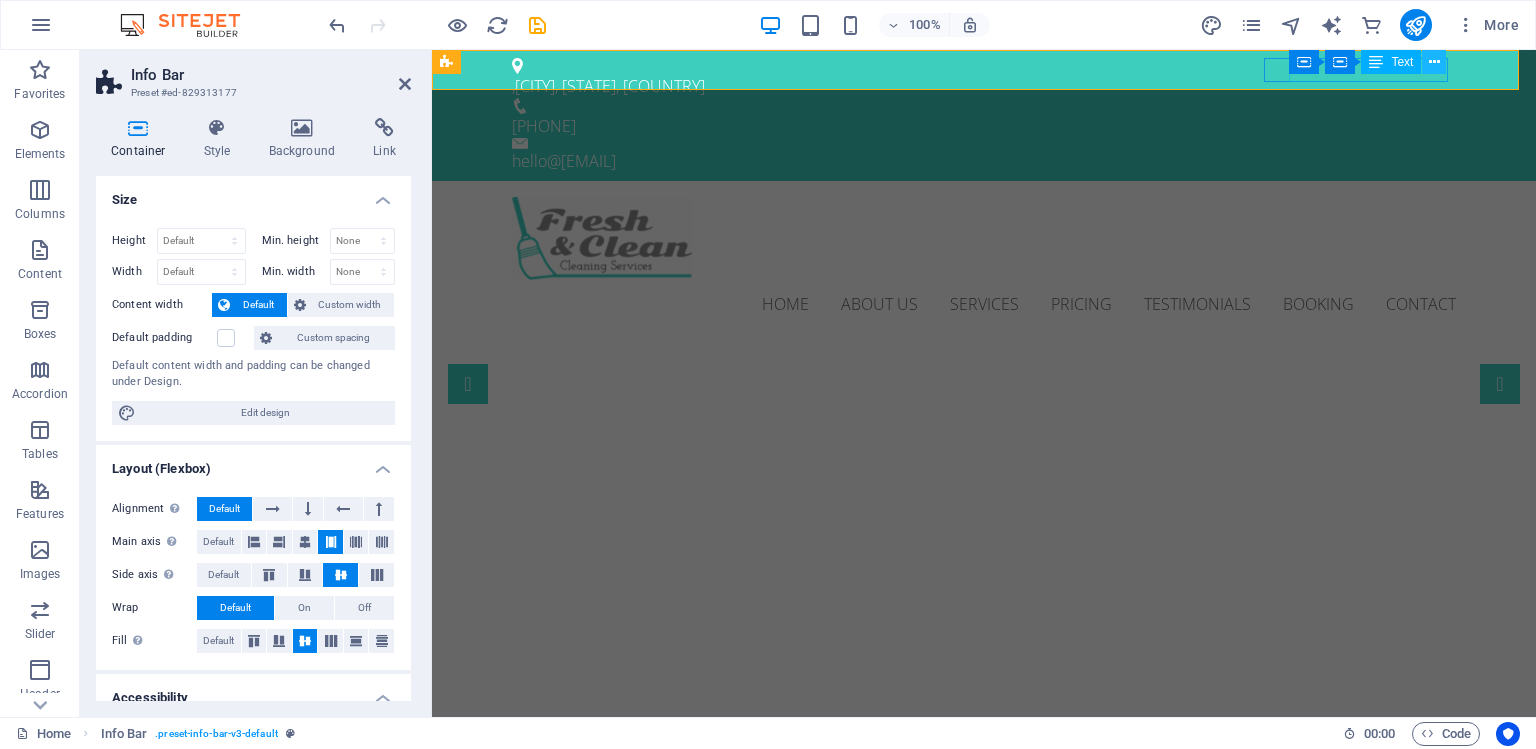 click at bounding box center (1434, 62) 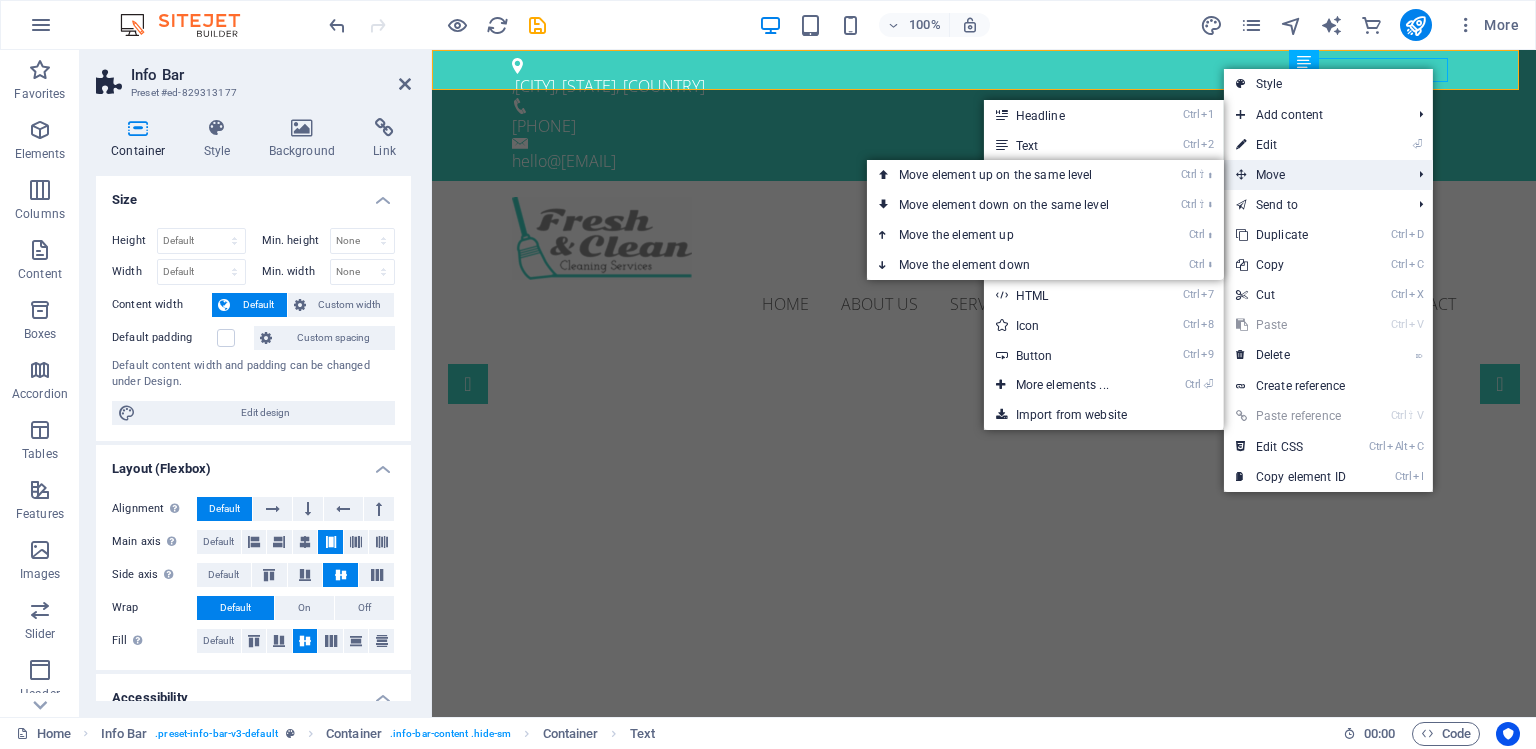 click on "Move" at bounding box center [1313, 175] 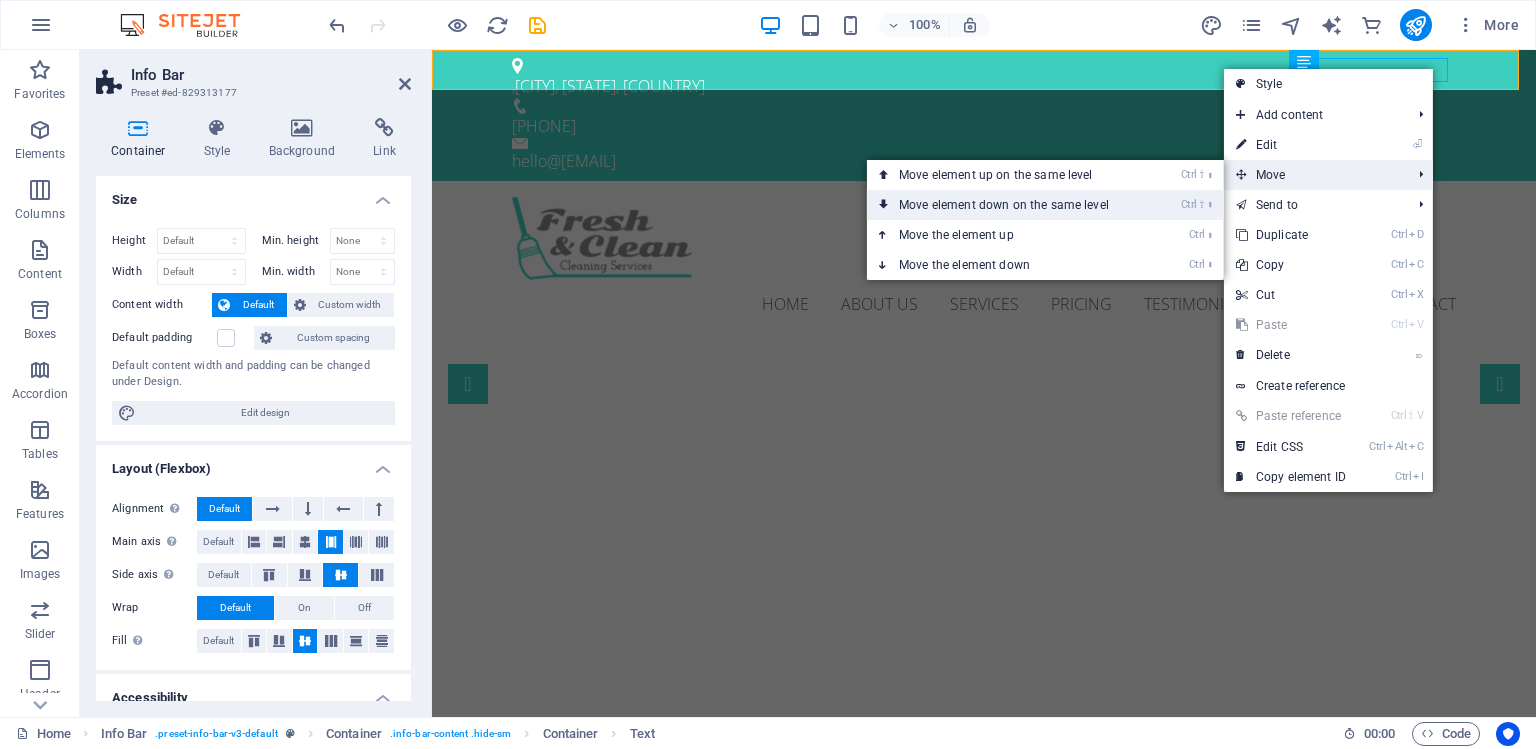 click on "Ctrl ⇧ ⬇  Move element down on the same level" at bounding box center (1008, 205) 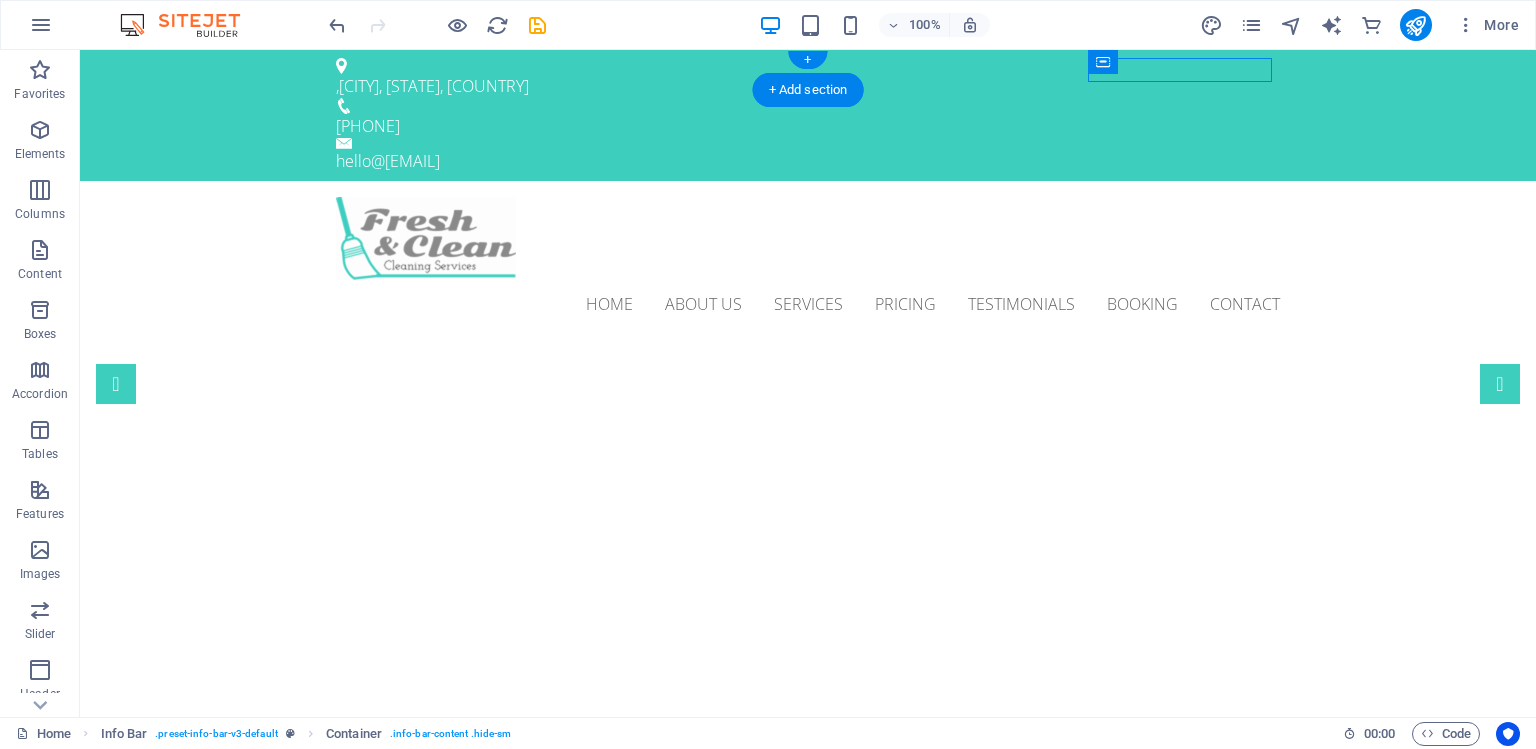 drag, startPoint x: 1354, startPoint y: 114, endPoint x: 1064, endPoint y: 79, distance: 292.10443 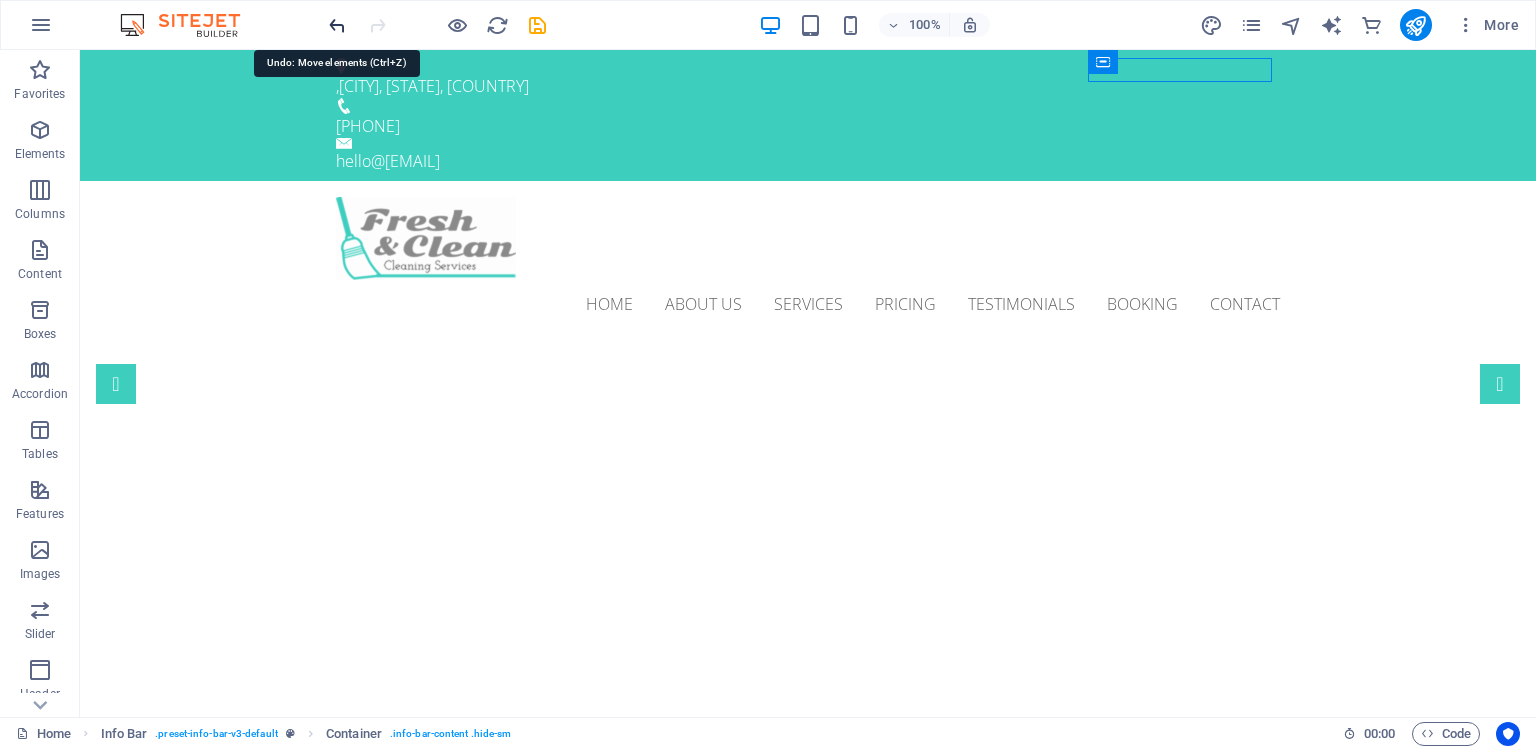 click at bounding box center (337, 25) 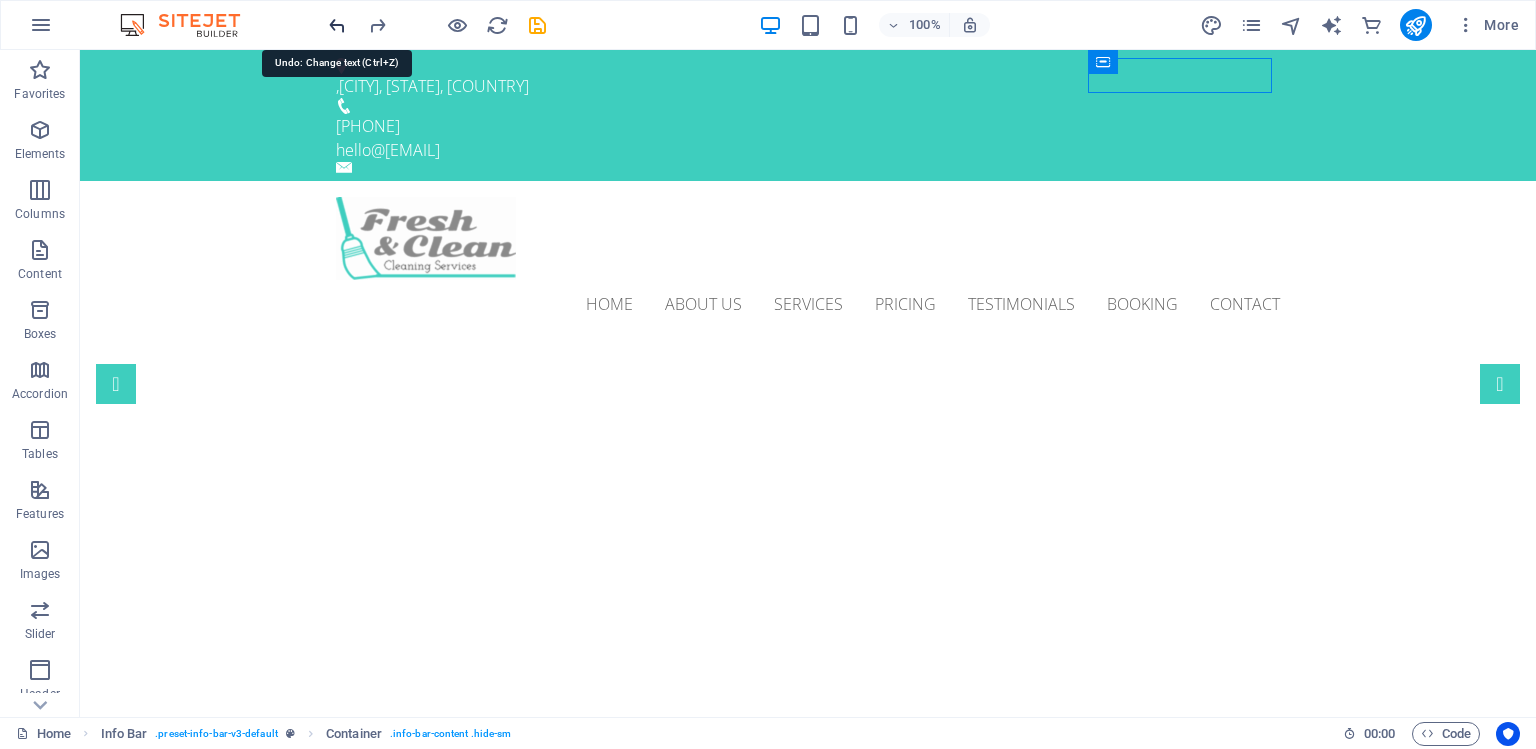 click at bounding box center (337, 25) 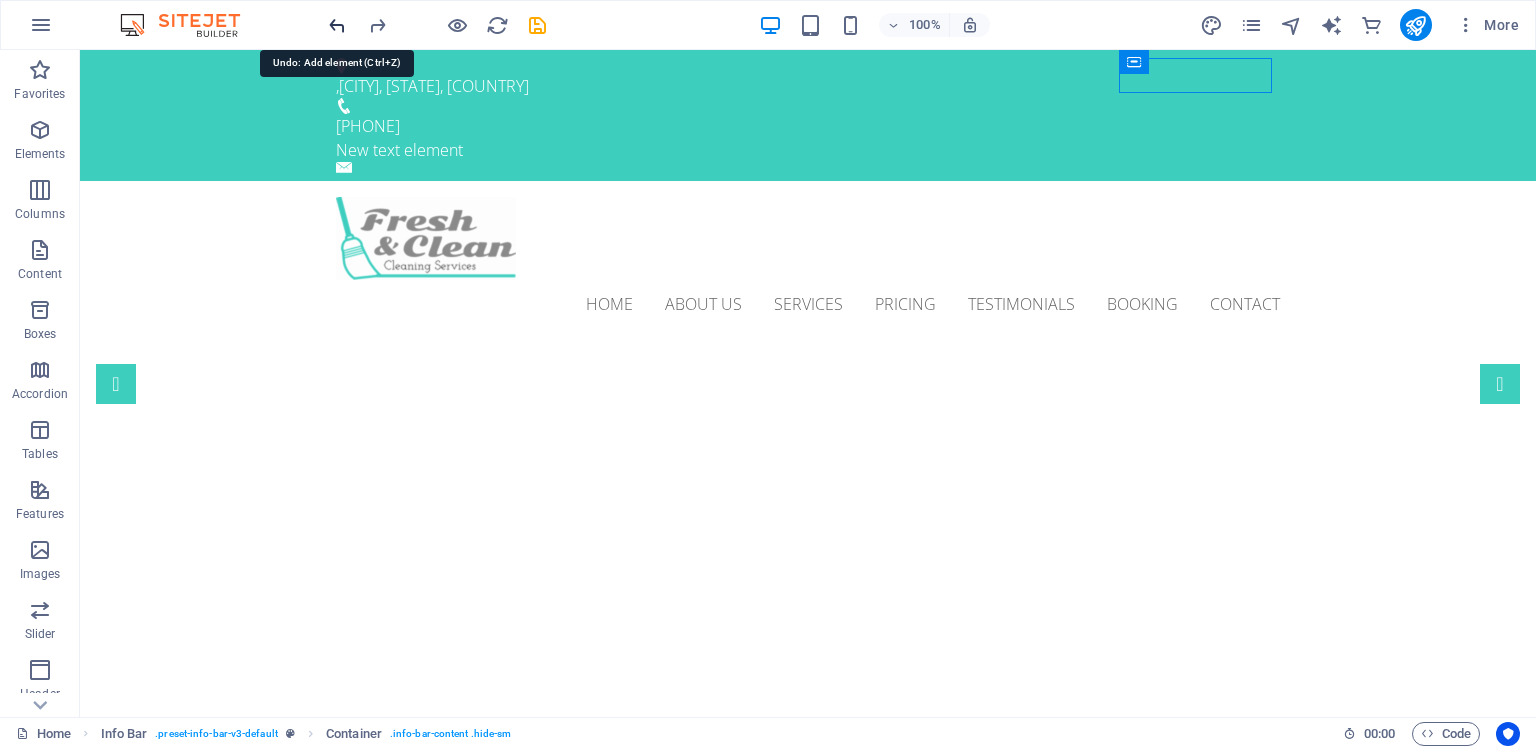 click at bounding box center (337, 25) 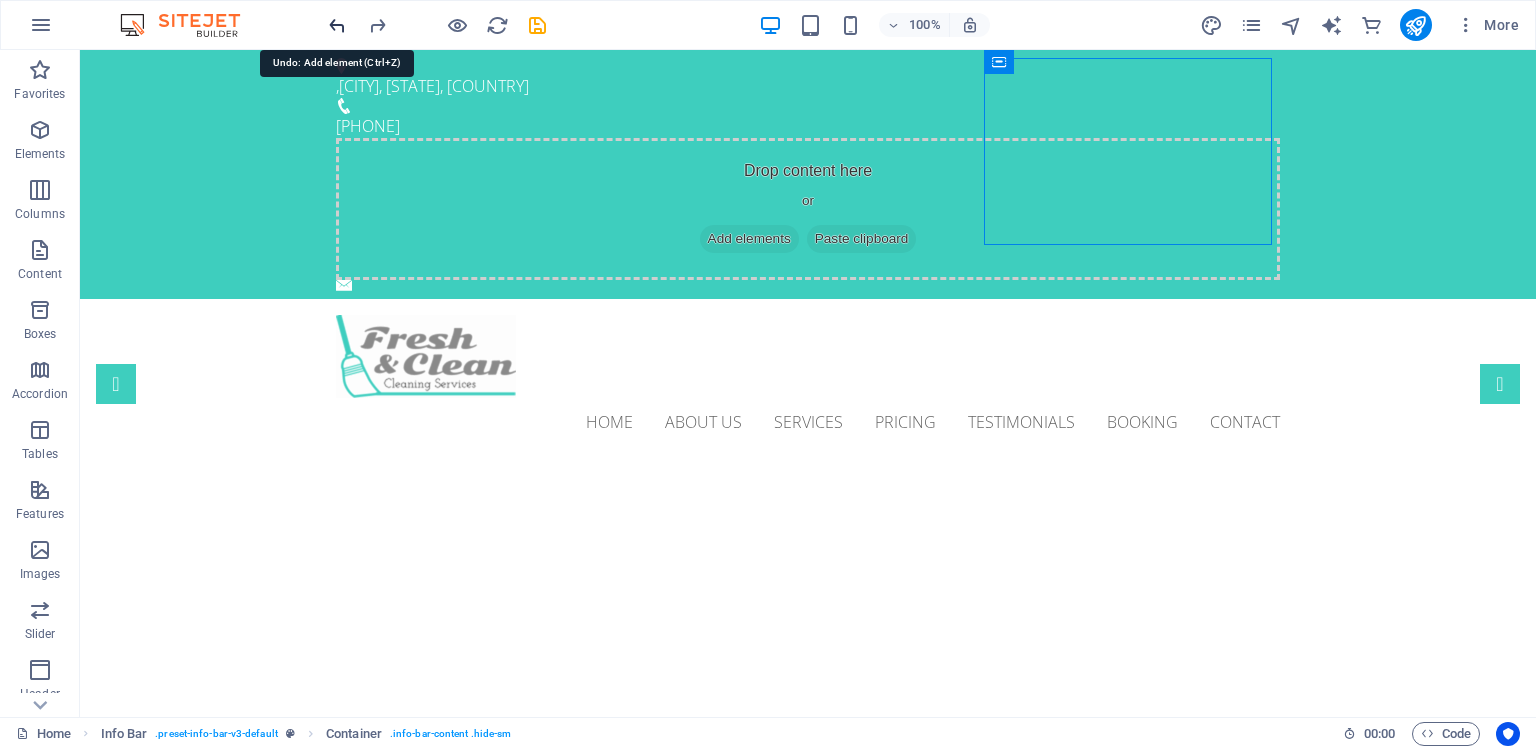 click at bounding box center (337, 25) 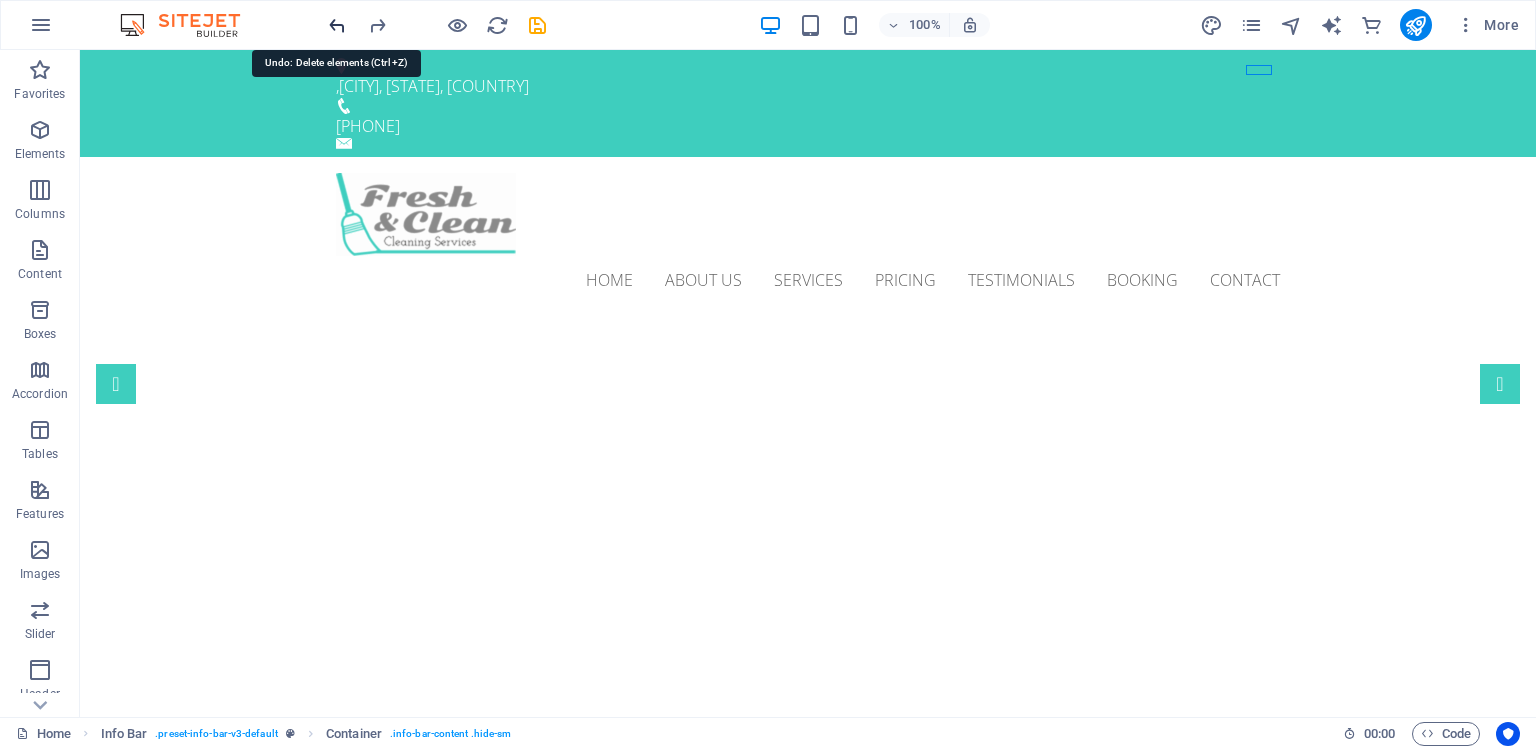 click at bounding box center (337, 25) 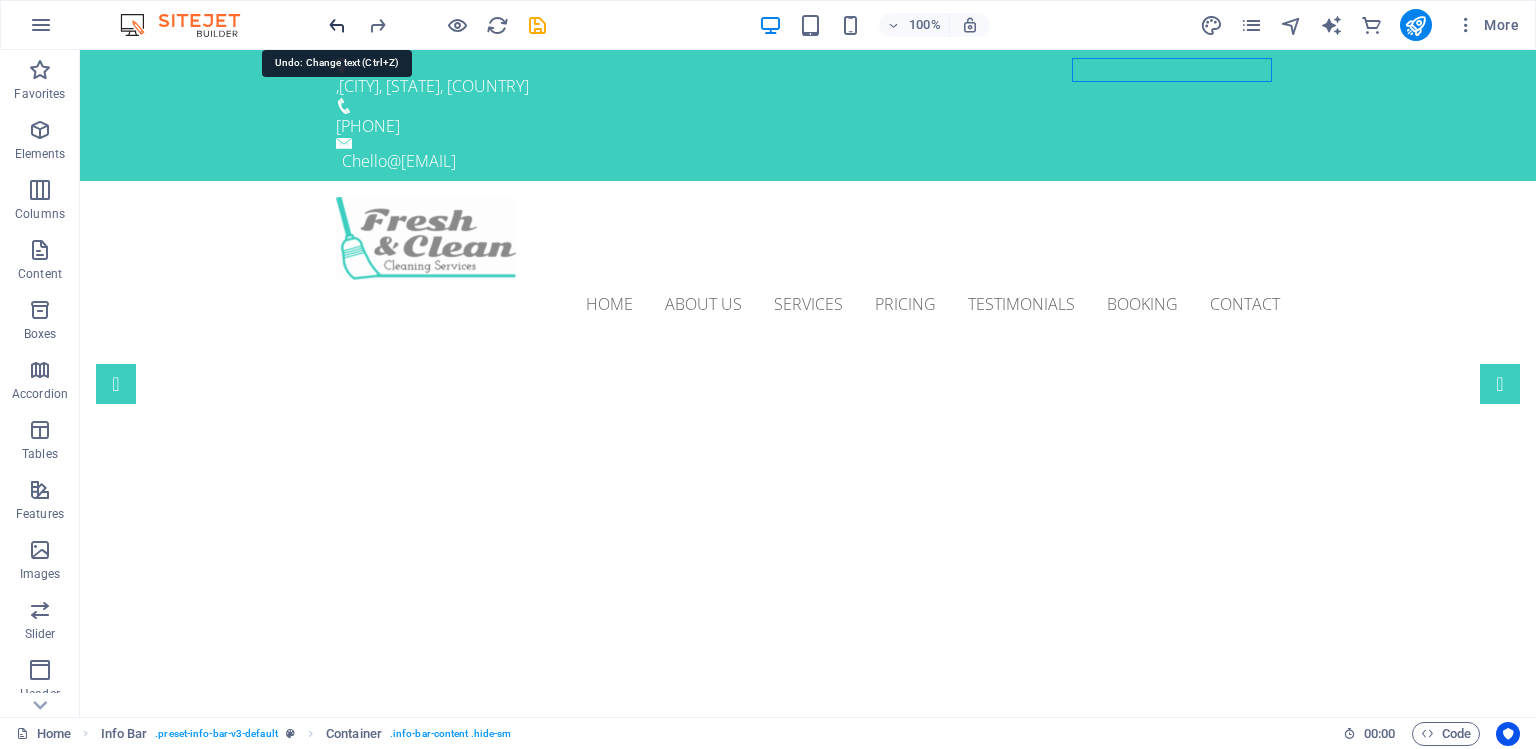 click at bounding box center [337, 25] 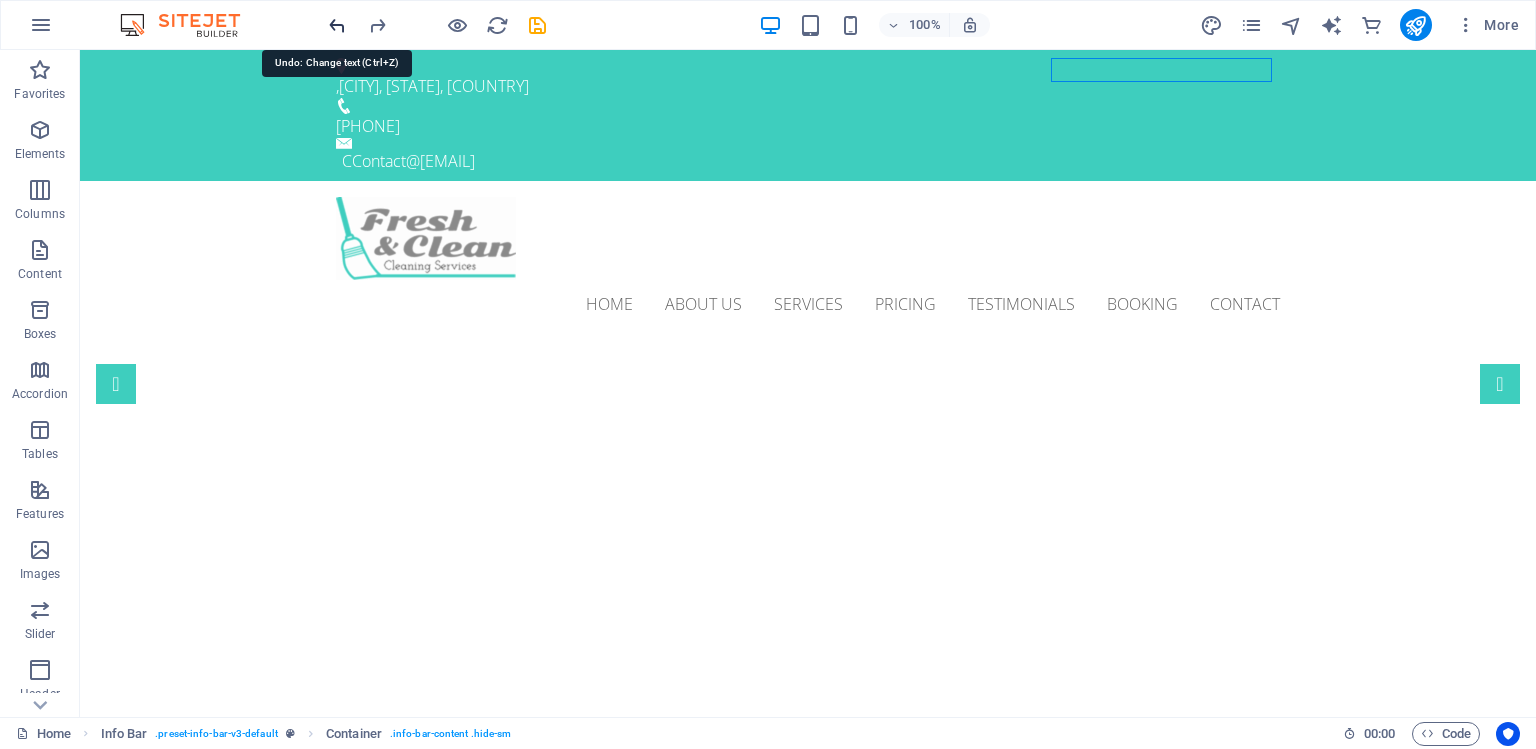 click at bounding box center (337, 25) 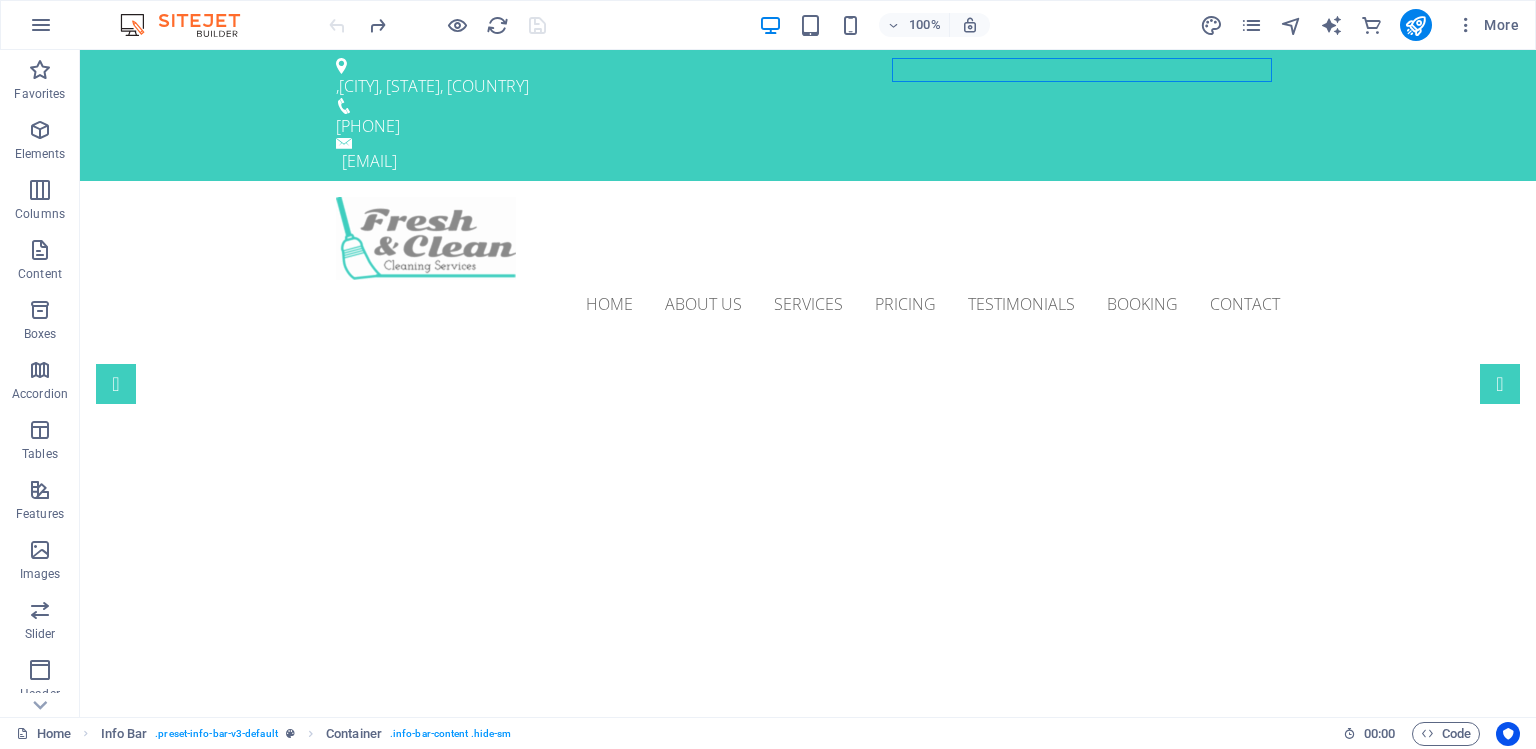 click at bounding box center [437, 25] 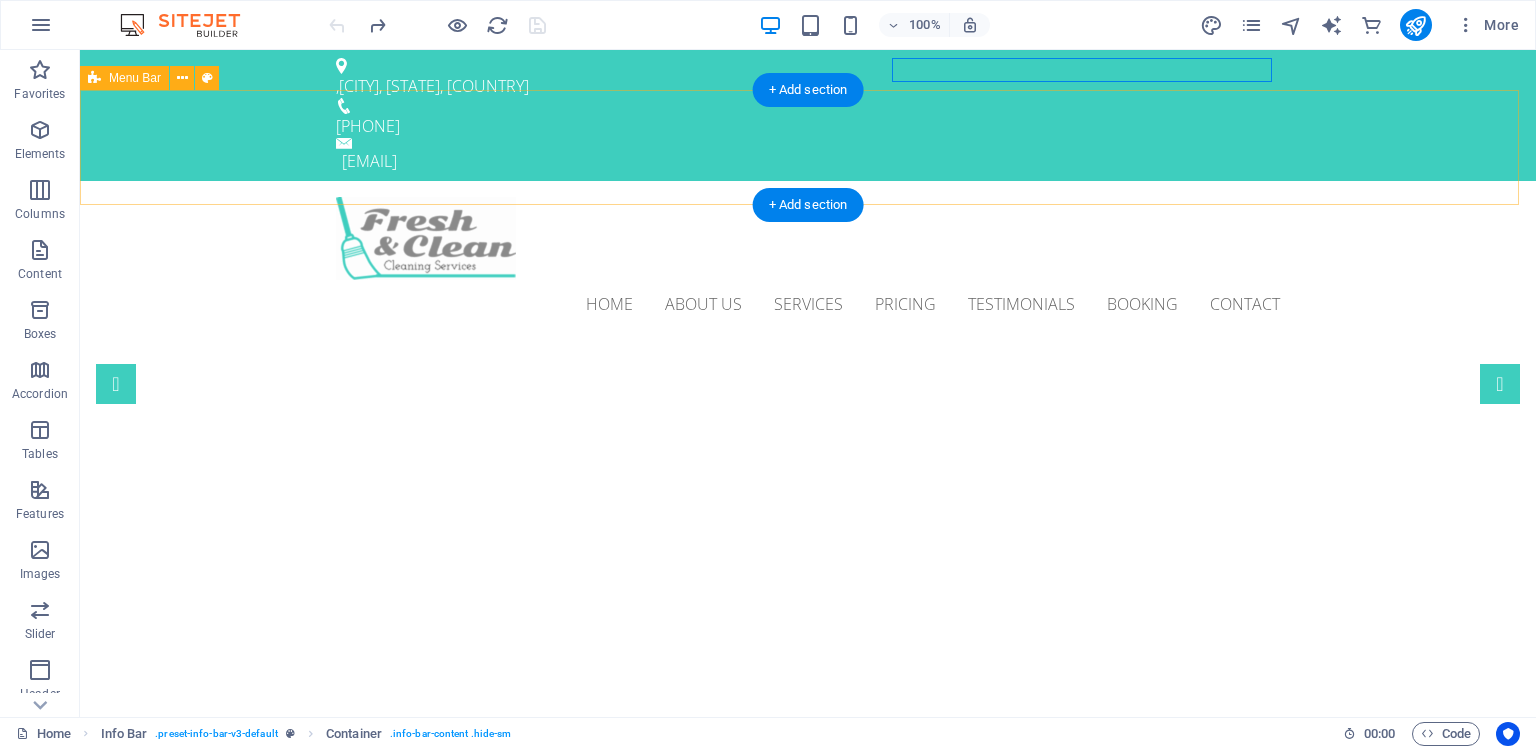 click on "Home About us Services Pricing Testimonials Booking Contact" at bounding box center (808, 262) 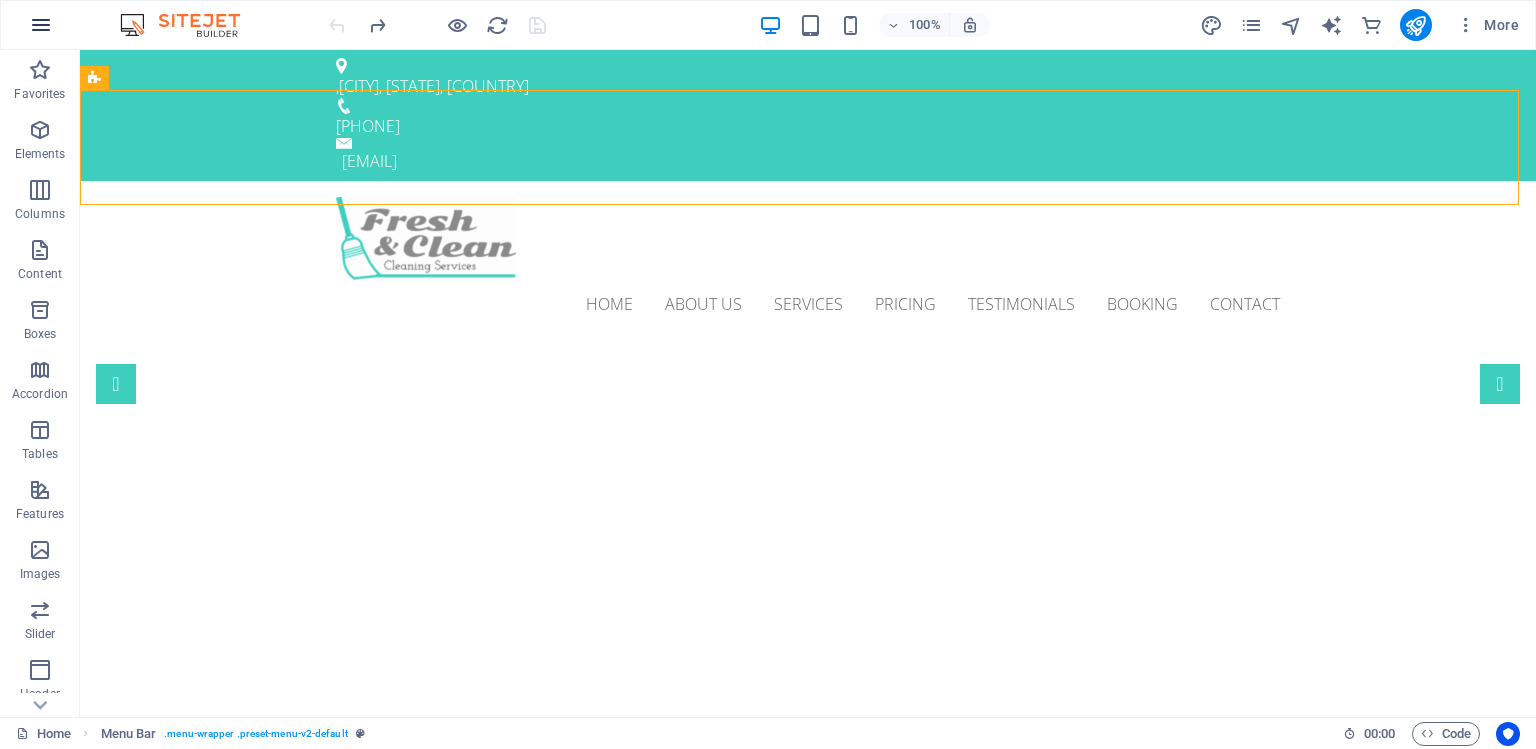 click at bounding box center [41, 25] 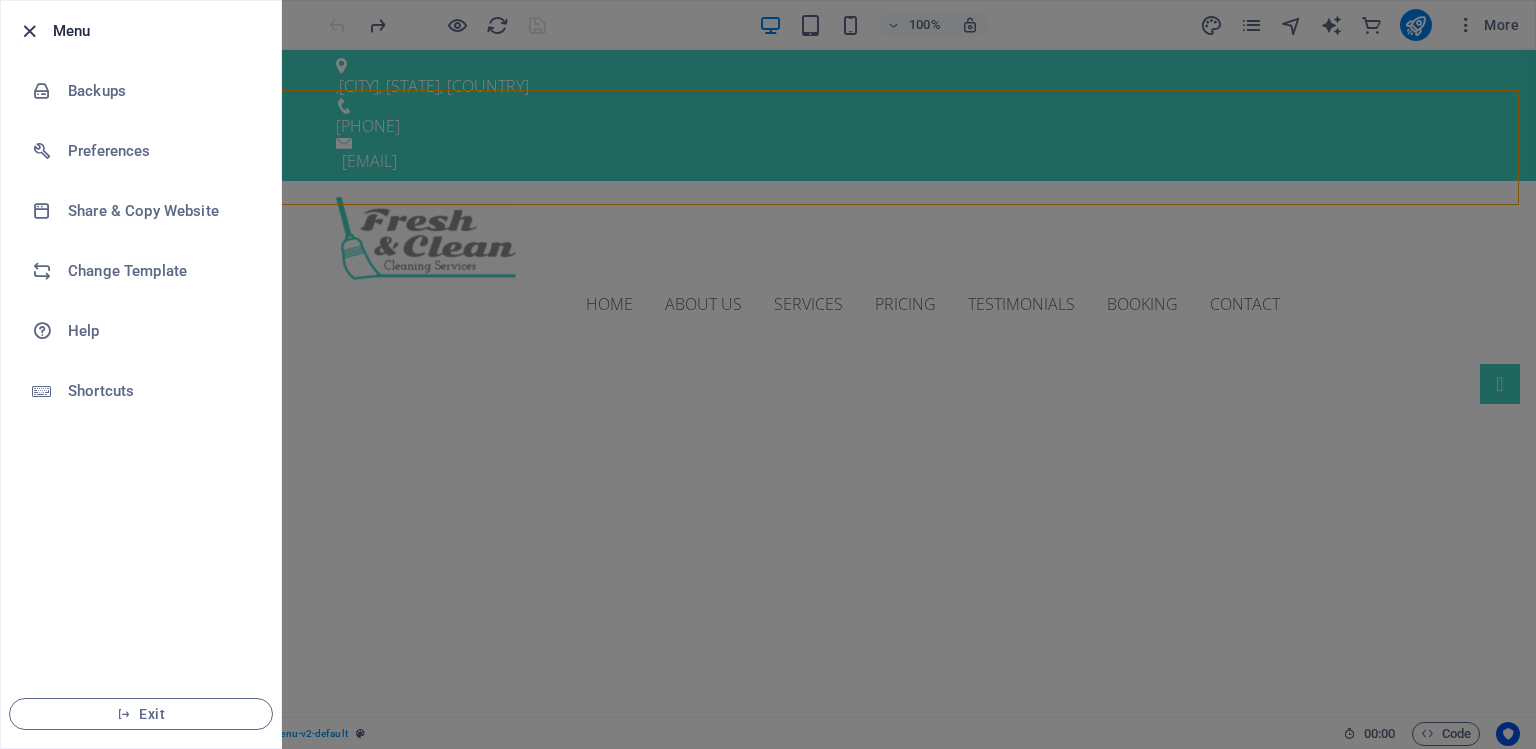 click at bounding box center [29, 31] 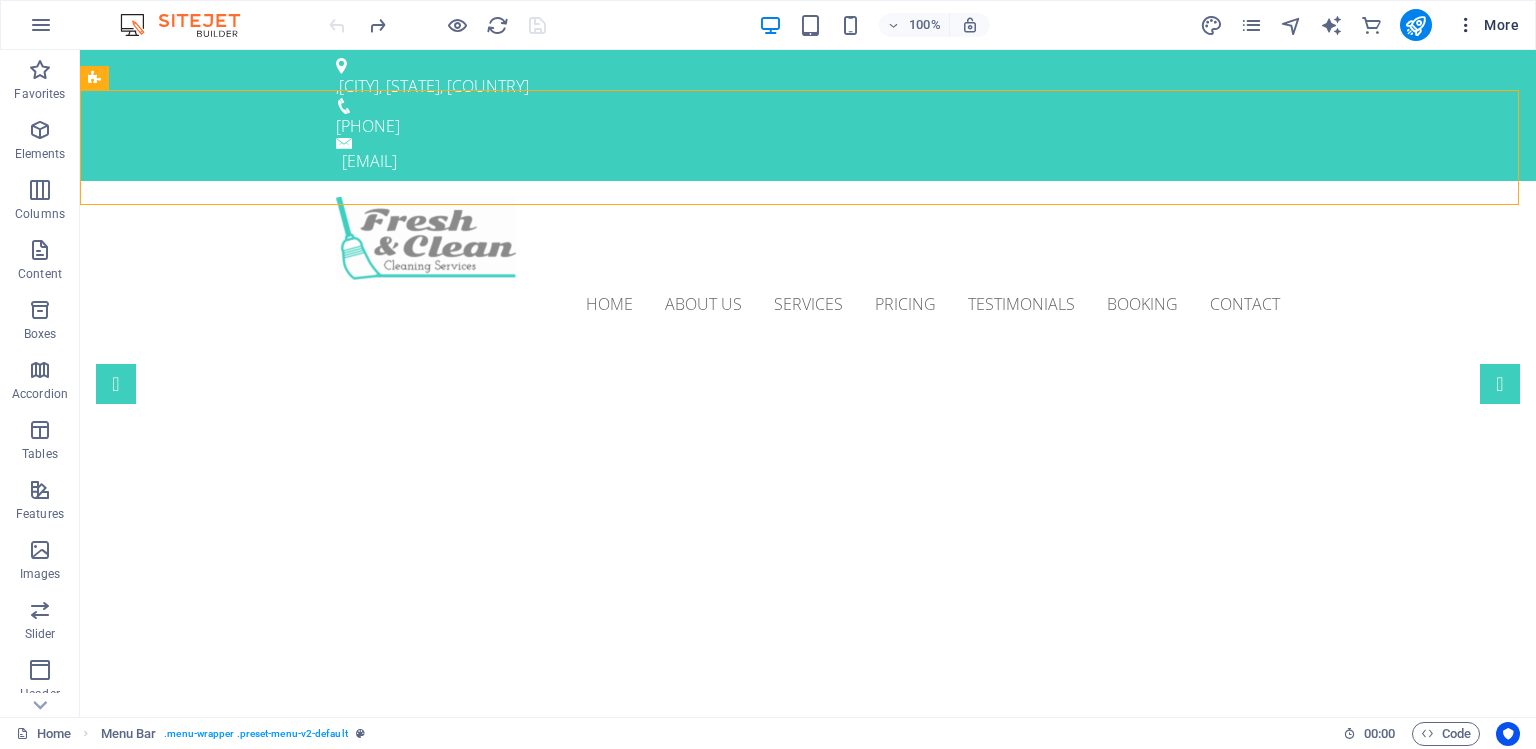 click at bounding box center (1466, 25) 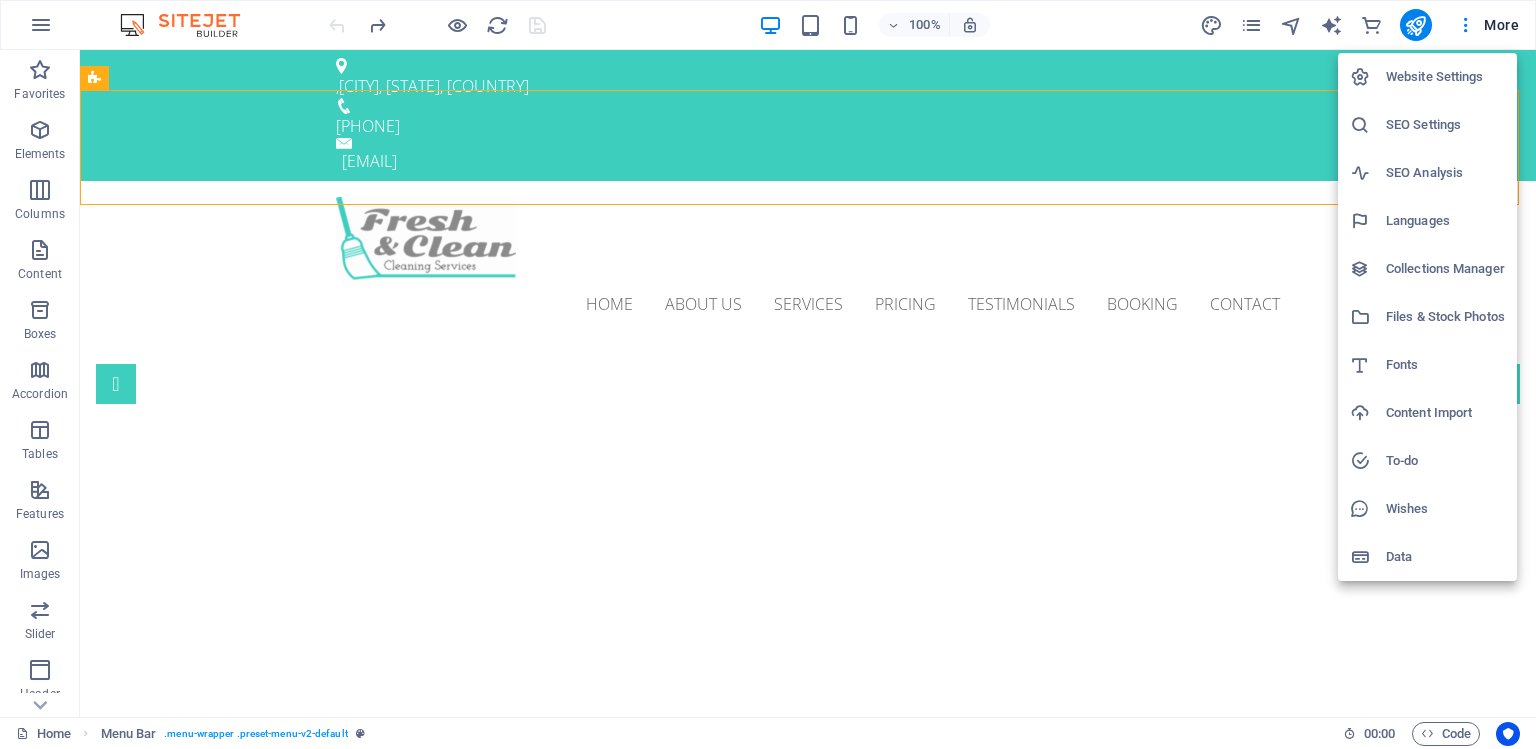 click at bounding box center (768, 374) 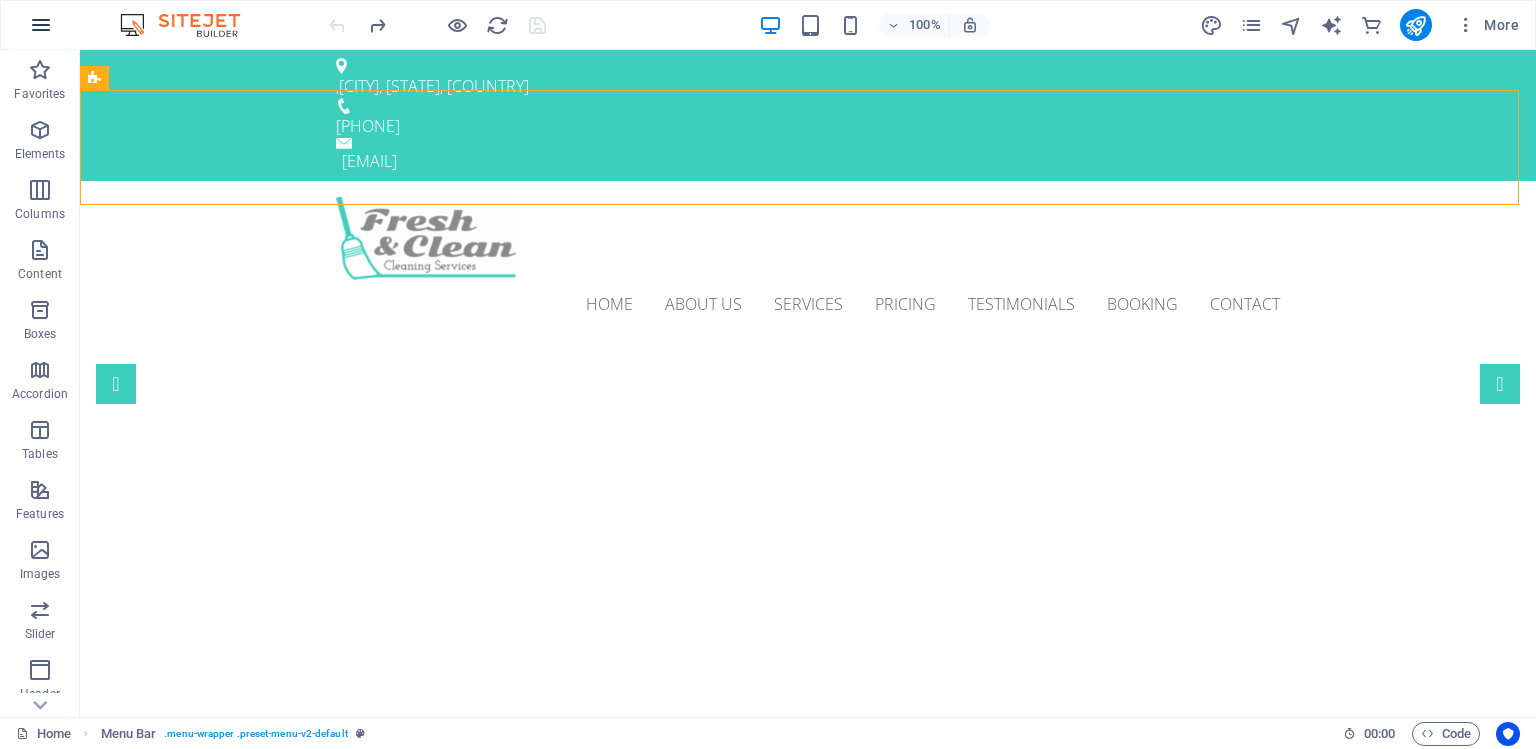click at bounding box center (41, 25) 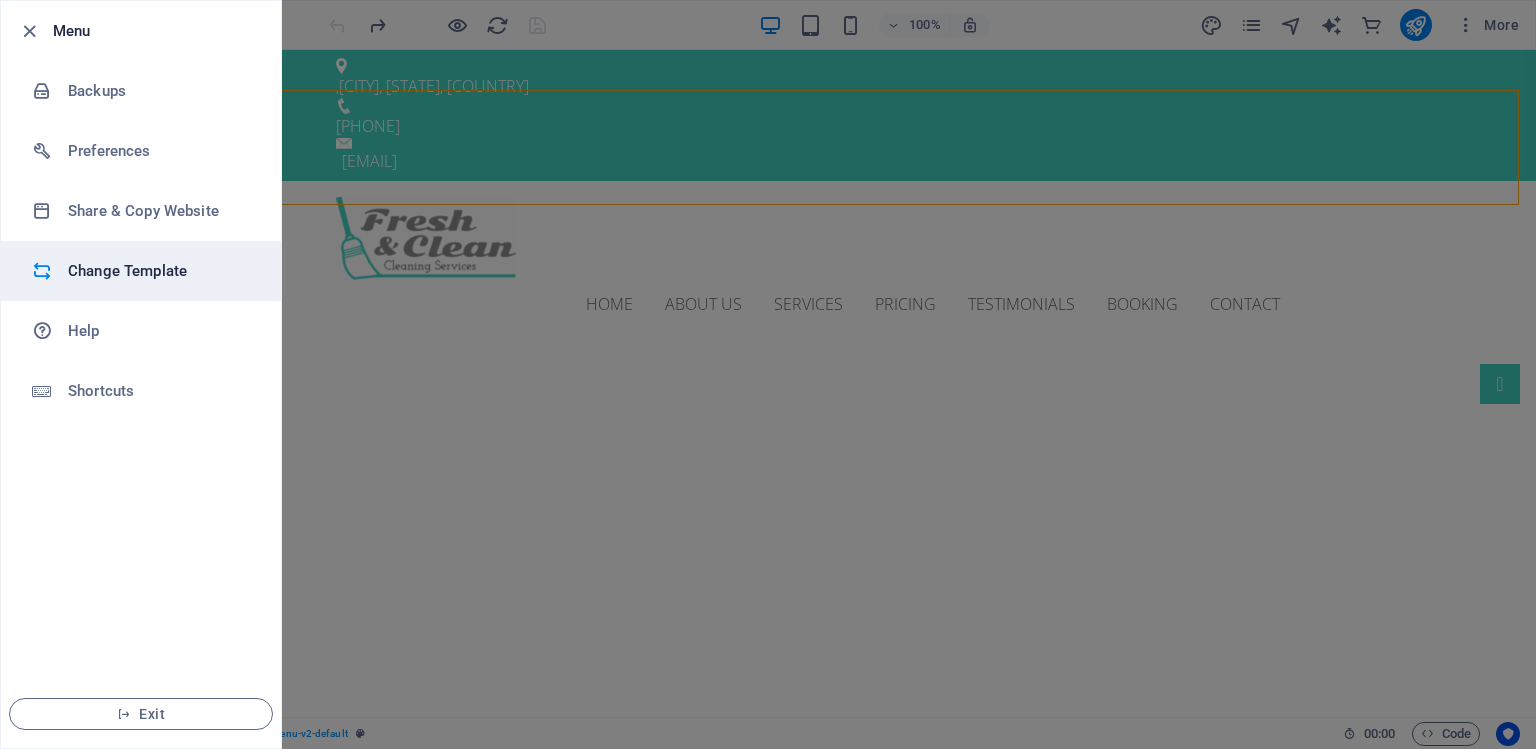 click on "Change Template" at bounding box center (160, 271) 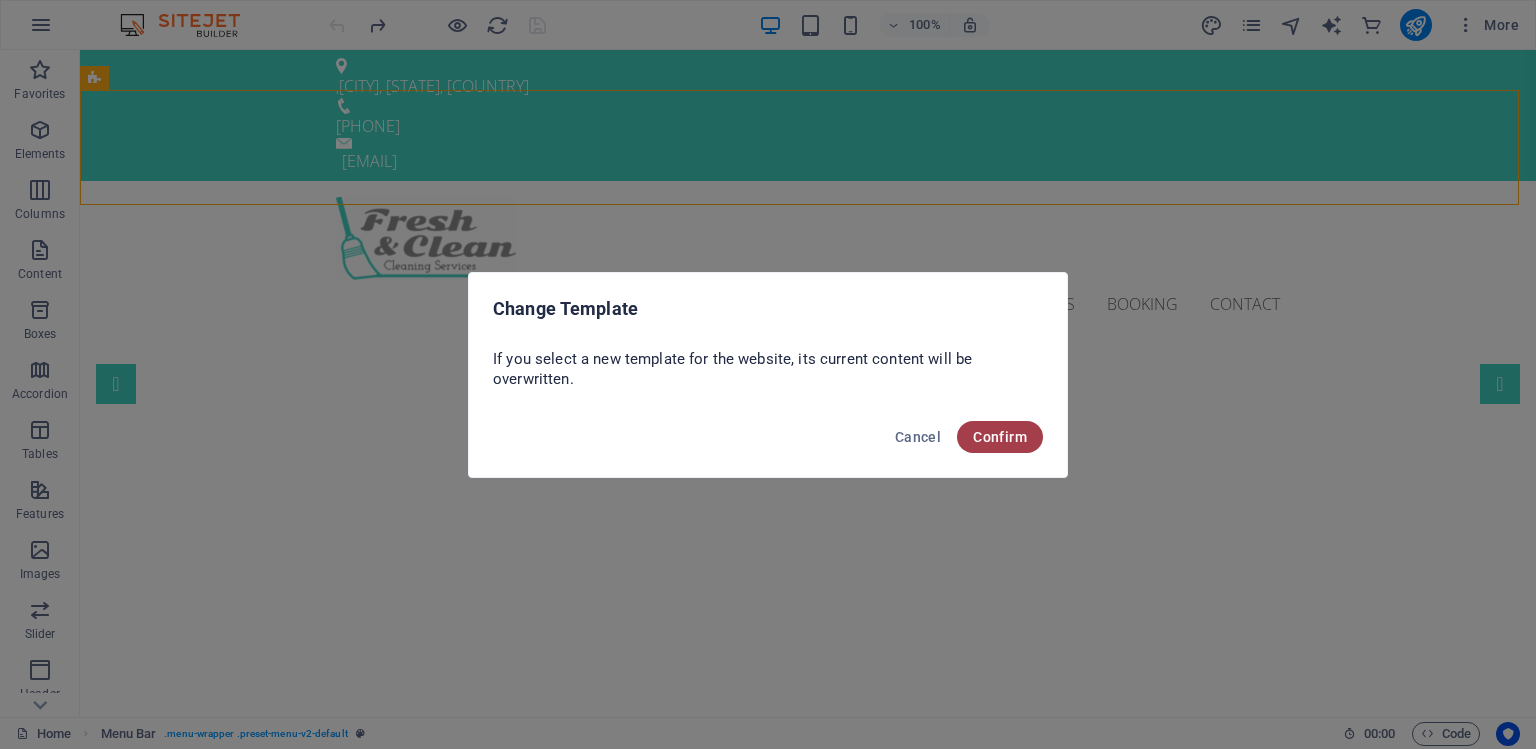 click on "Confirm" at bounding box center [1000, 437] 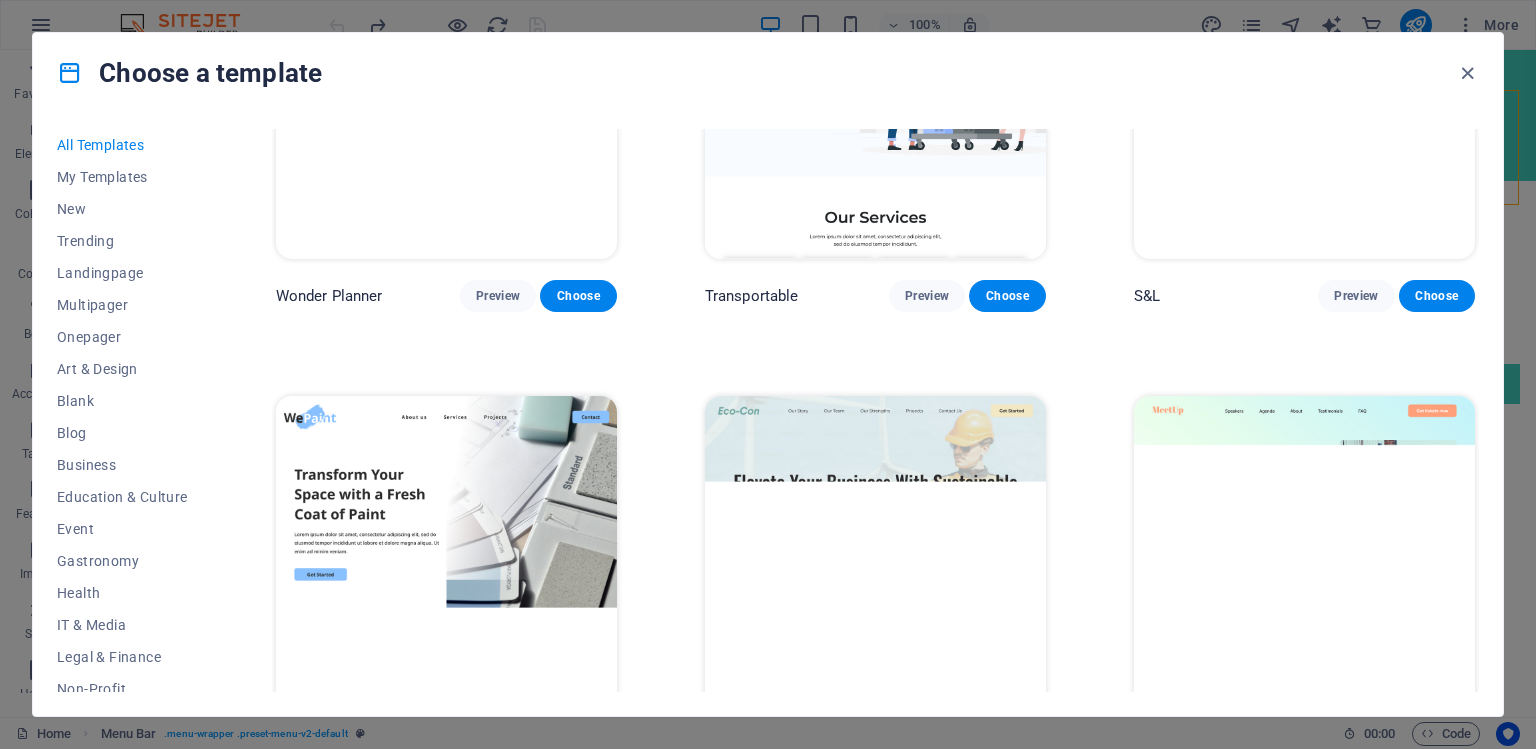 scroll, scrollTop: 1550, scrollLeft: 0, axis: vertical 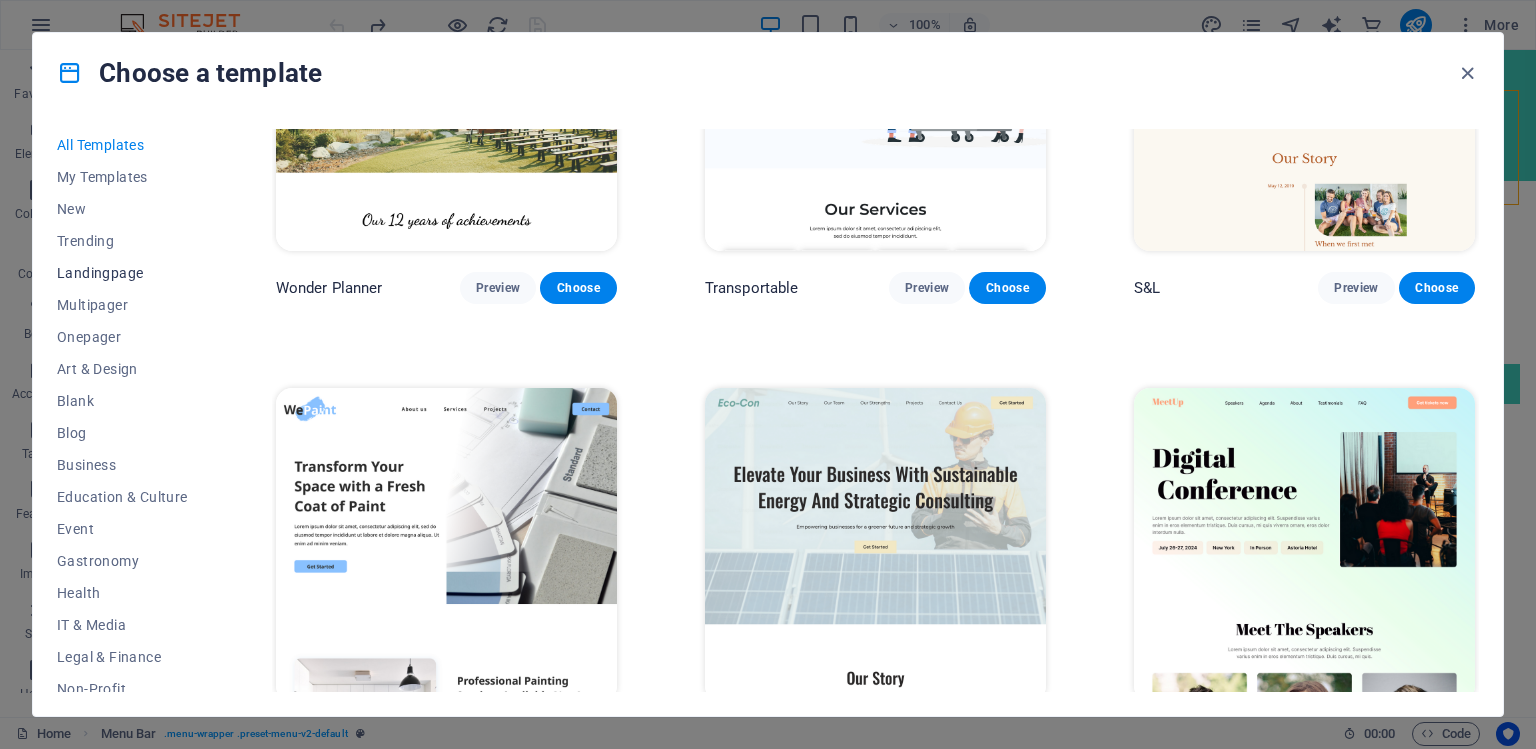 click on "Landingpage" at bounding box center (122, 273) 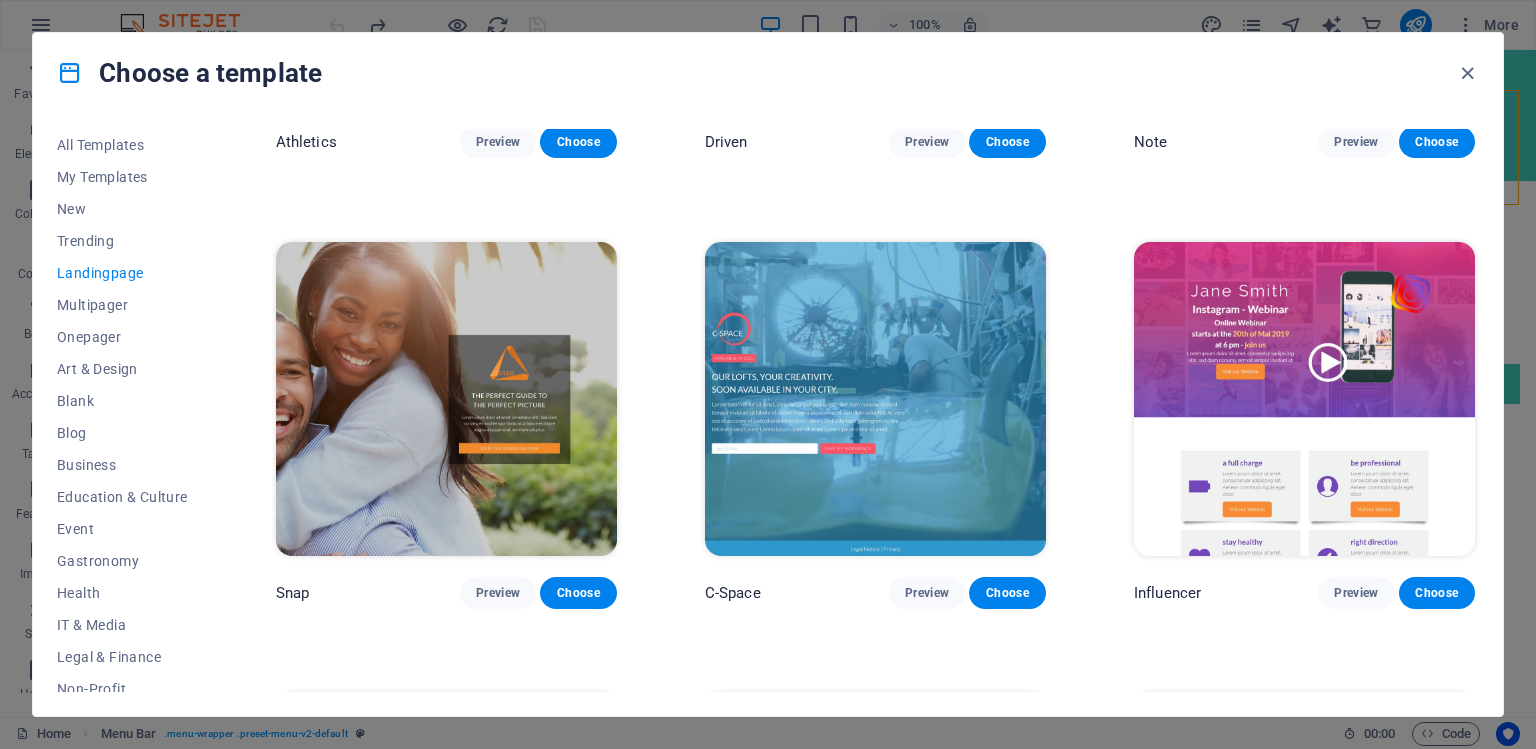 scroll, scrollTop: 1766, scrollLeft: 0, axis: vertical 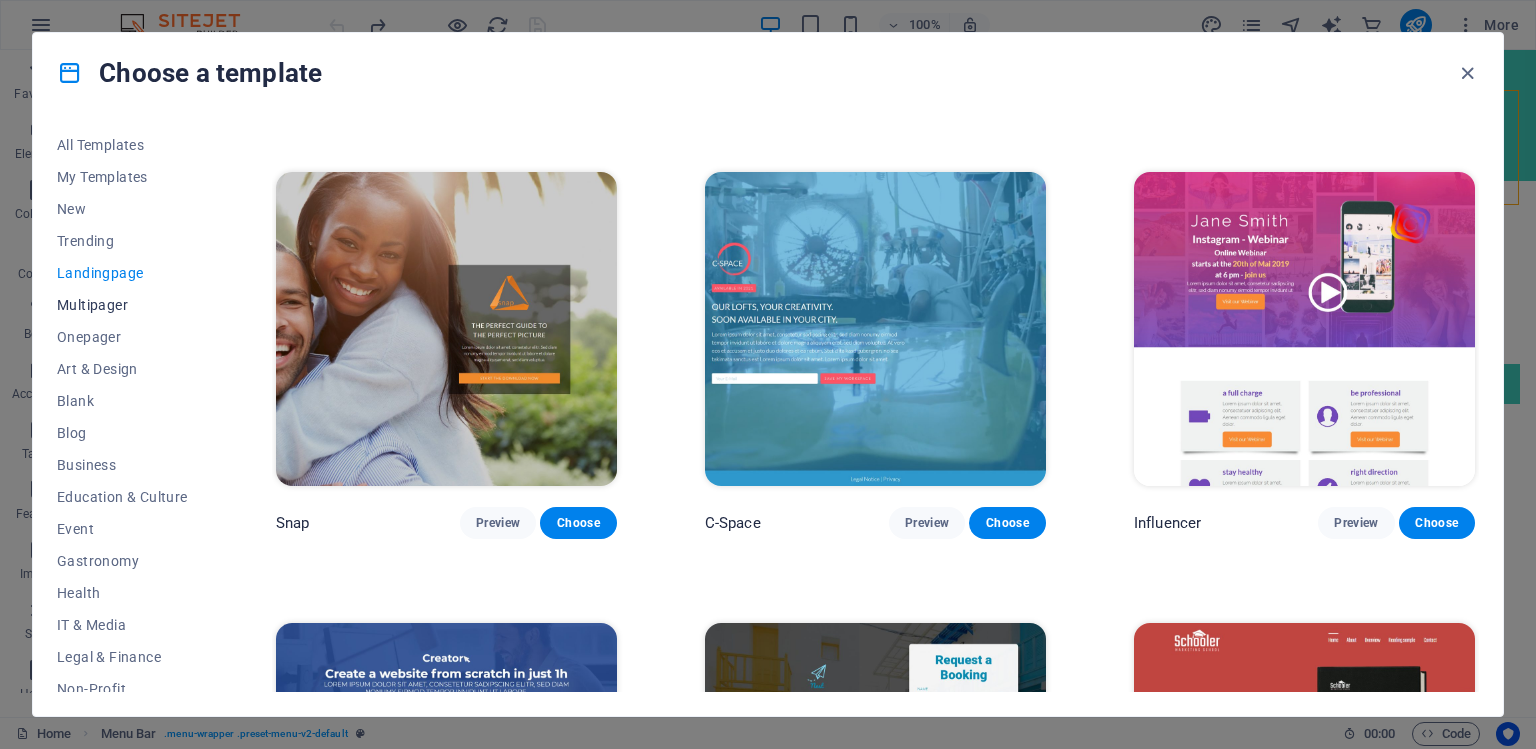 click on "Multipager" at bounding box center (122, 305) 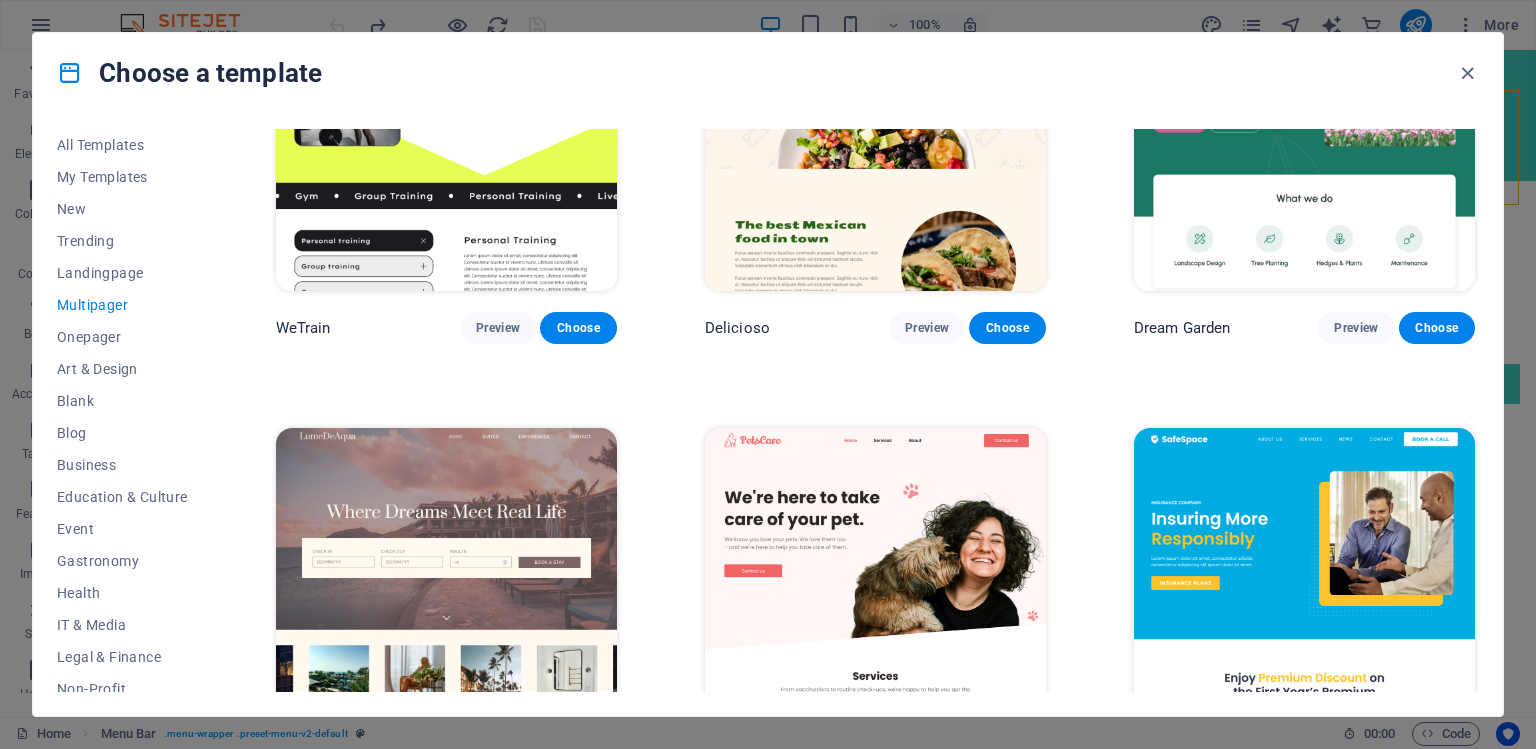 scroll, scrollTop: 1993, scrollLeft: 0, axis: vertical 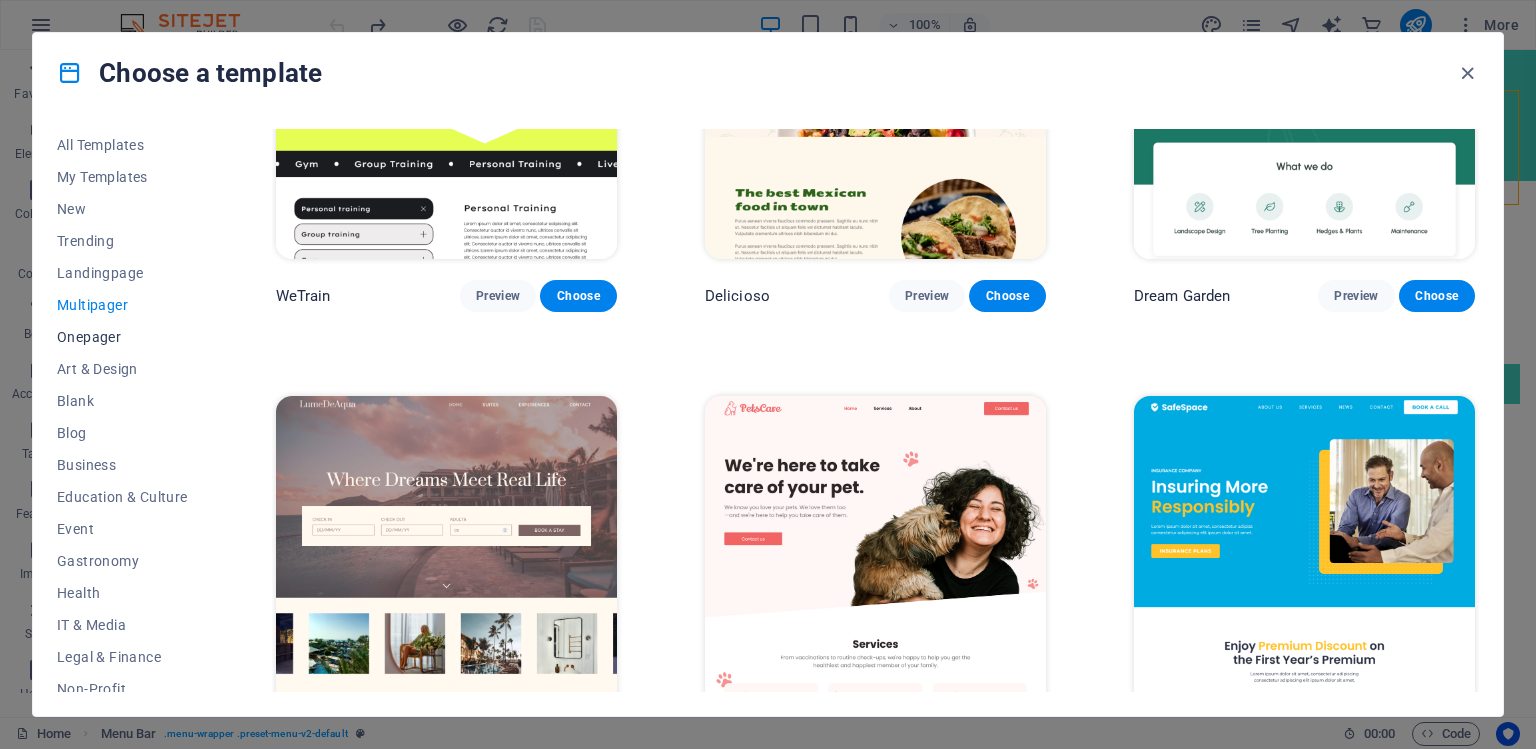 click on "Onepager" at bounding box center [122, 337] 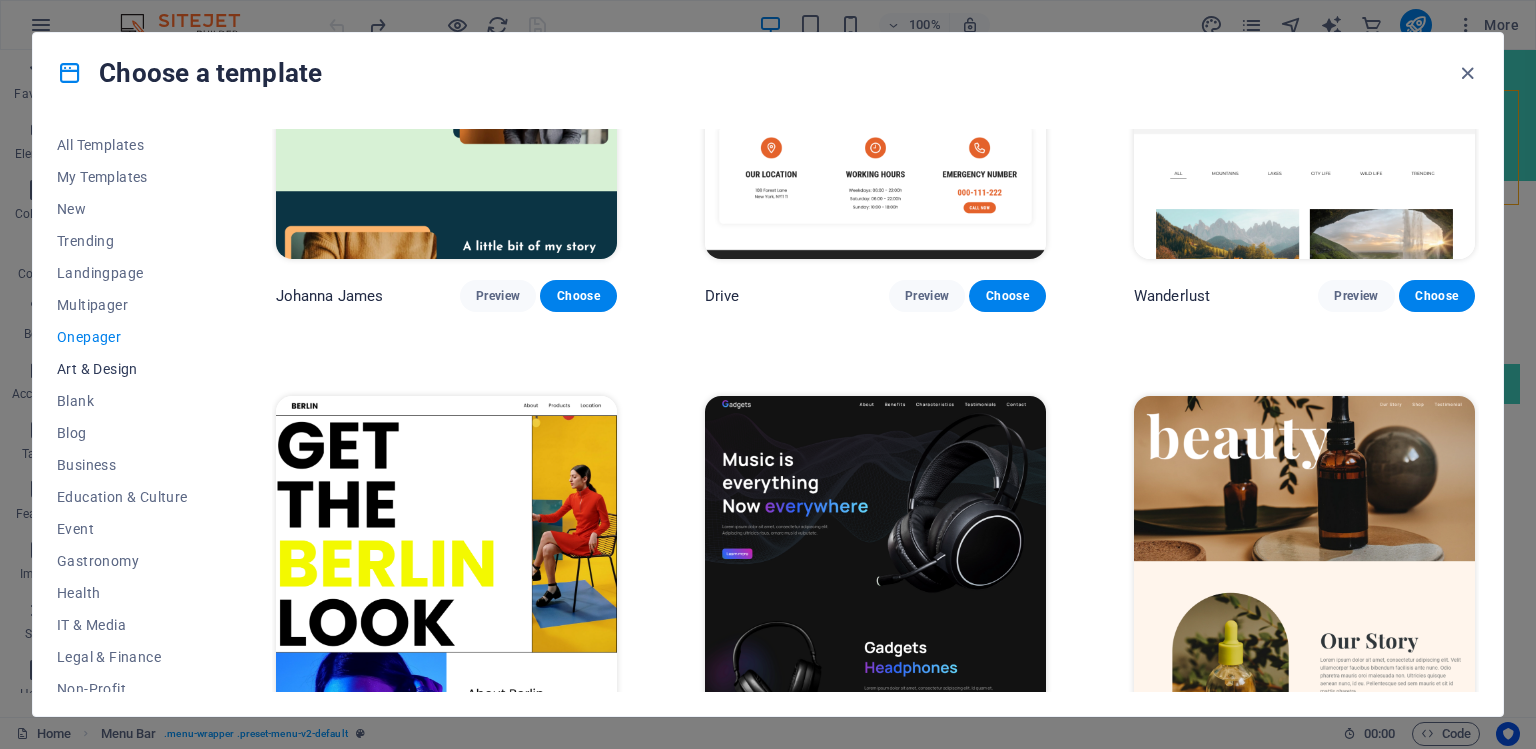 click on "Art & Design" at bounding box center [122, 369] 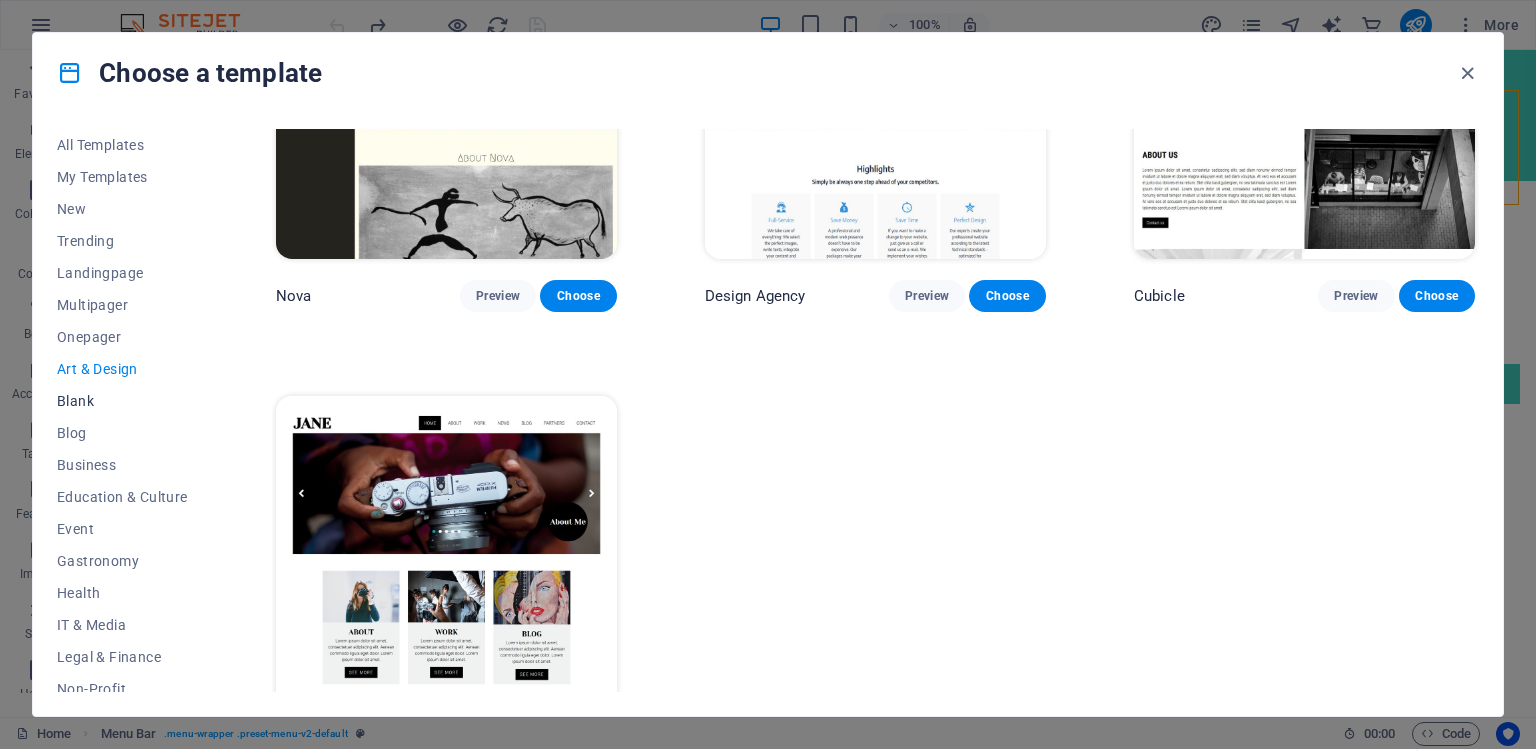 click on "Blank" at bounding box center (122, 401) 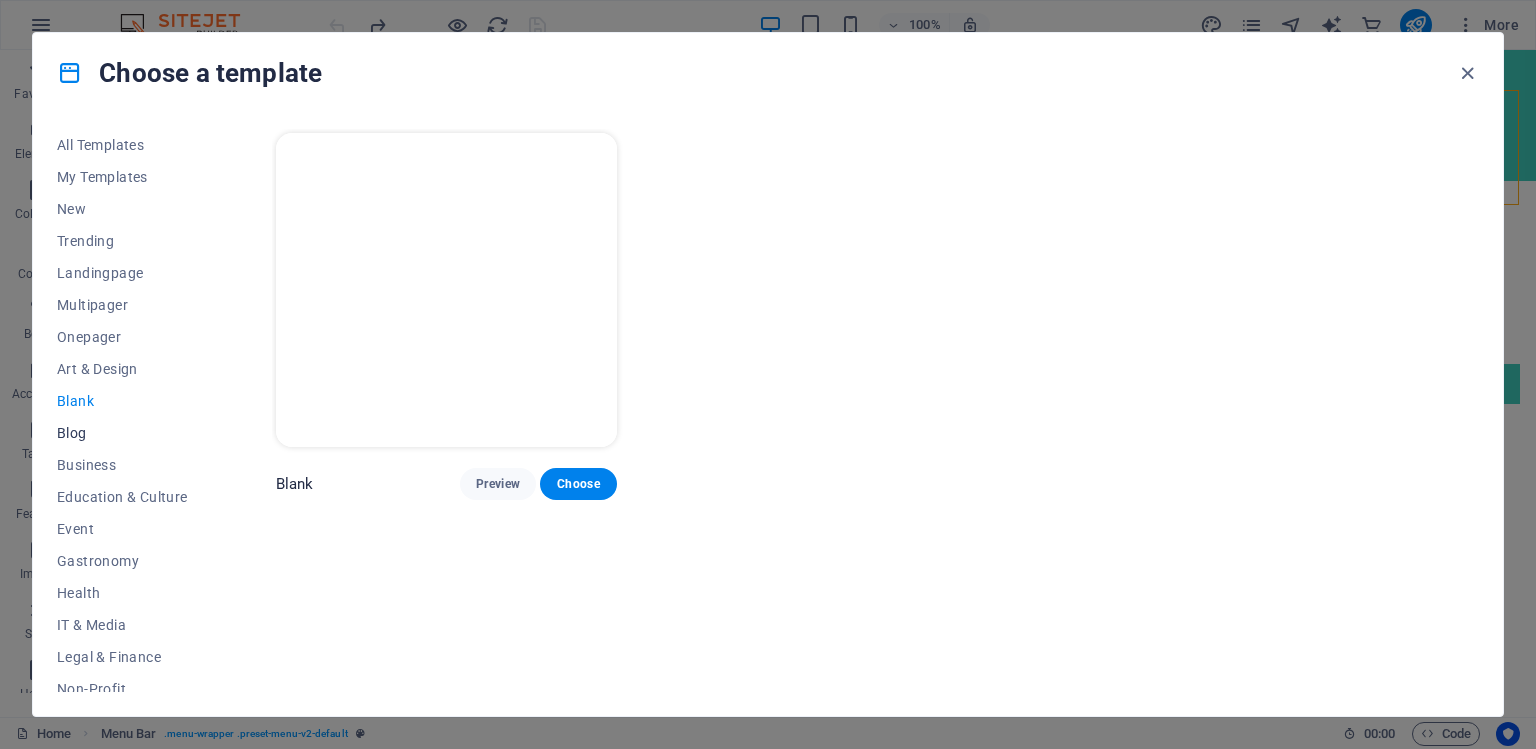 click on "Blog" at bounding box center [122, 433] 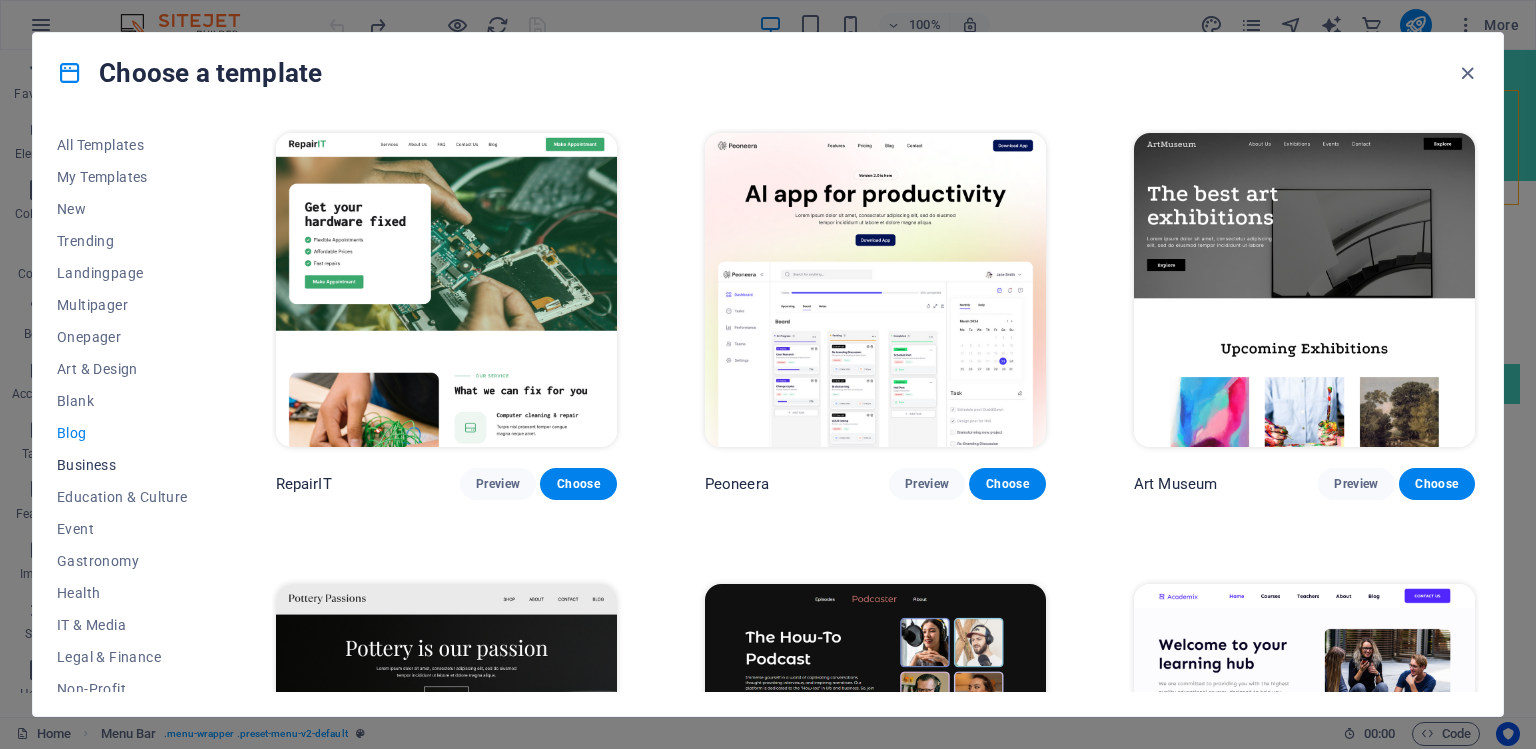 click on "Business" at bounding box center [122, 465] 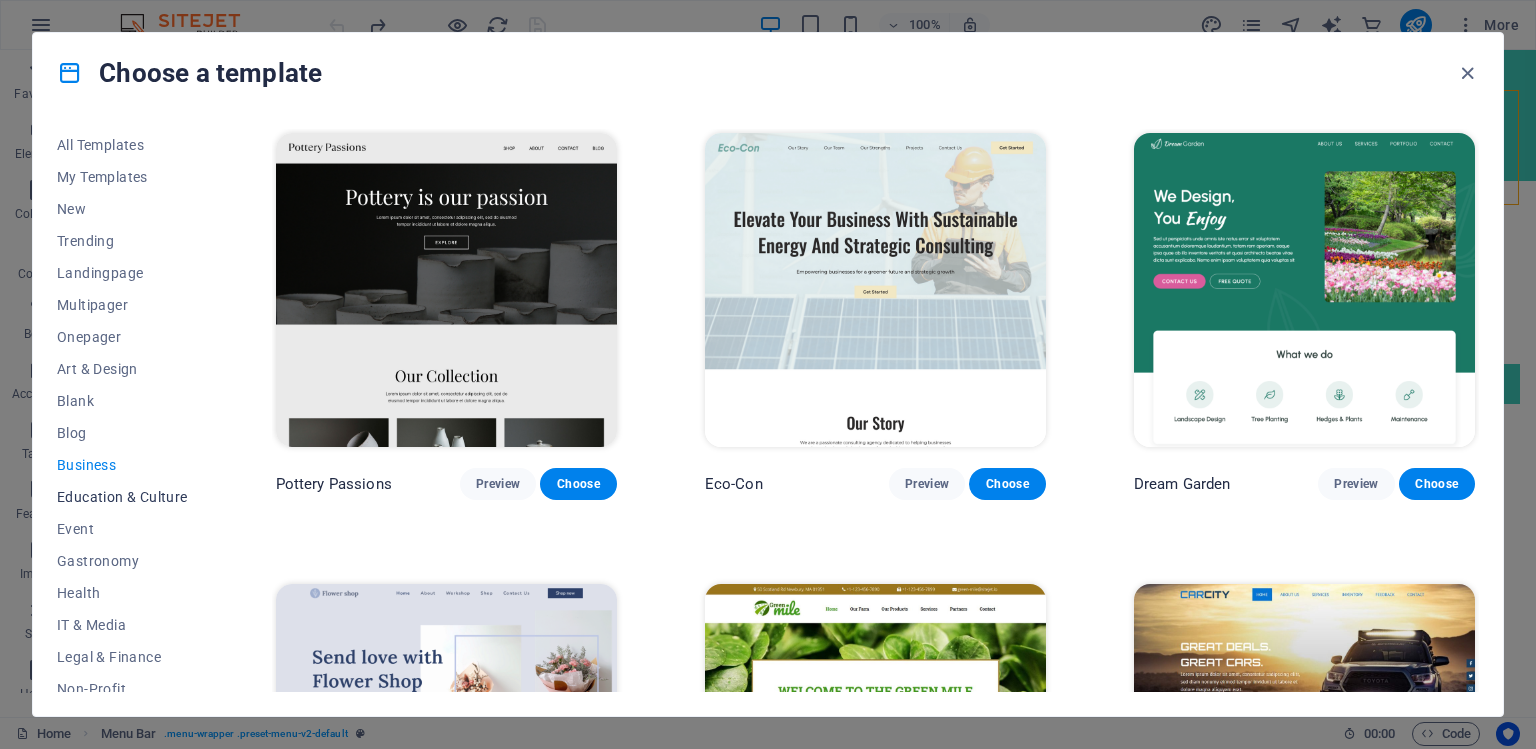 click on "Education & Culture" at bounding box center [122, 497] 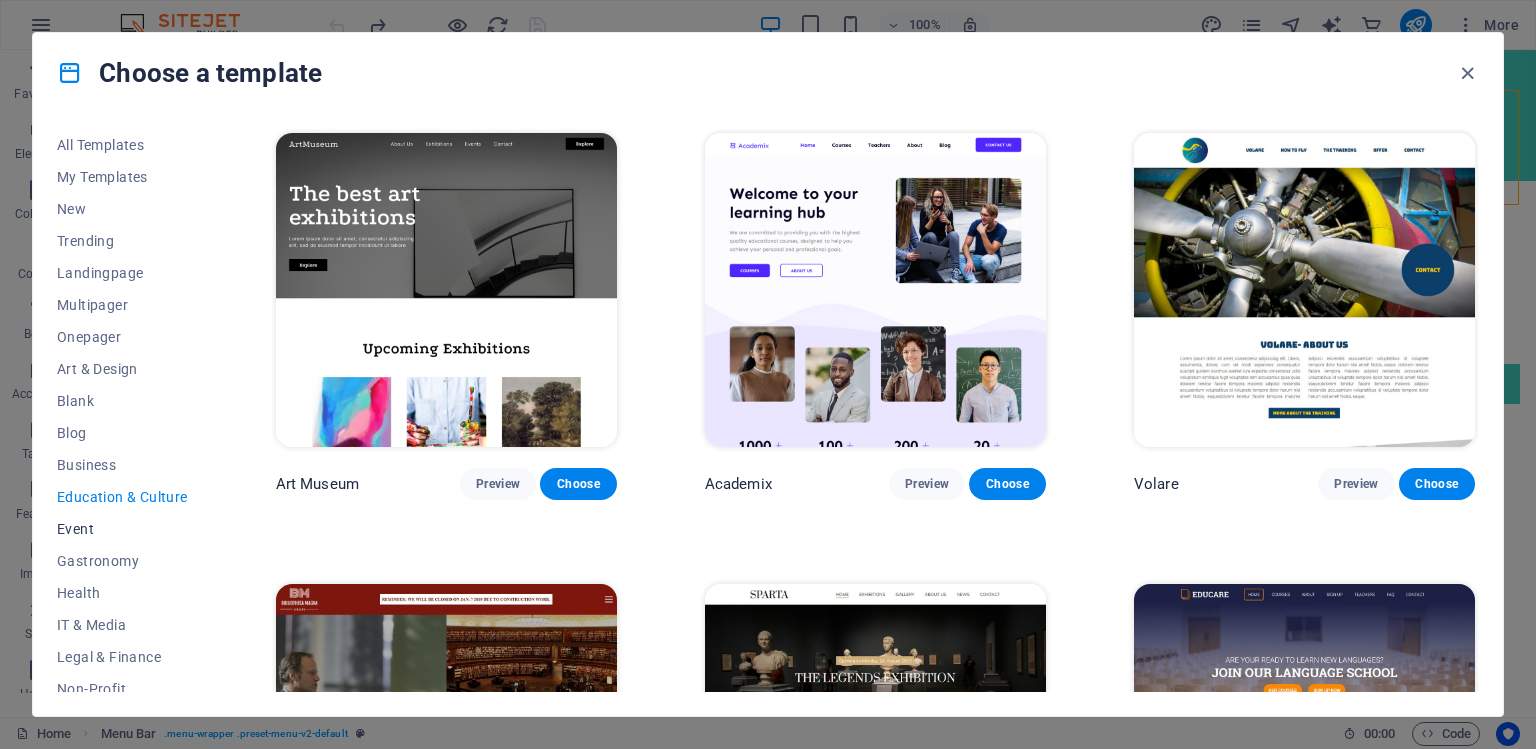 click on "Event" at bounding box center [122, 529] 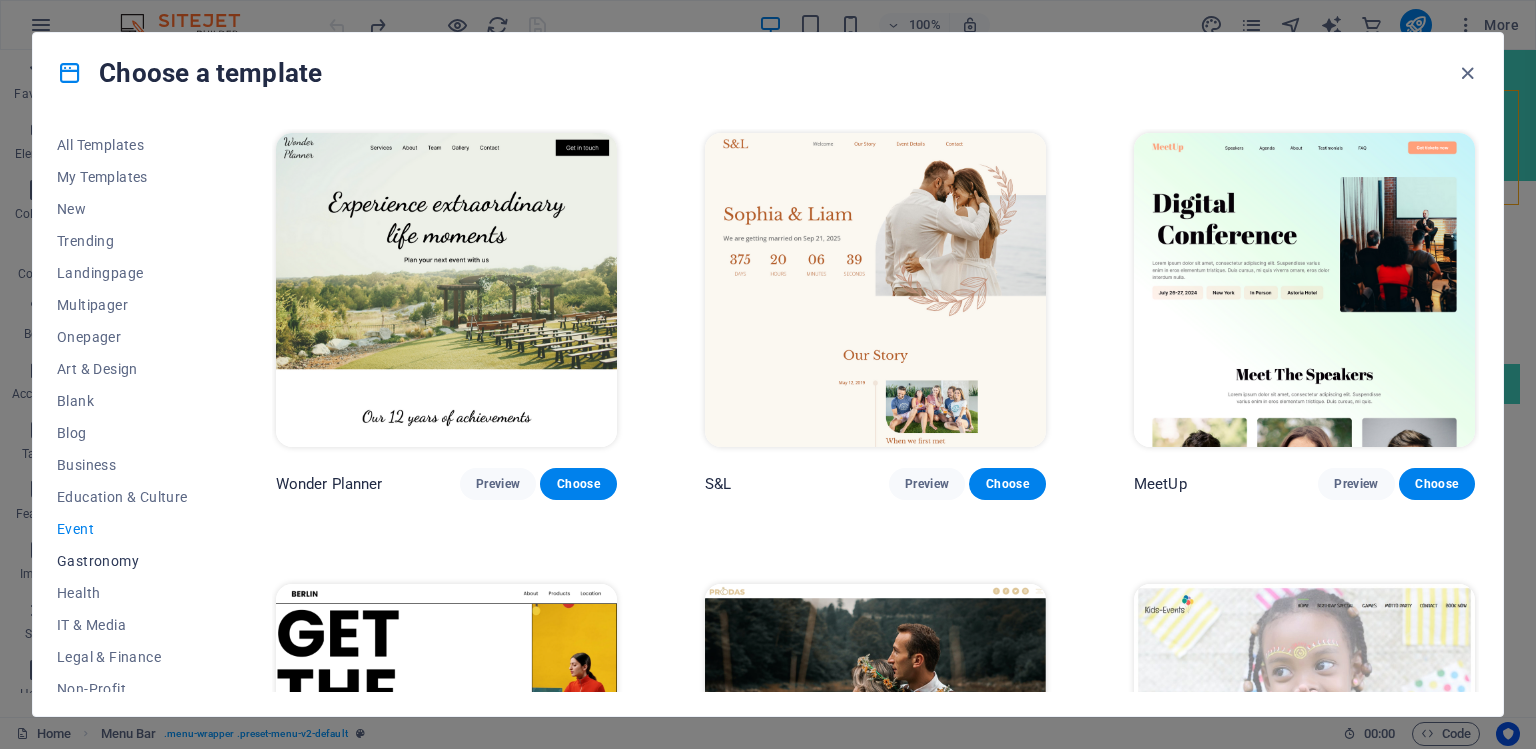 click on "Gastronomy" at bounding box center (122, 561) 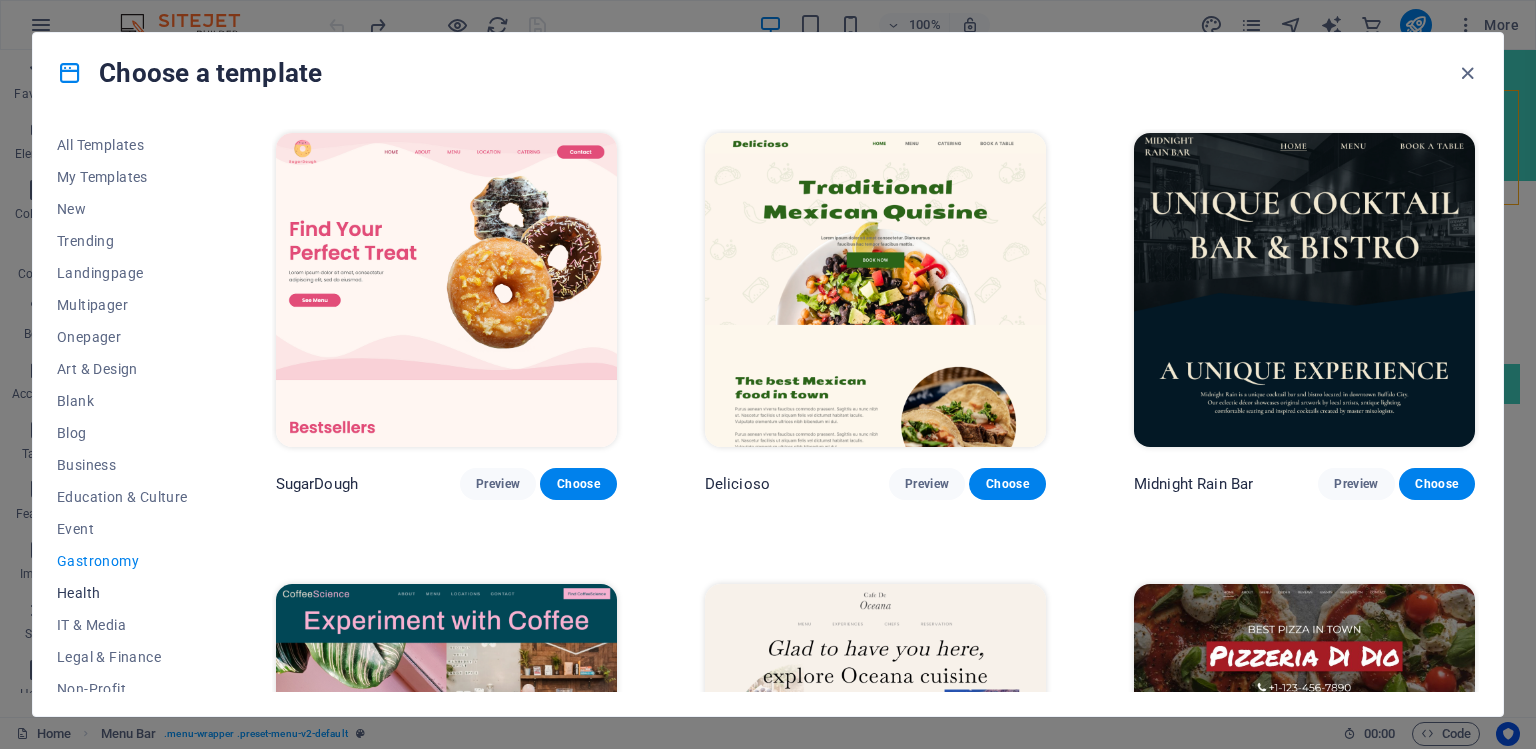 click on "Health" at bounding box center (122, 593) 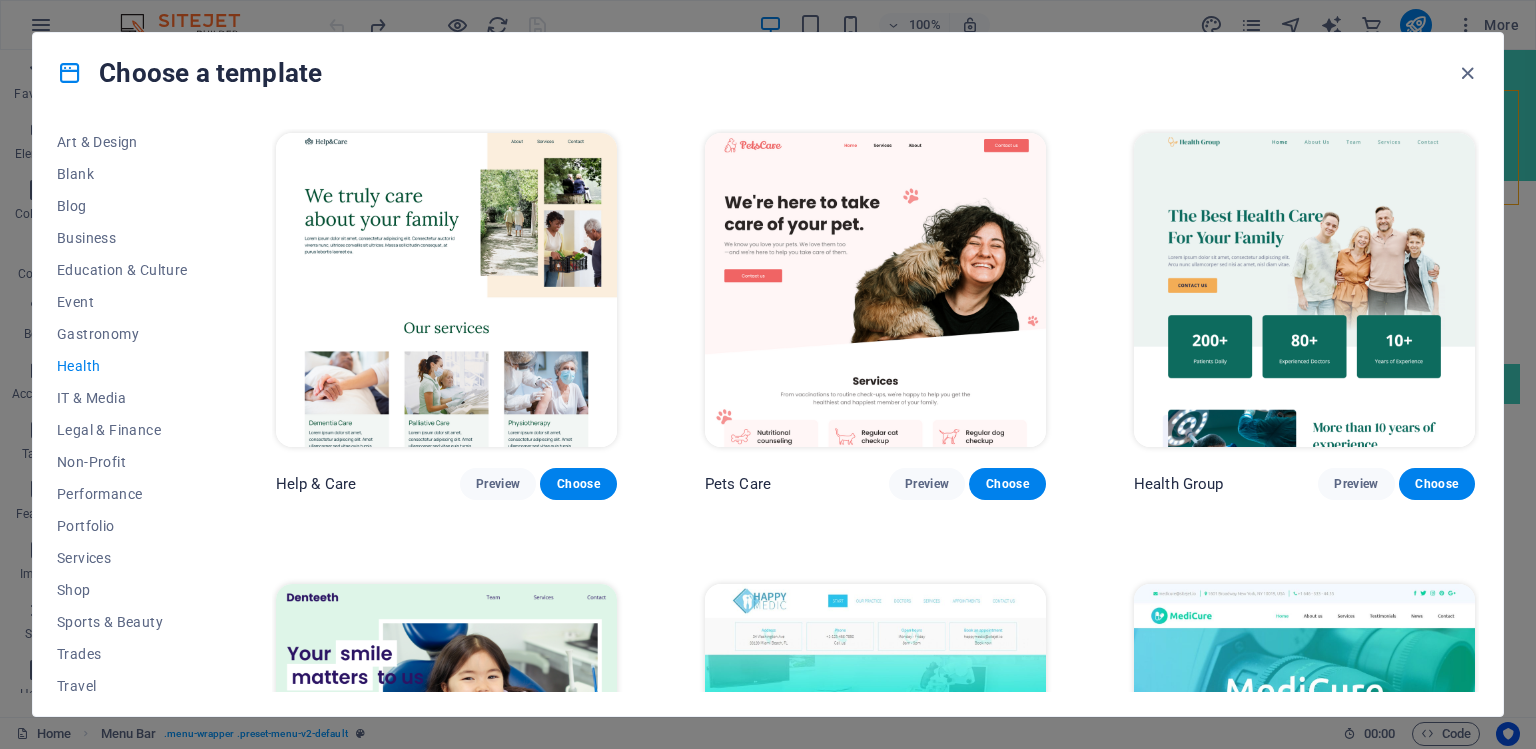 scroll, scrollTop: 232, scrollLeft: 0, axis: vertical 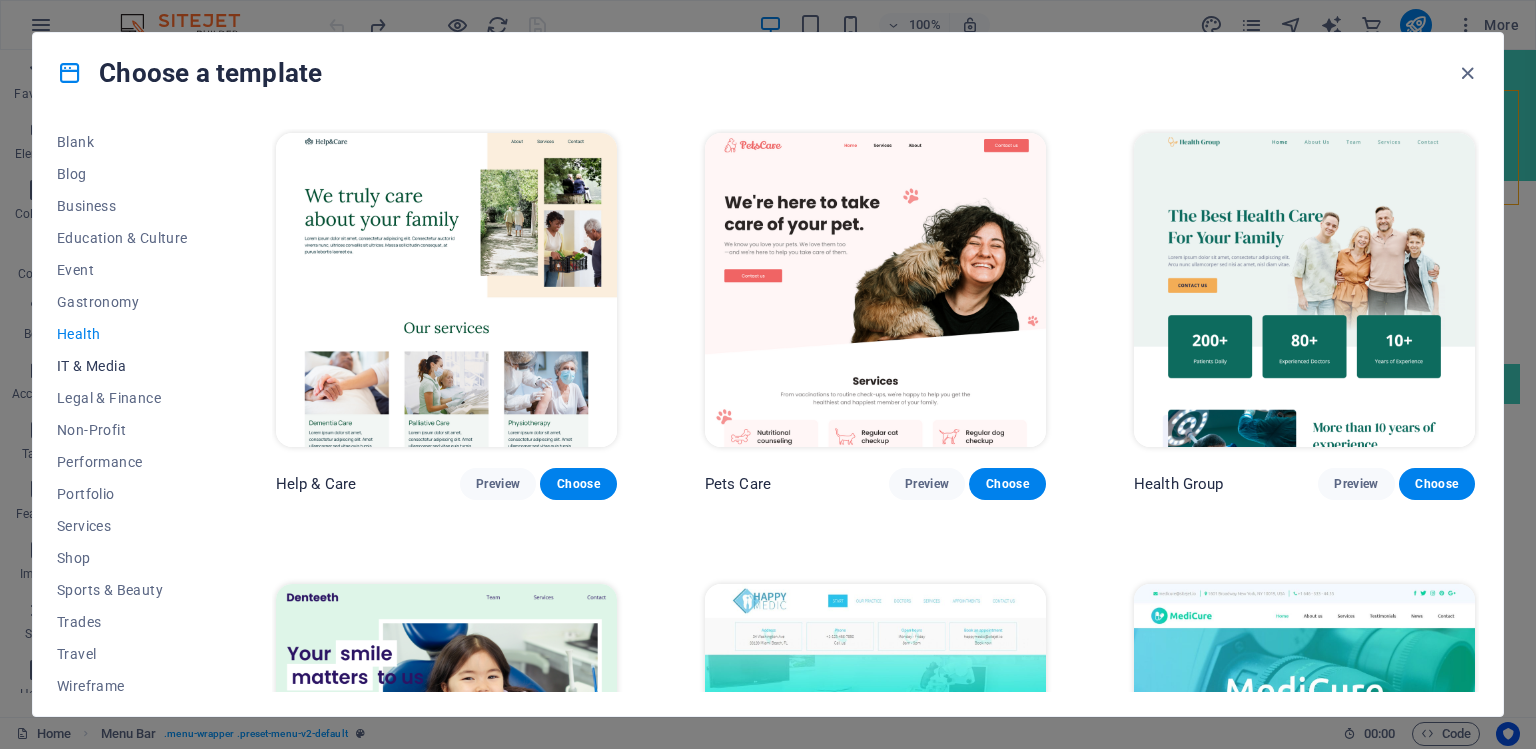 click on "IT & Media" at bounding box center (122, 366) 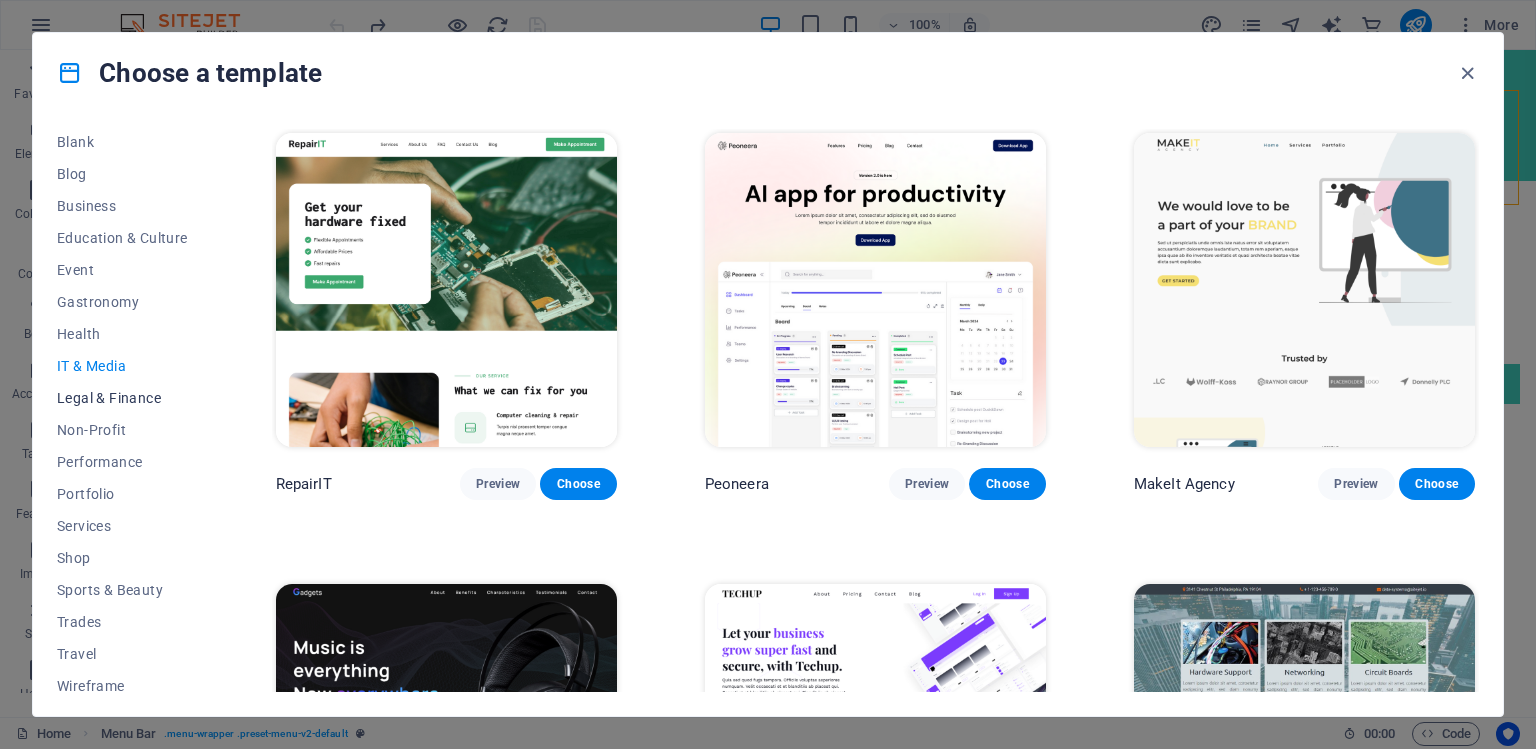 click on "Legal & Finance" at bounding box center [122, 398] 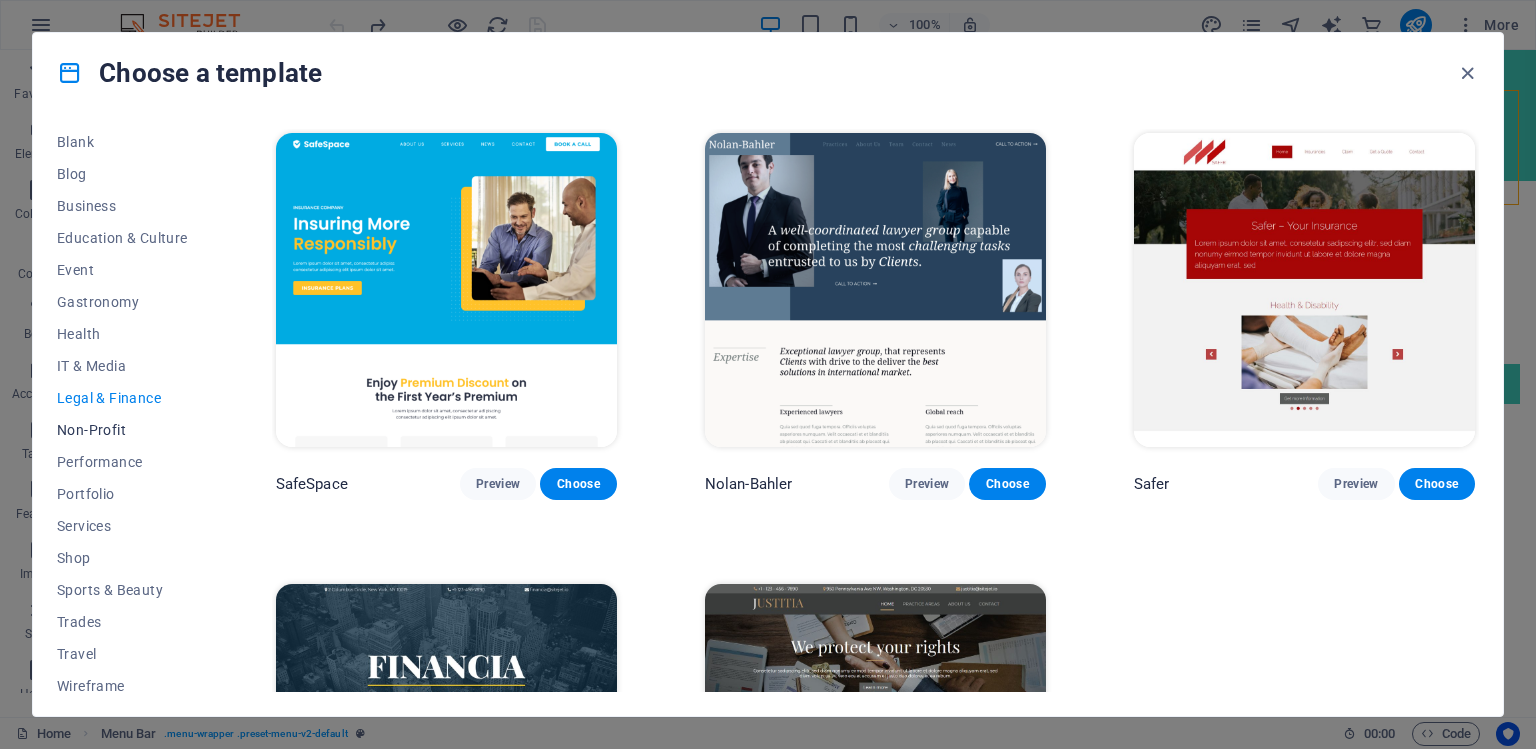 click on "Non-Profit" at bounding box center (122, 430) 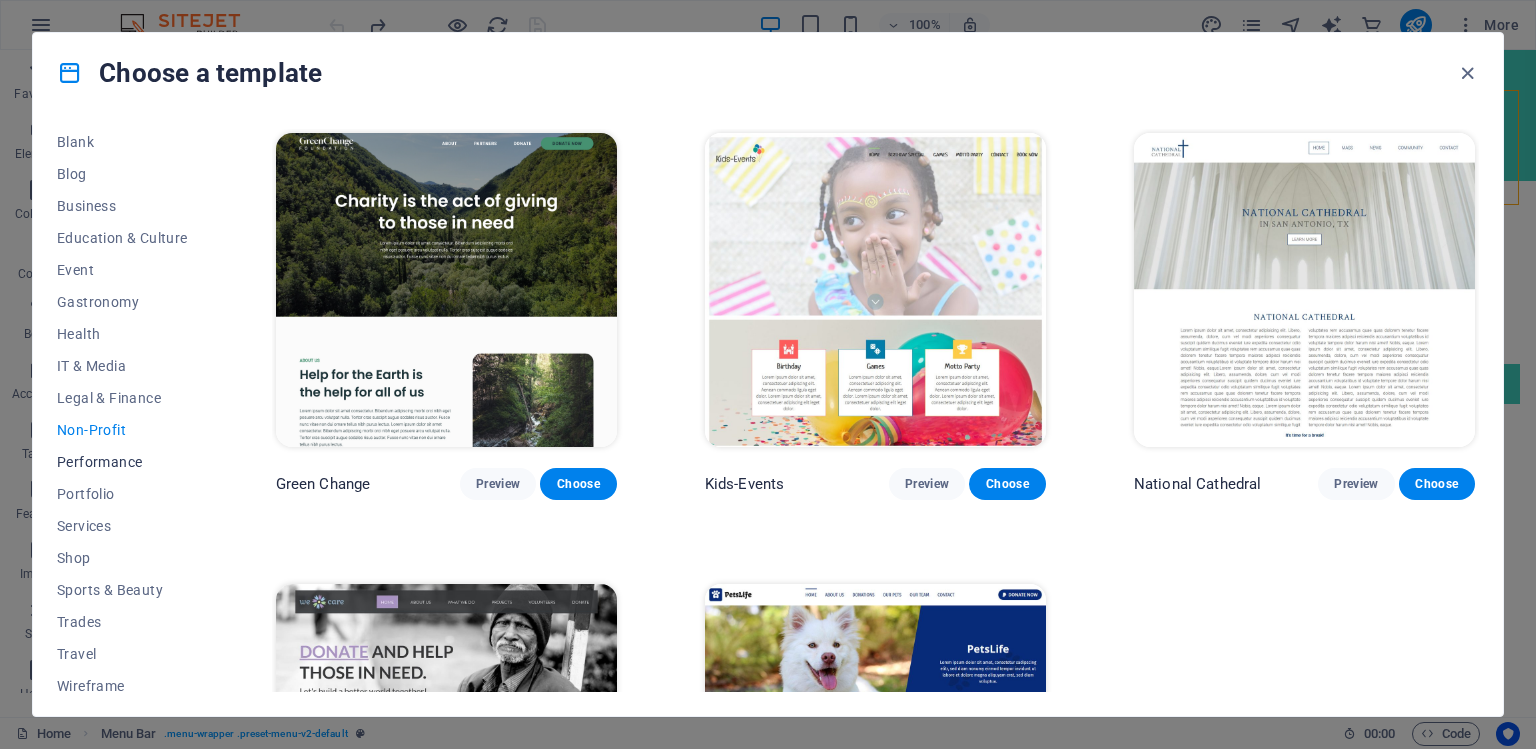 click on "Performance" at bounding box center (122, 462) 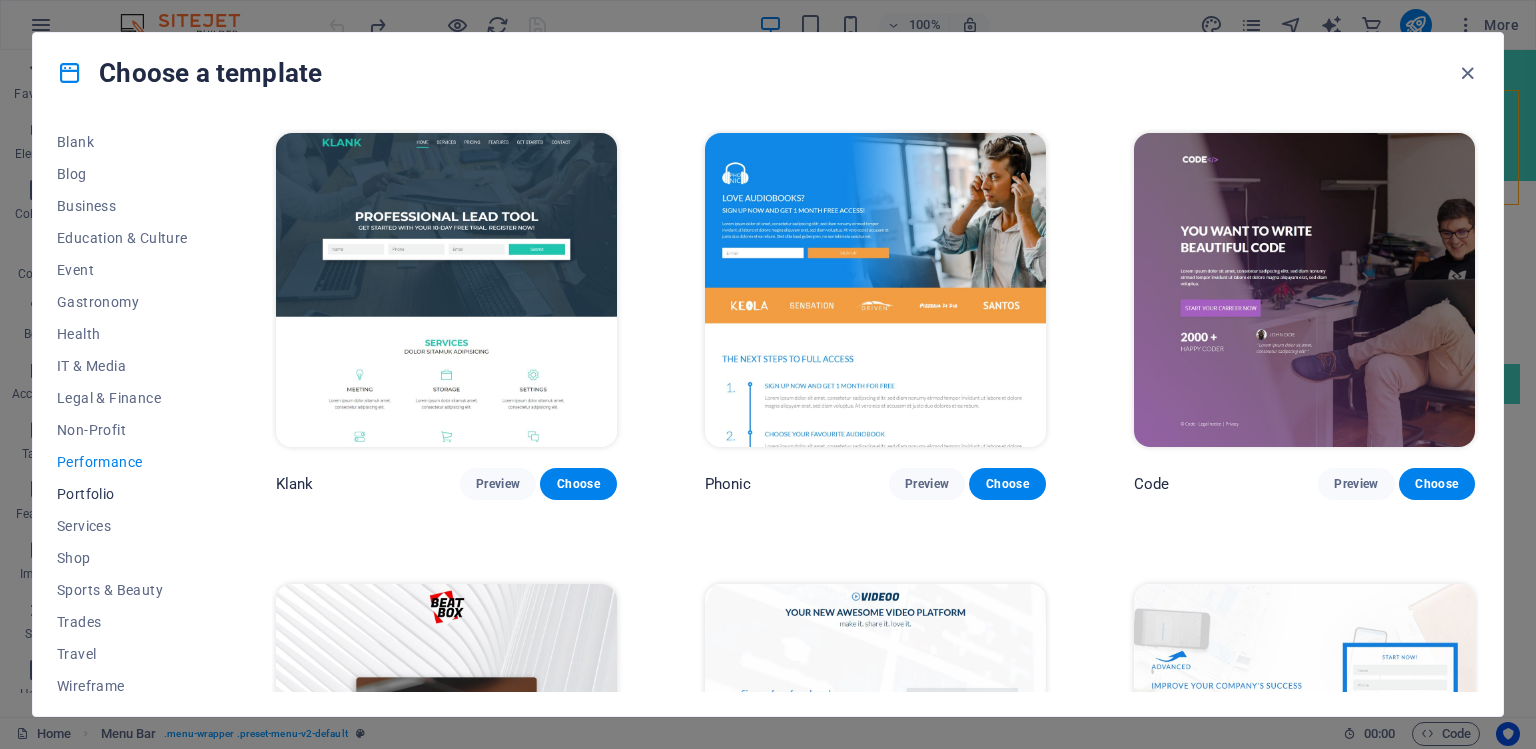 click on "Portfolio" at bounding box center (122, 494) 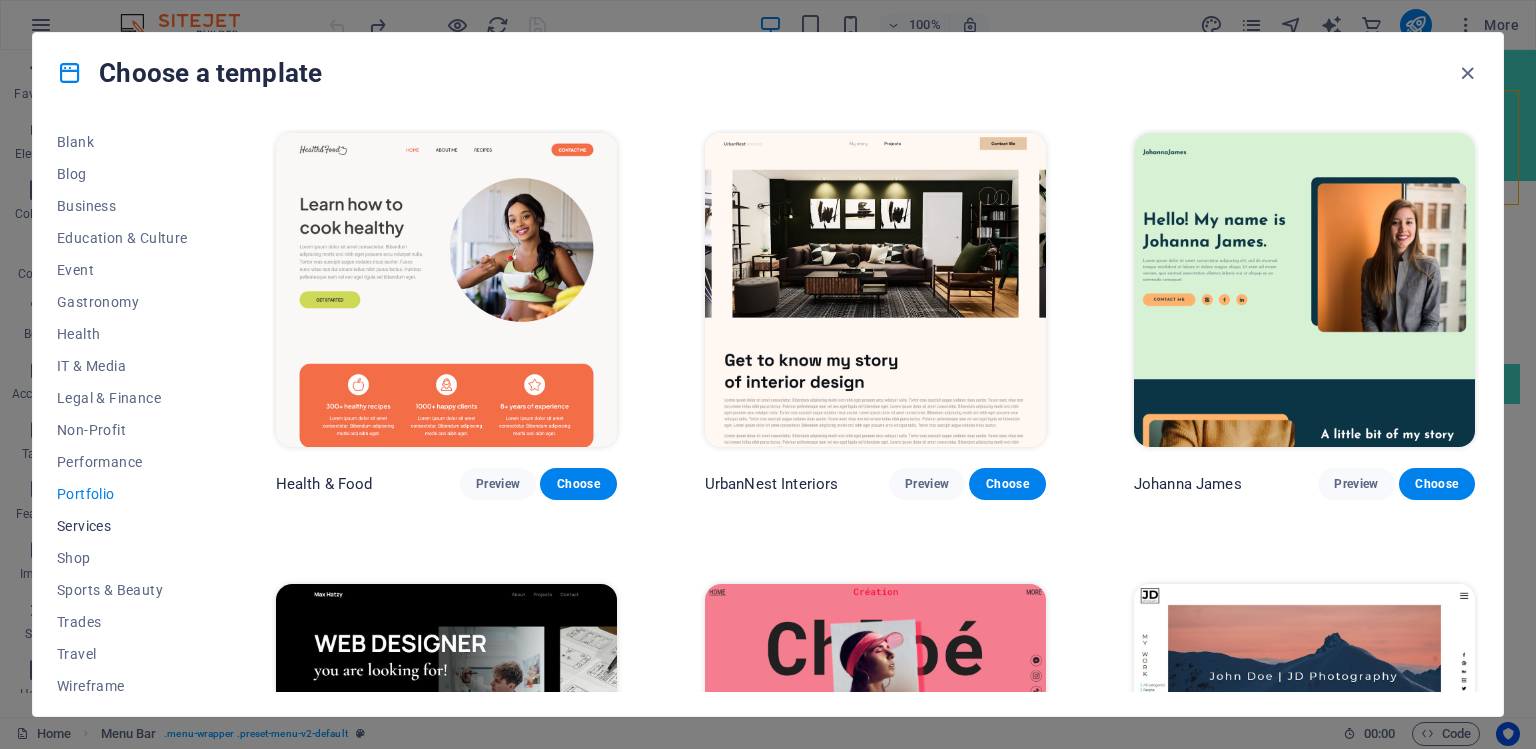 click on "Services" at bounding box center (122, 526) 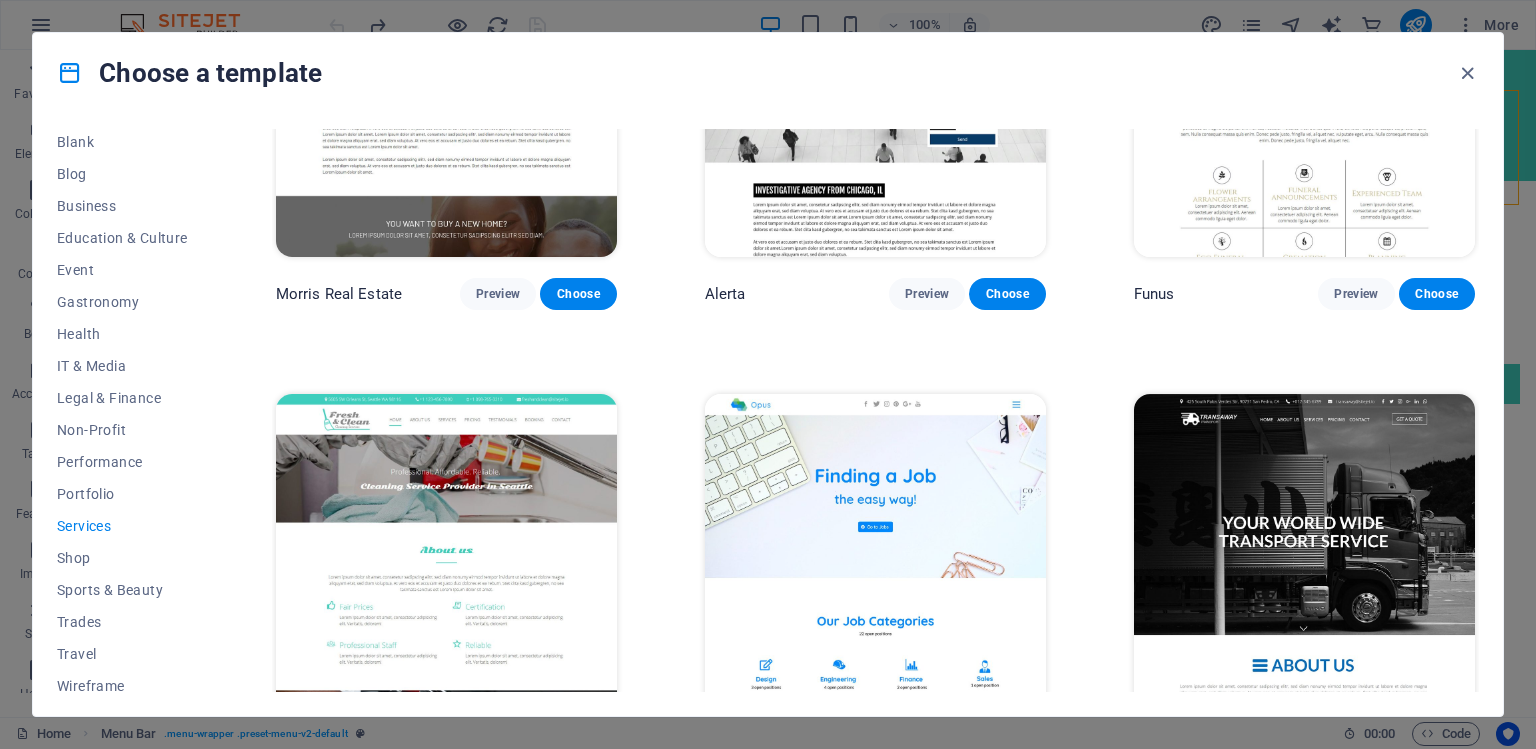 scroll, scrollTop: 1981, scrollLeft: 0, axis: vertical 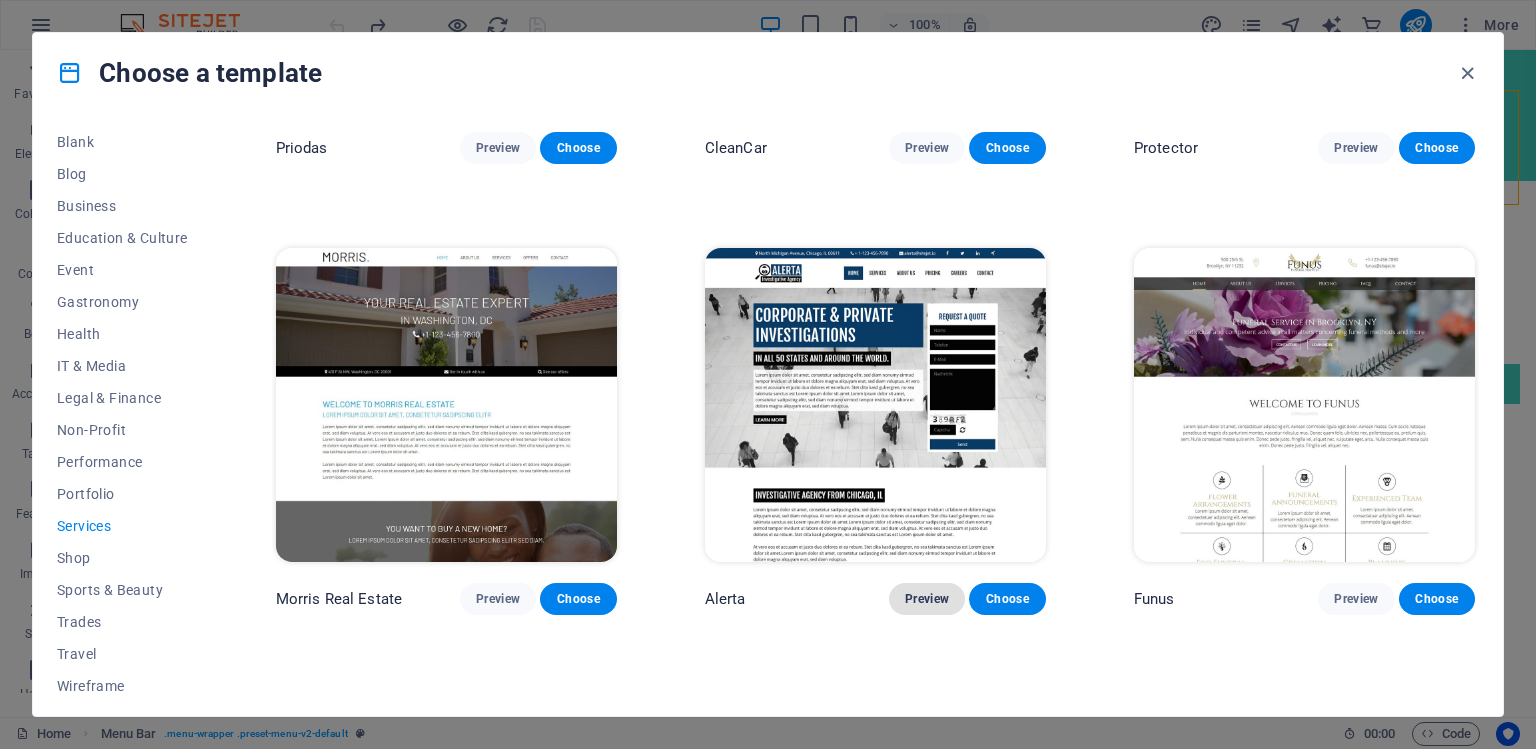 click on "Preview" at bounding box center (927, 599) 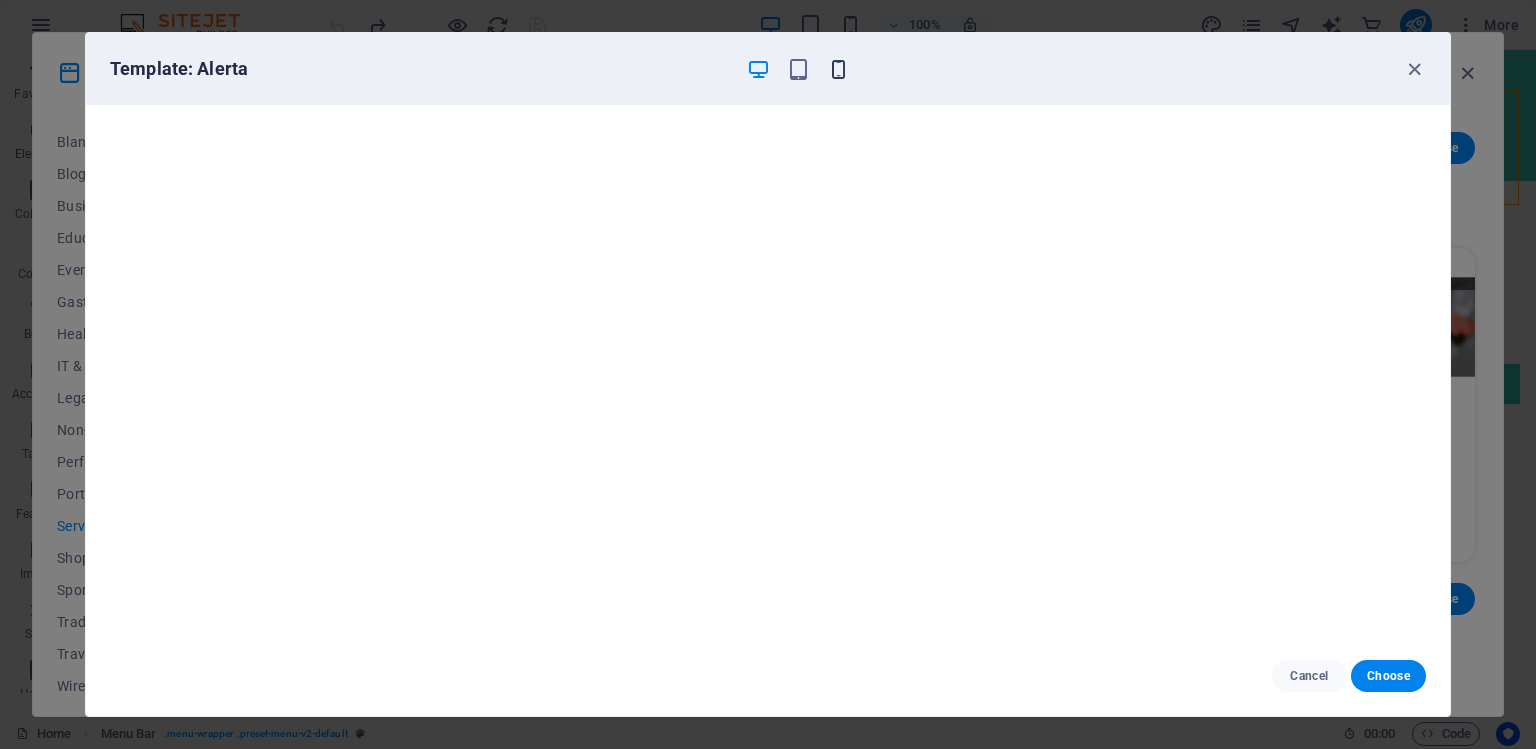 click at bounding box center (838, 69) 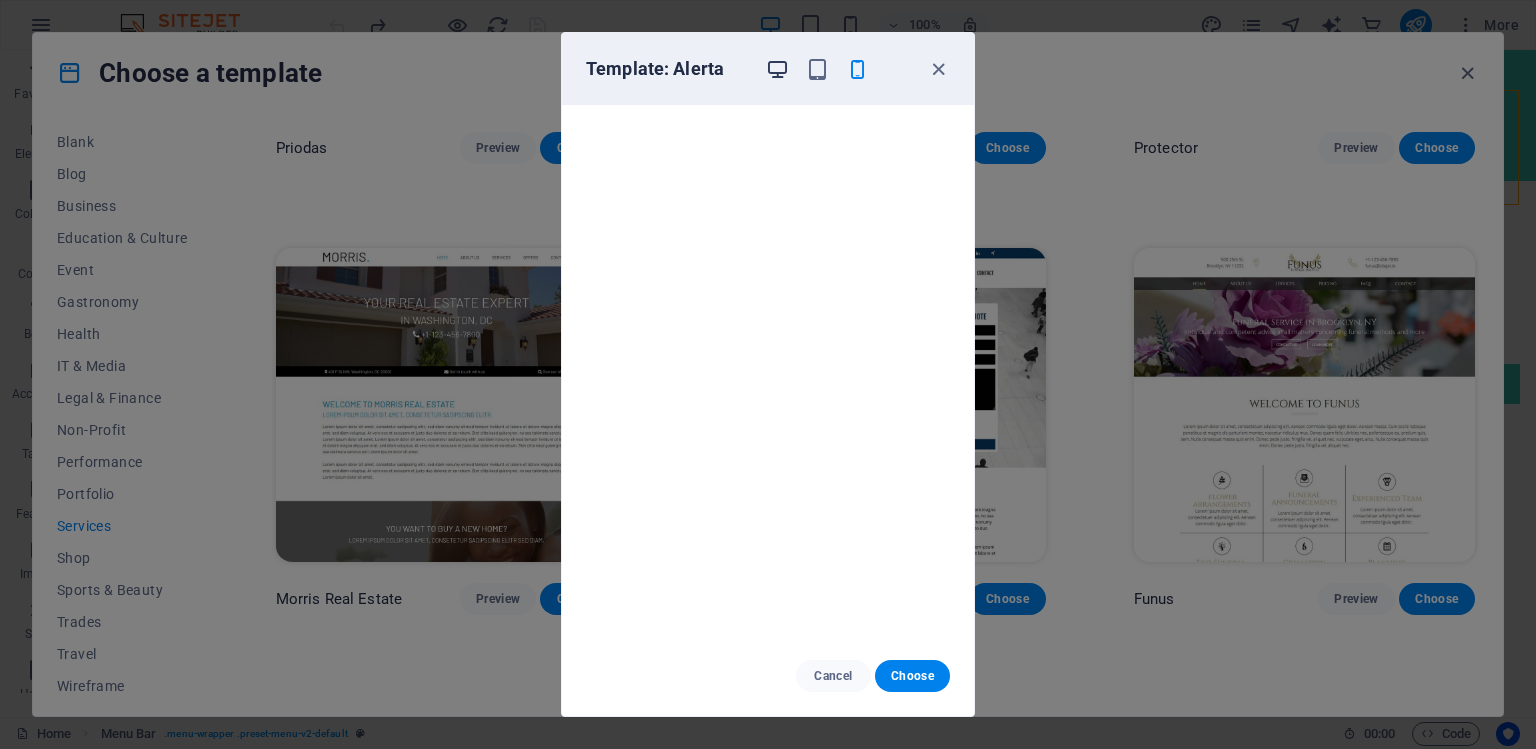 click at bounding box center [777, 69] 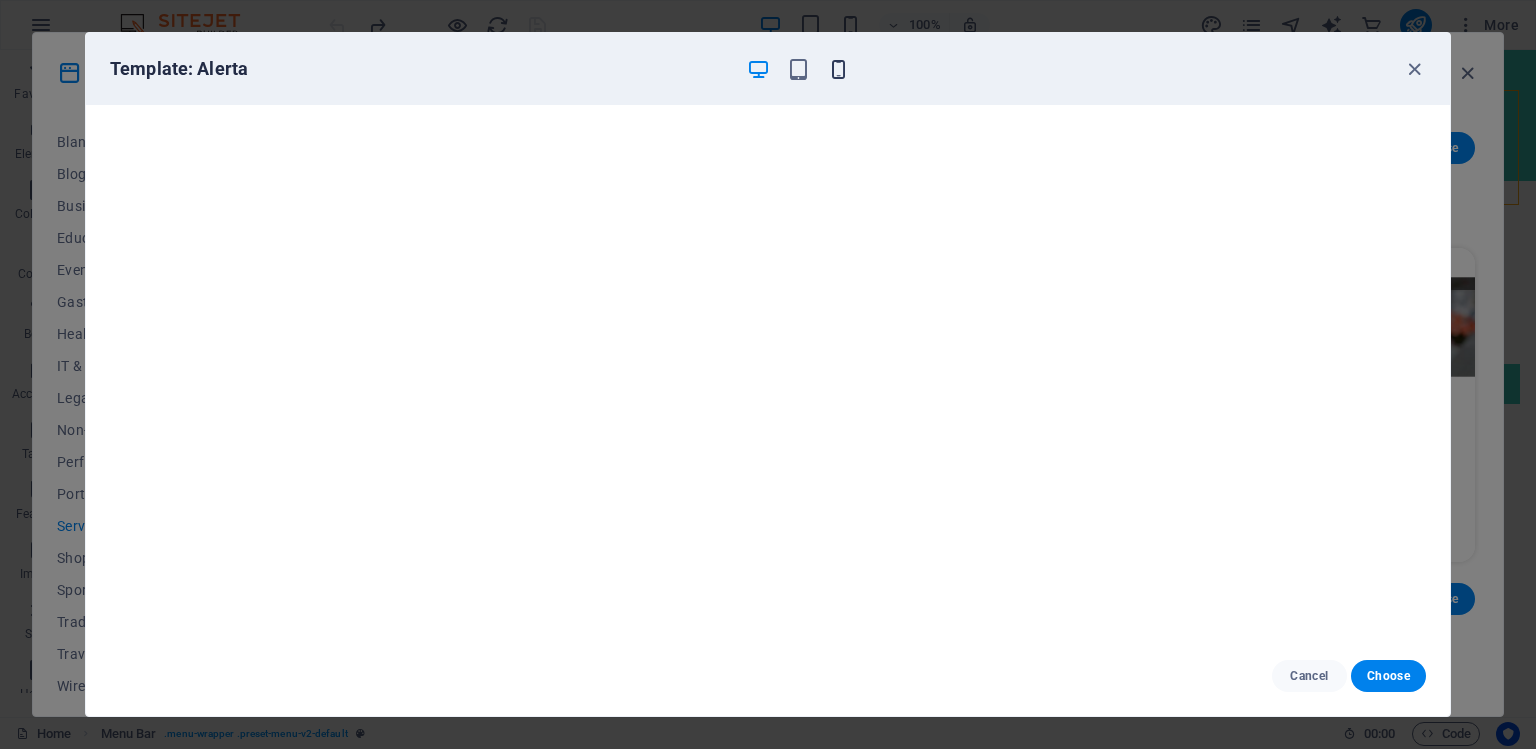 click at bounding box center [838, 69] 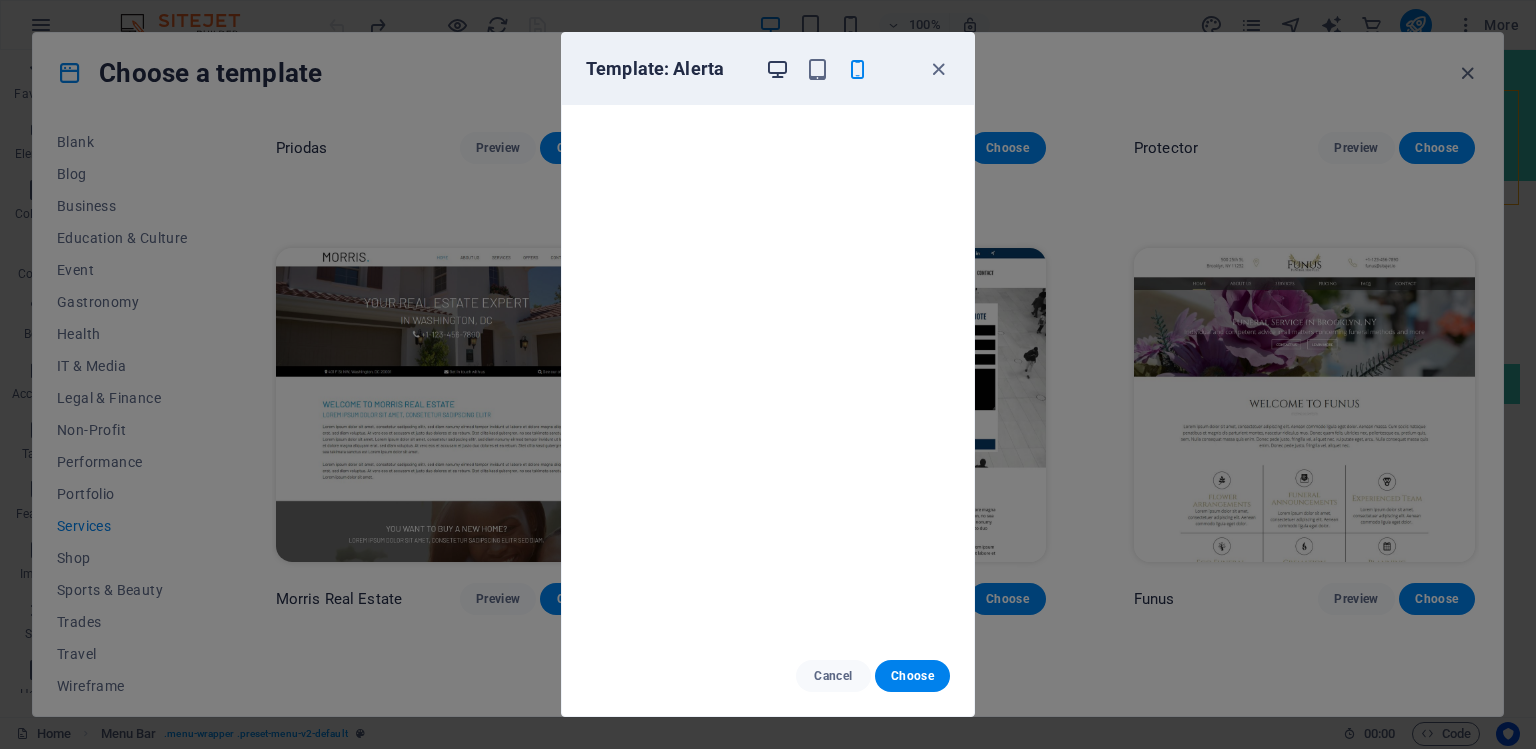 click at bounding box center [777, 69] 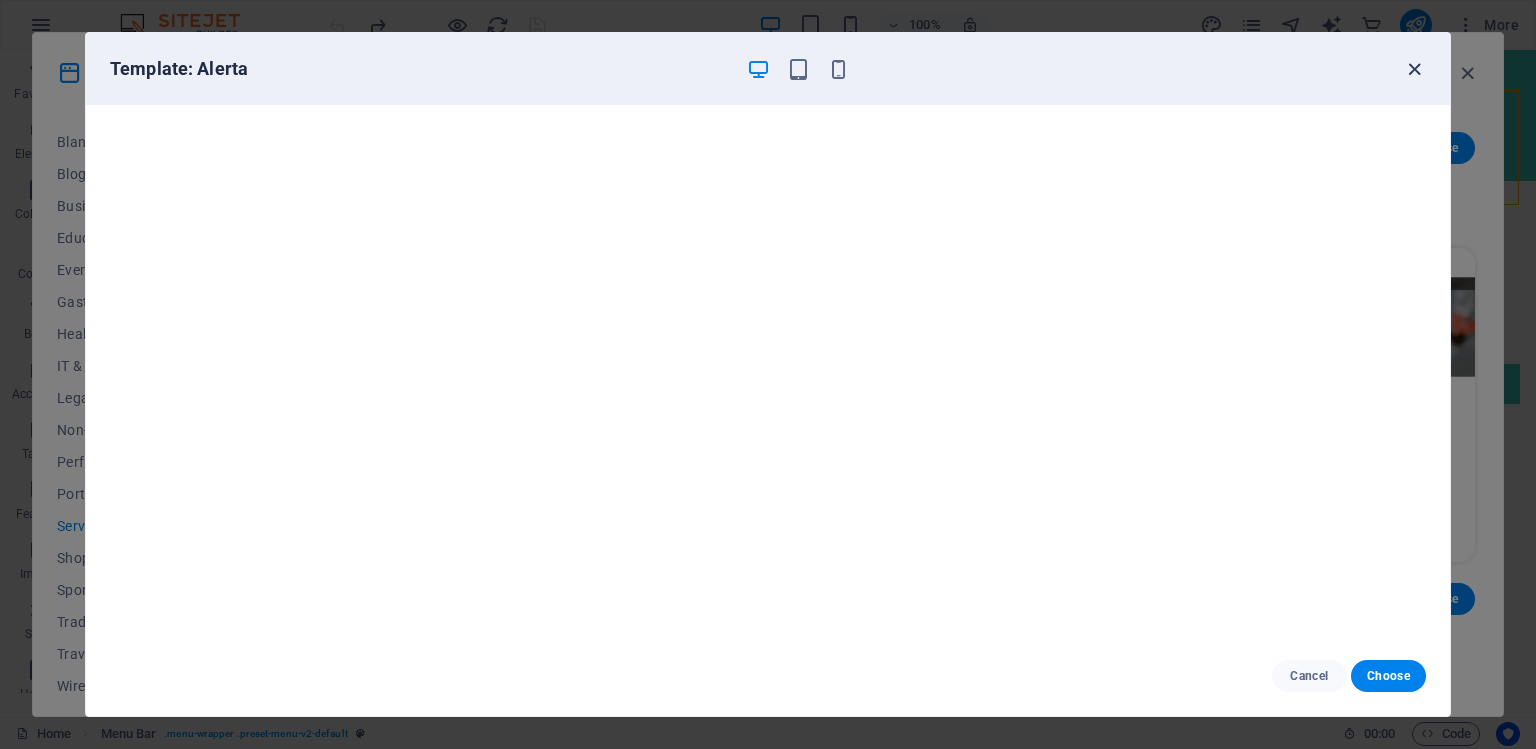click at bounding box center [1414, 69] 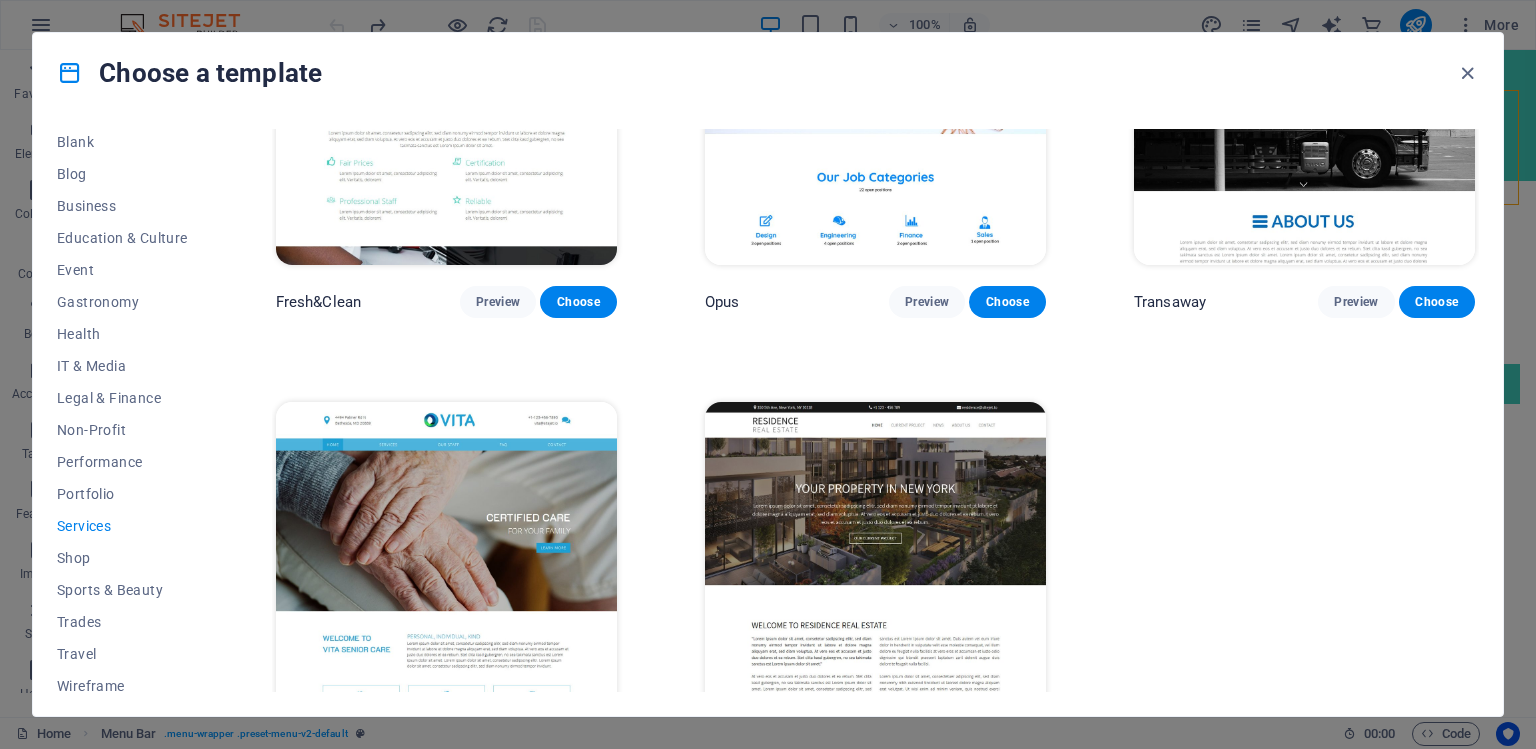 scroll, scrollTop: 2448, scrollLeft: 0, axis: vertical 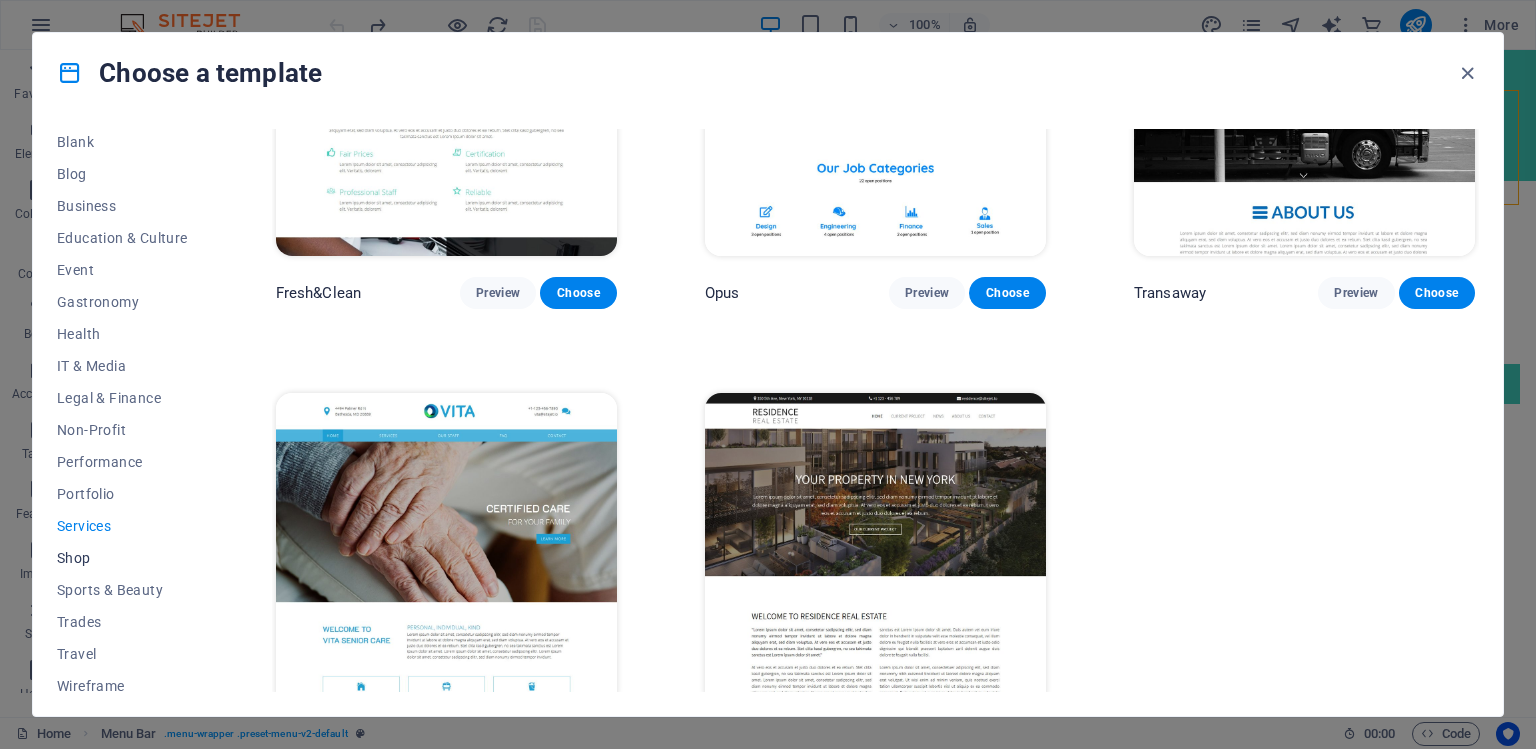 click on "Shop" at bounding box center [122, 558] 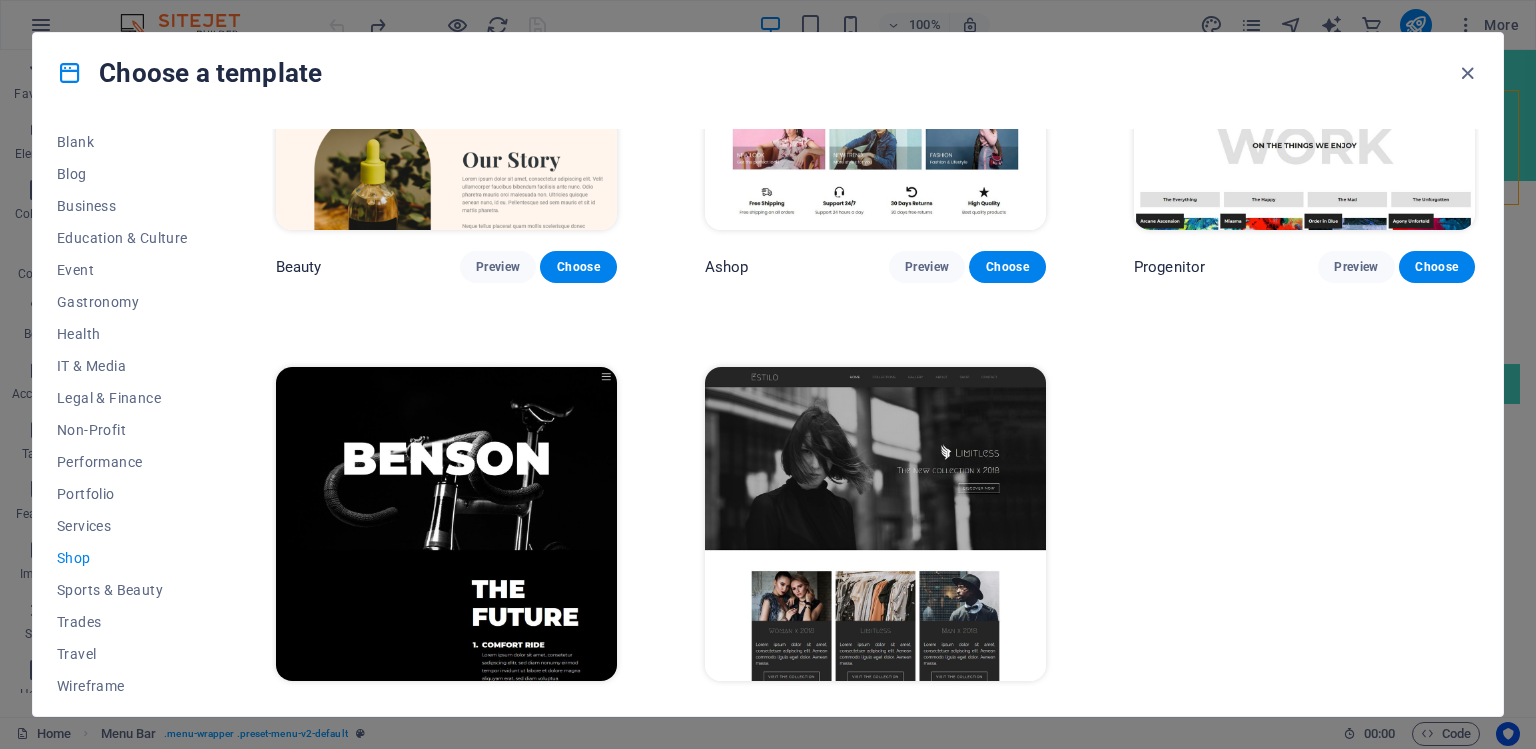 scroll, scrollTop: 1121, scrollLeft: 0, axis: vertical 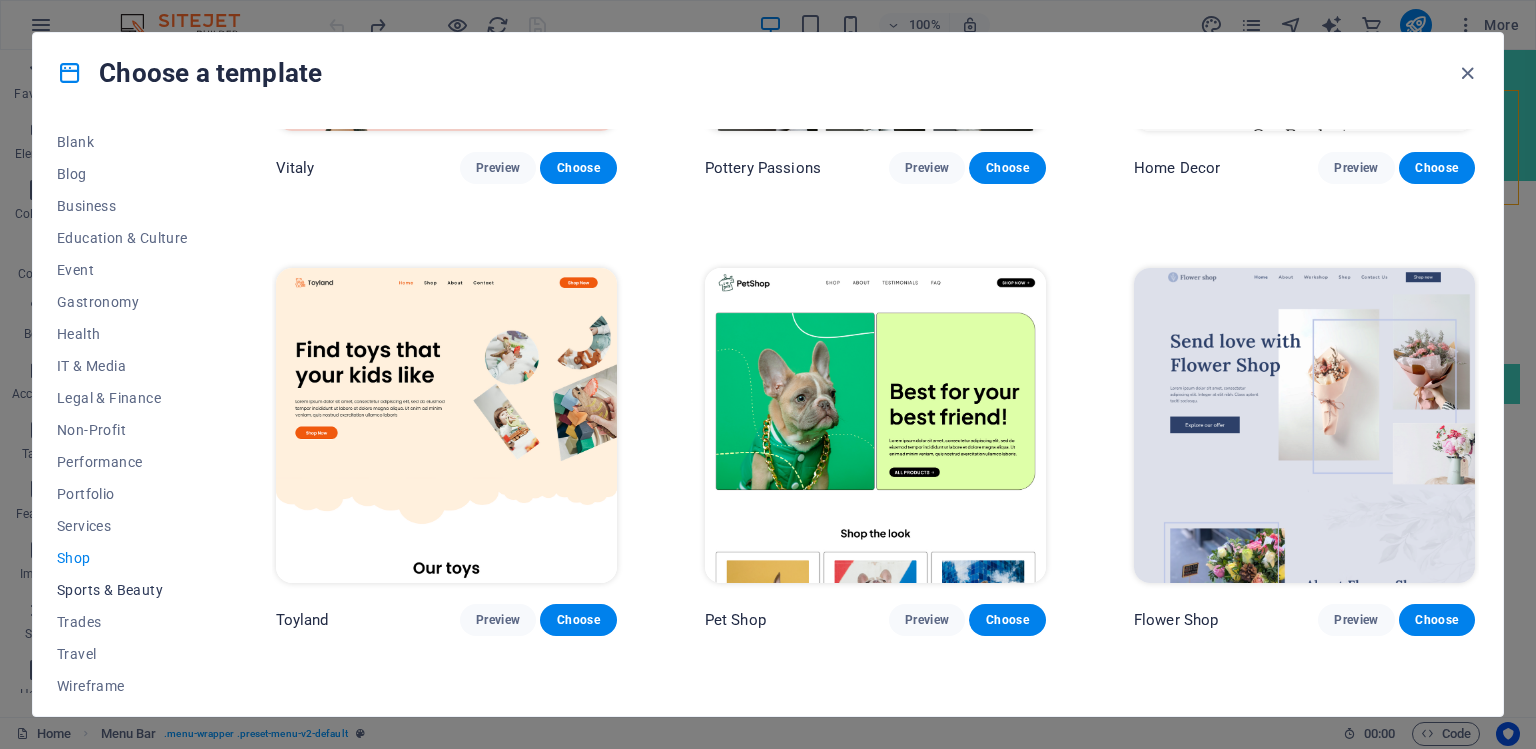 click on "Sports & Beauty" at bounding box center (122, 590) 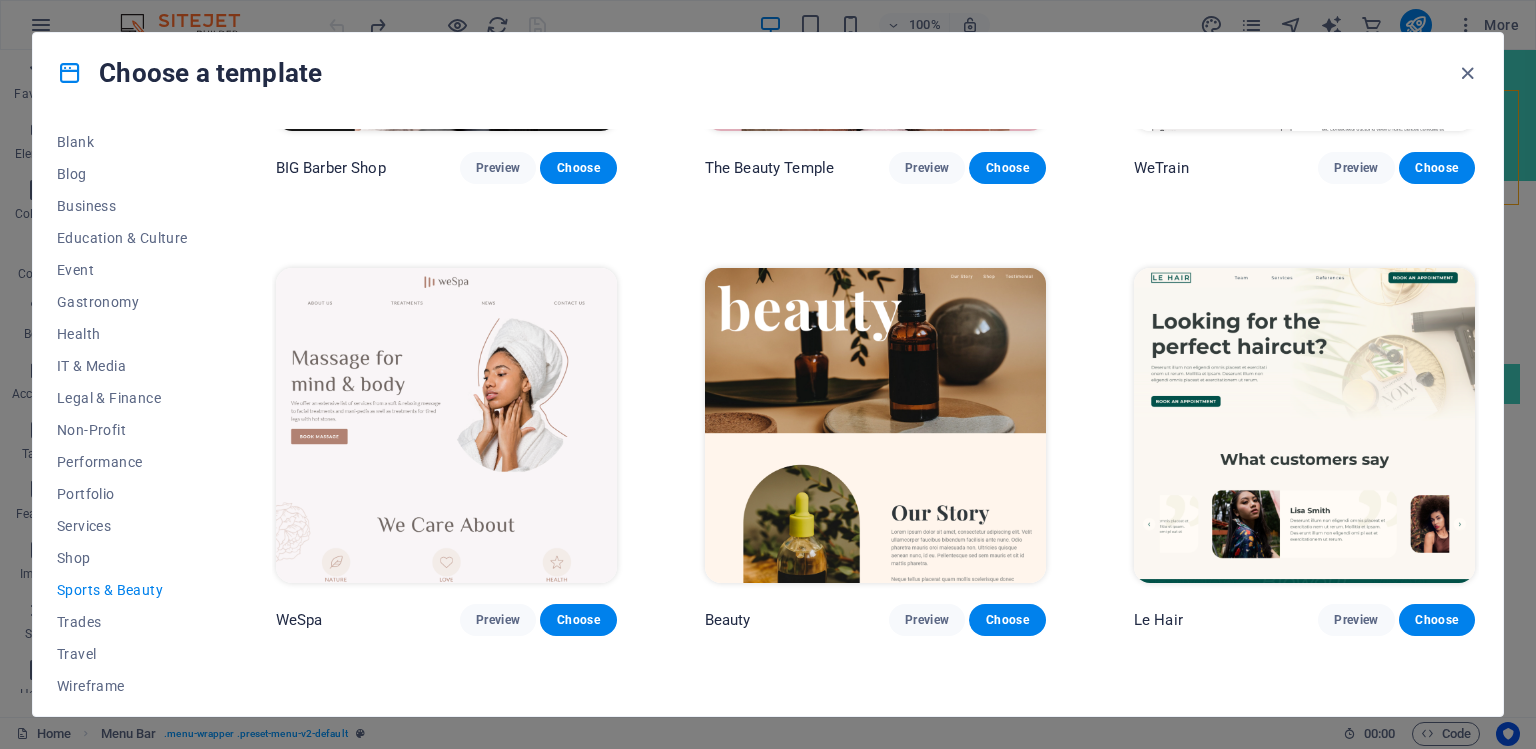 scroll, scrollTop: 317, scrollLeft: 0, axis: vertical 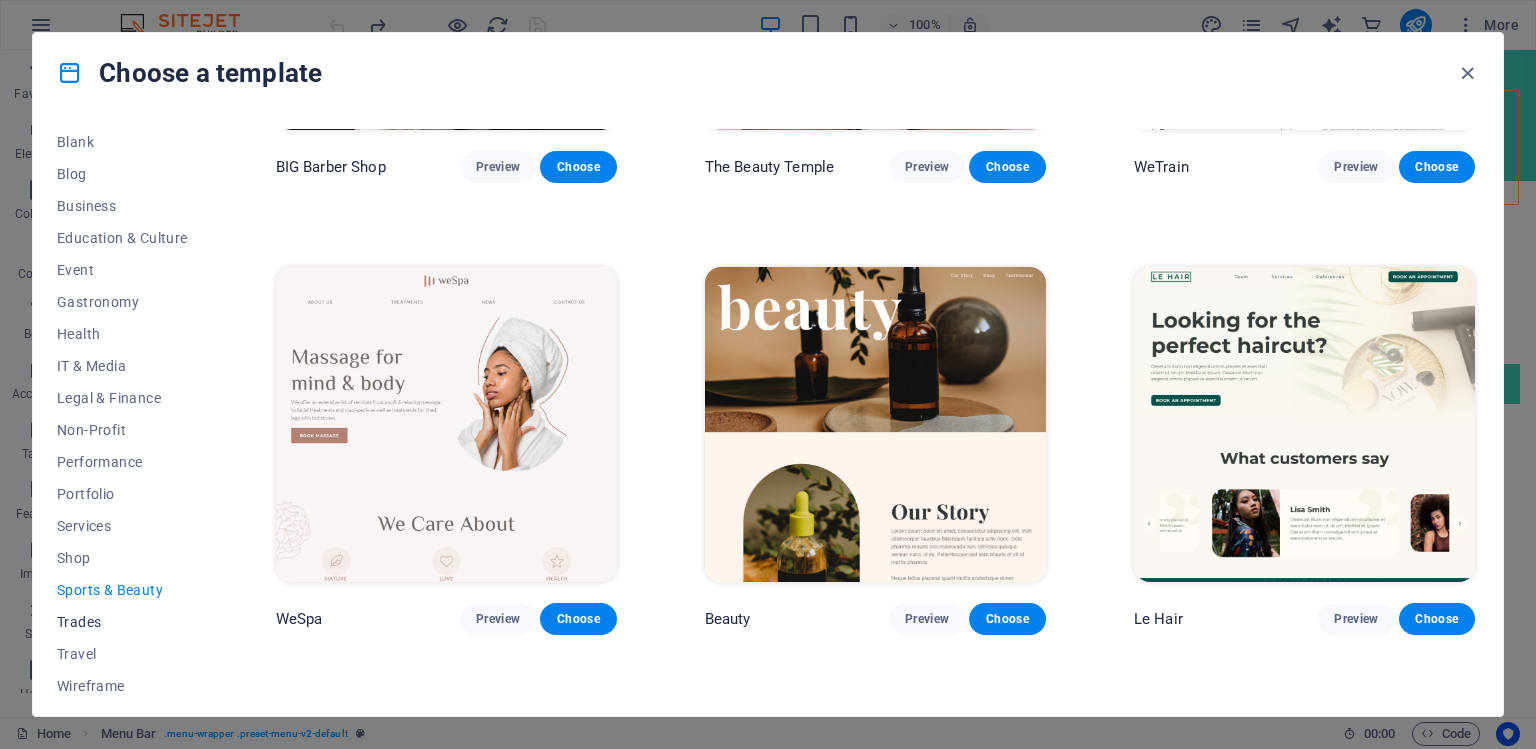click on "Trades" at bounding box center [122, 622] 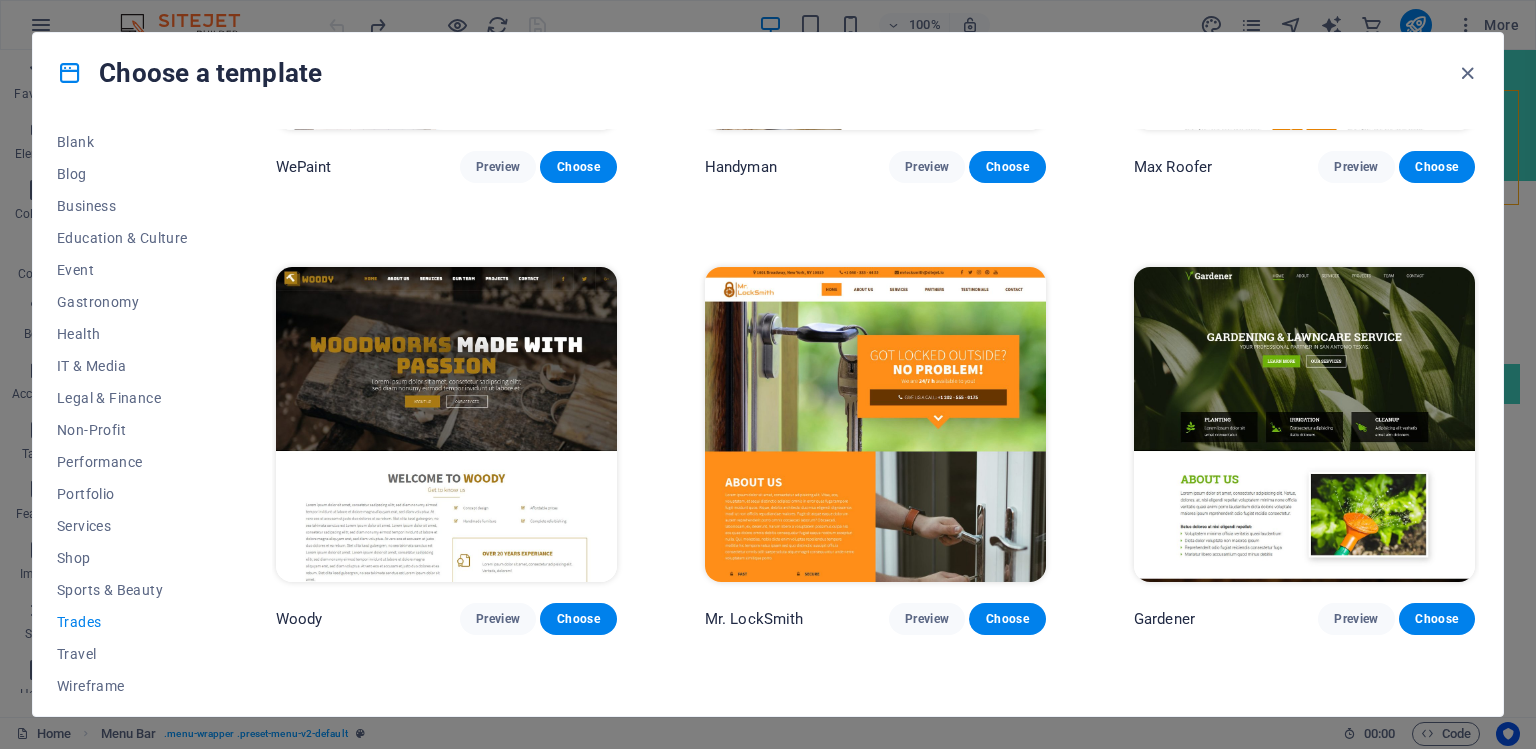 scroll, scrollTop: 317, scrollLeft: 0, axis: vertical 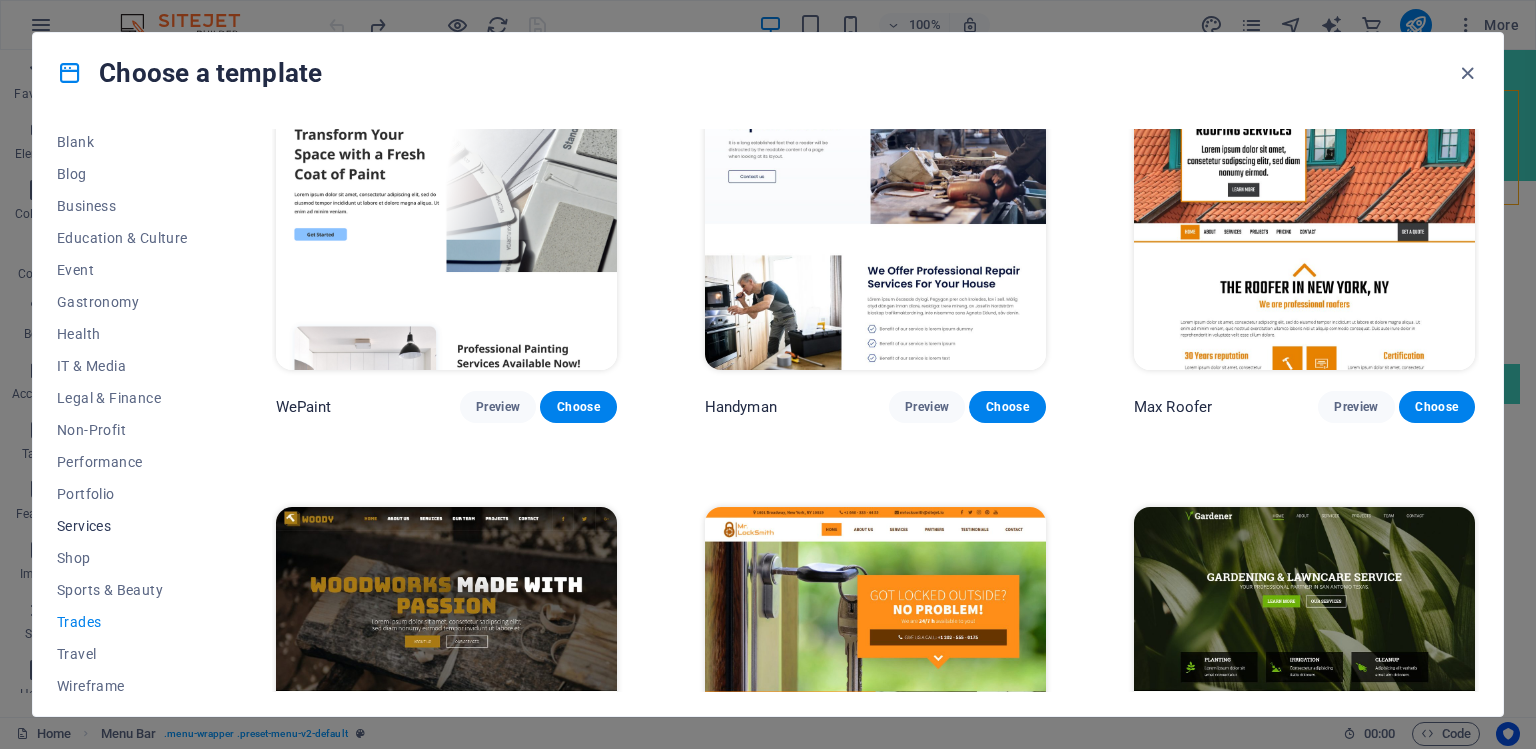 click on "Services" at bounding box center (122, 526) 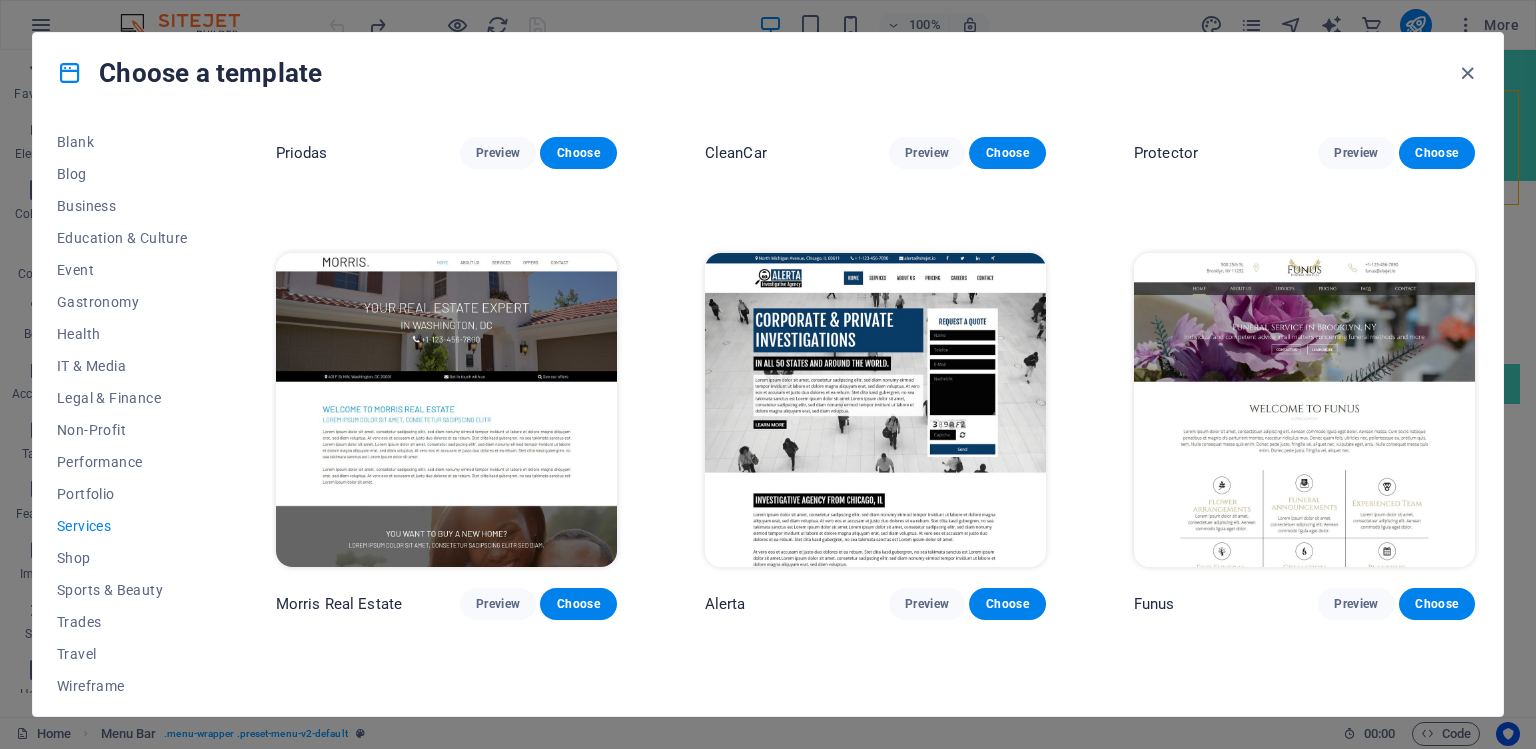 scroll, scrollTop: 1676, scrollLeft: 0, axis: vertical 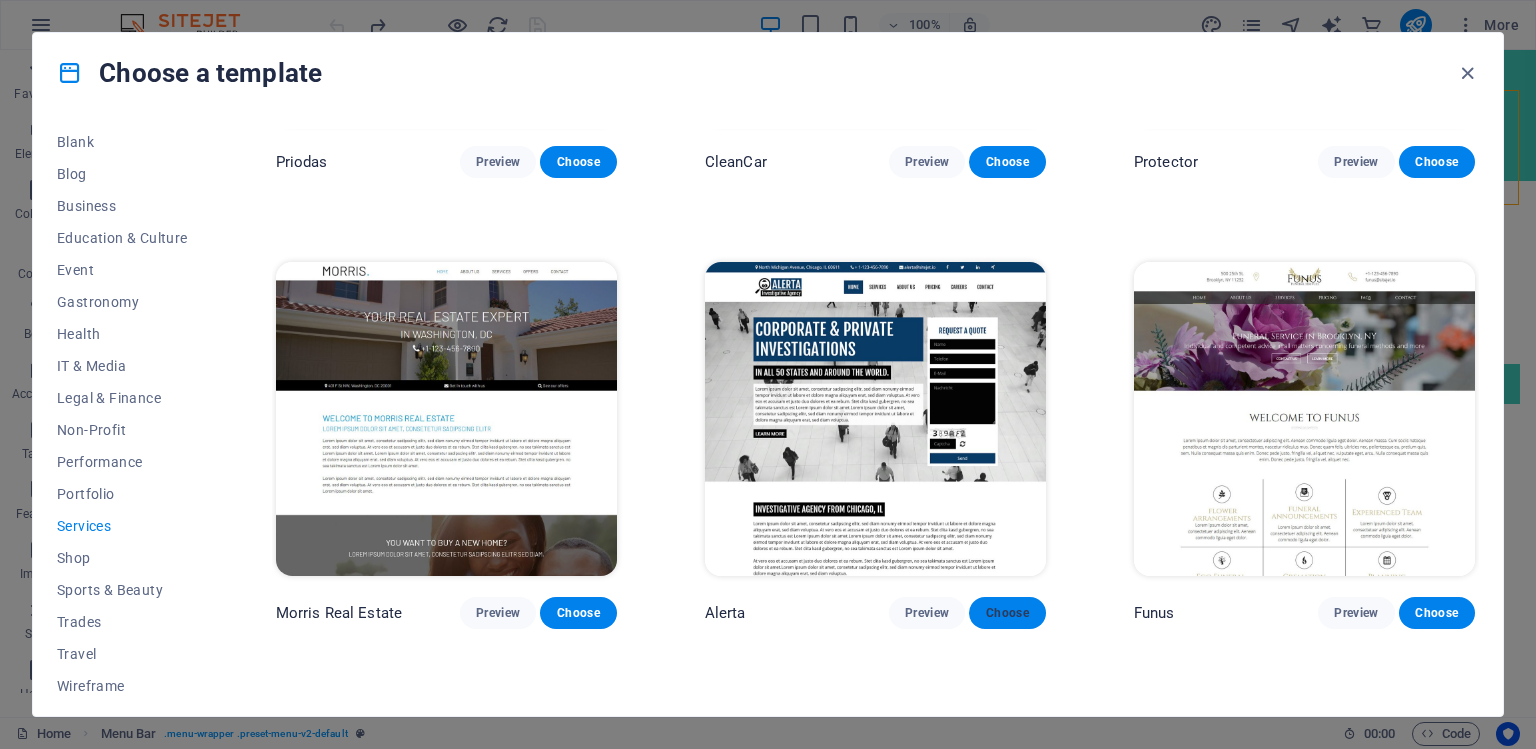 click on "Choose" at bounding box center (1007, 613) 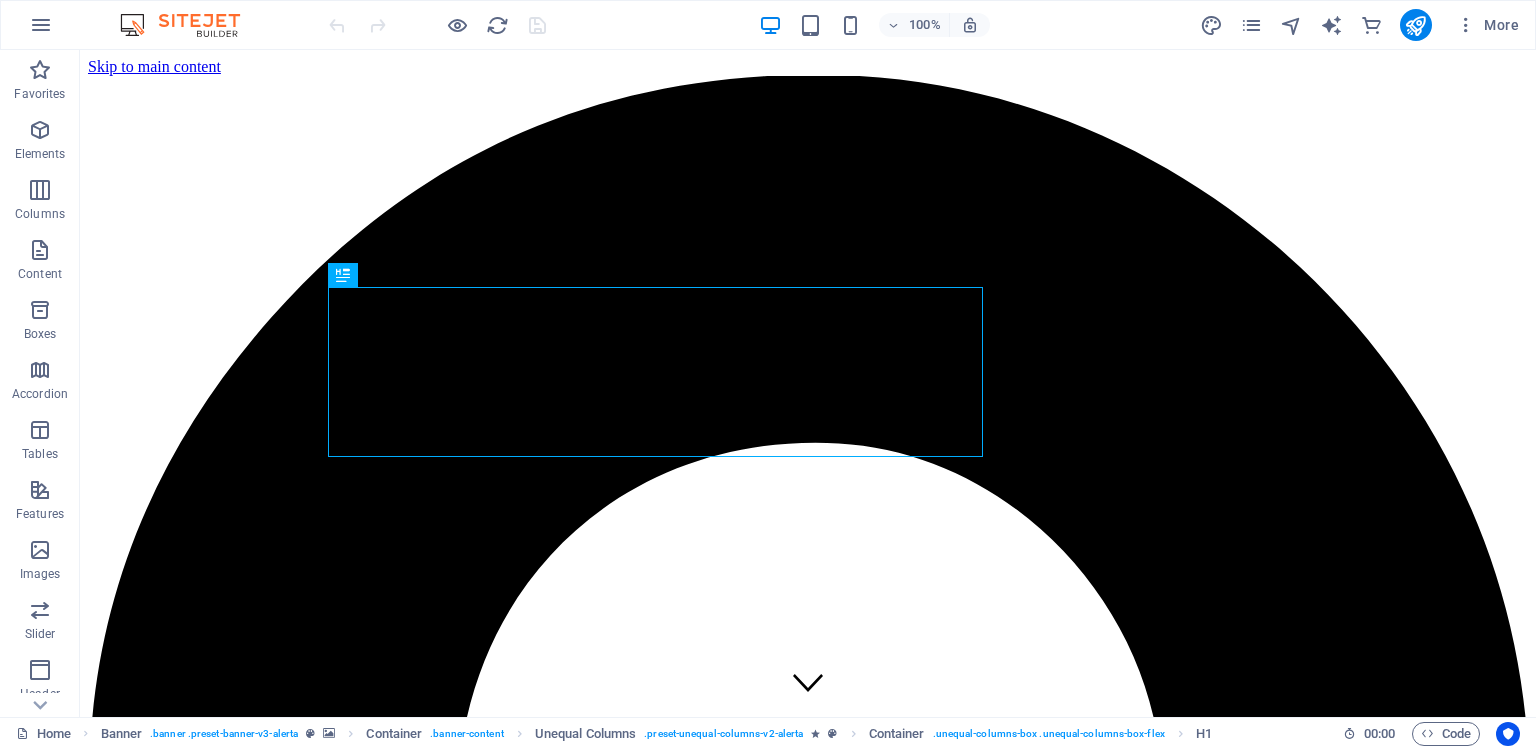 scroll, scrollTop: 0, scrollLeft: 0, axis: both 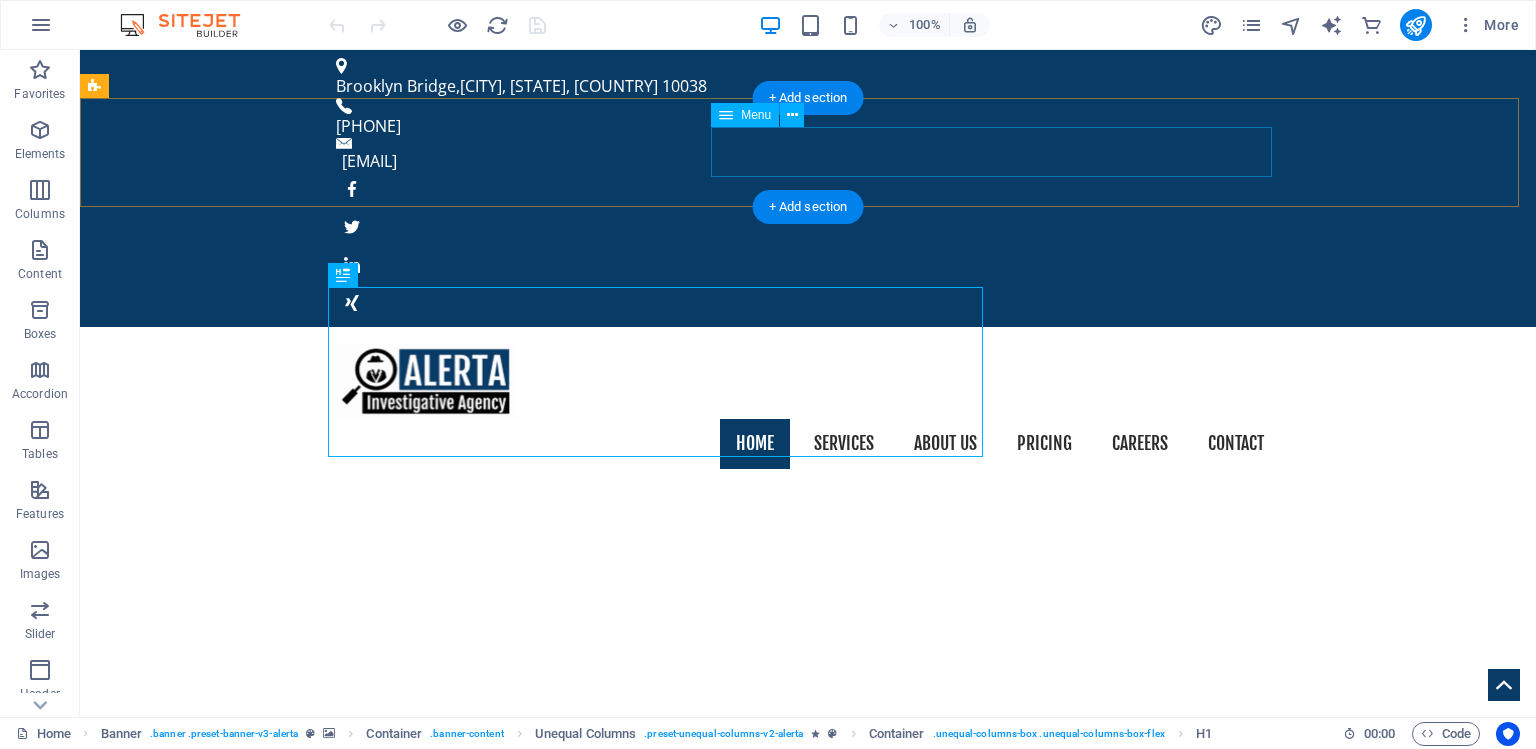 click on "Home Services About us Pricing Careers Contact" at bounding box center (808, 444) 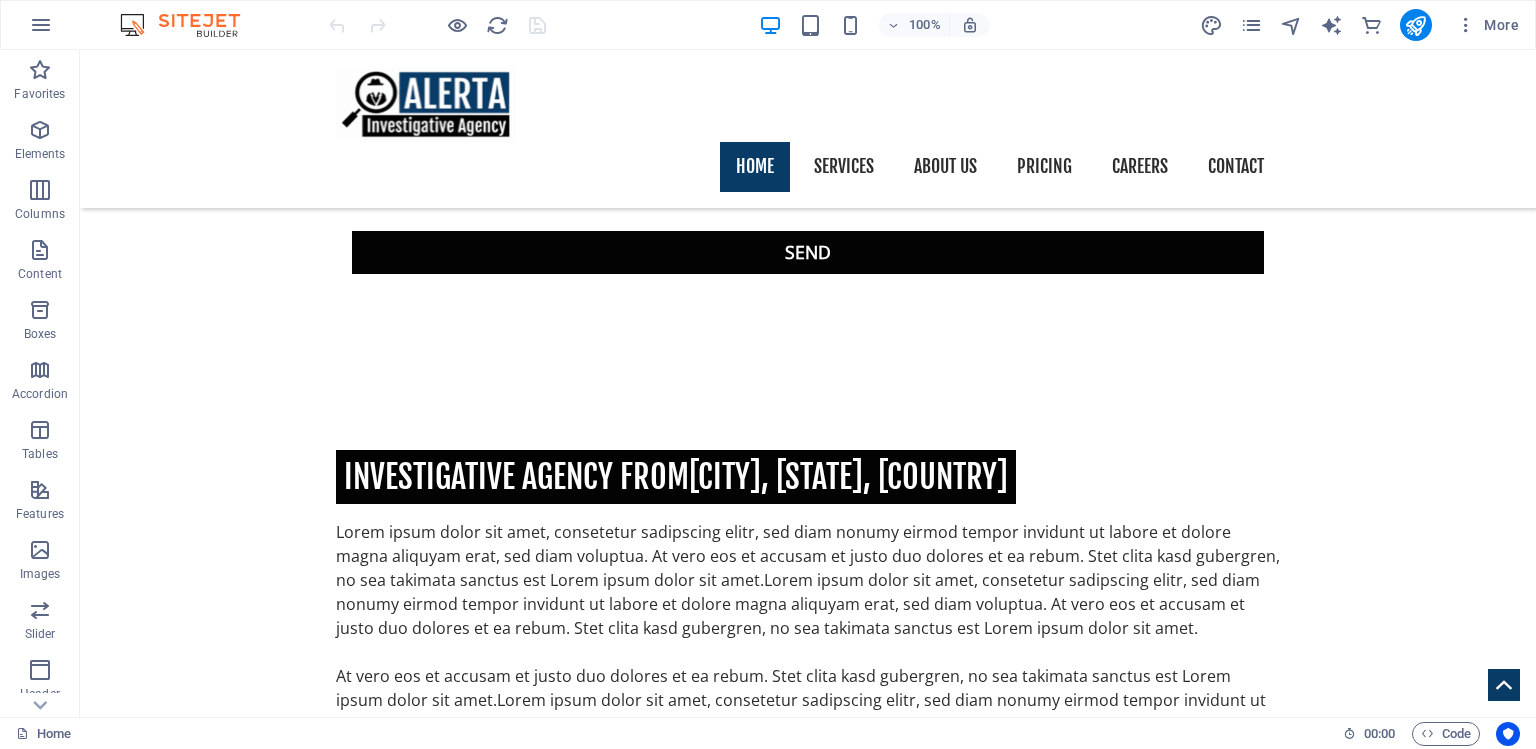 scroll, scrollTop: 2020, scrollLeft: 0, axis: vertical 